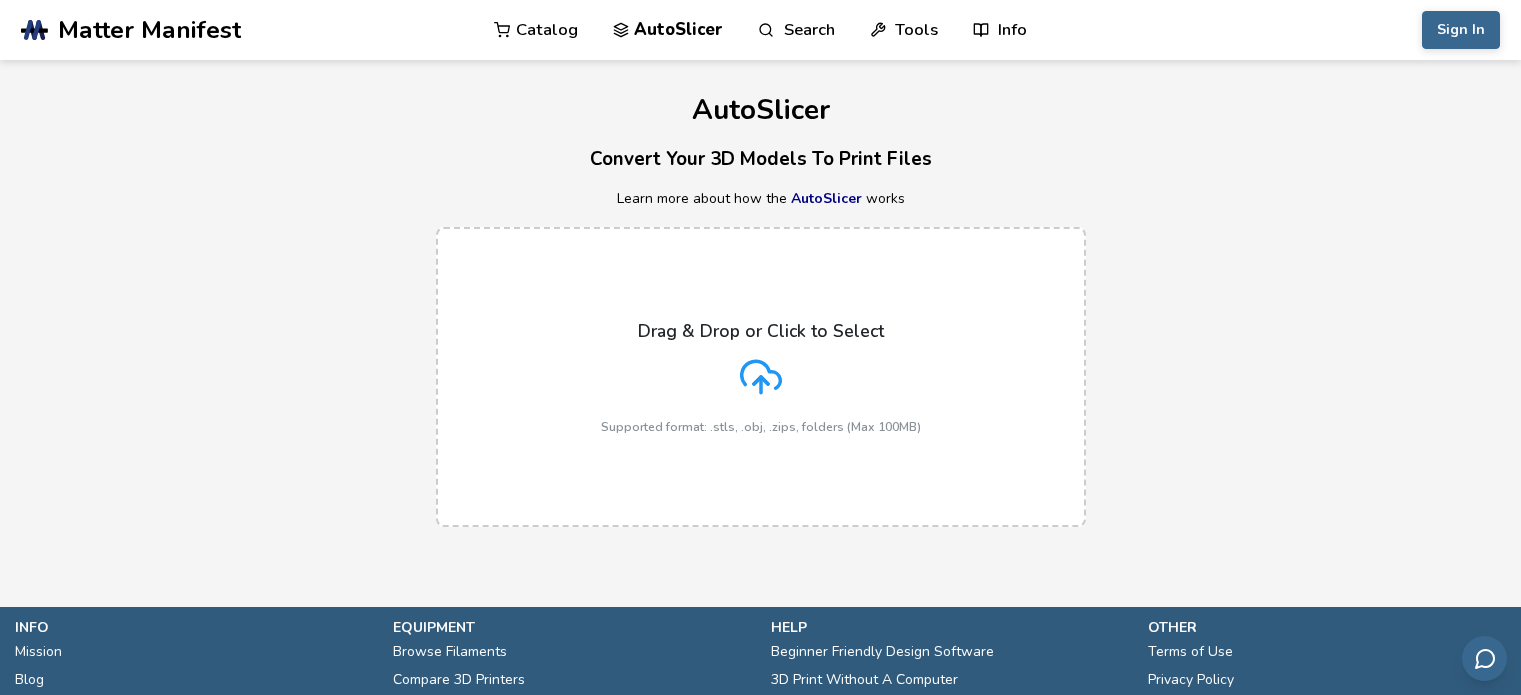 scroll, scrollTop: 0, scrollLeft: 0, axis: both 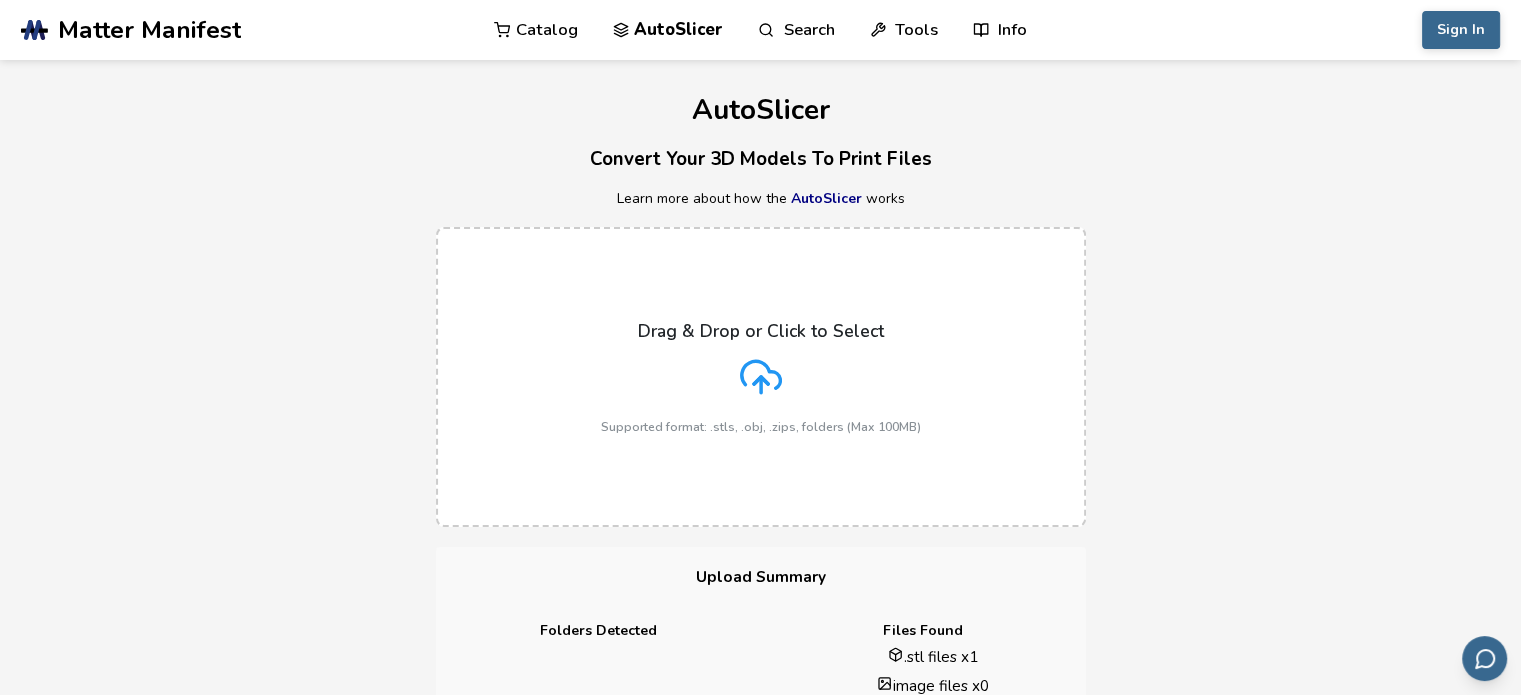 click 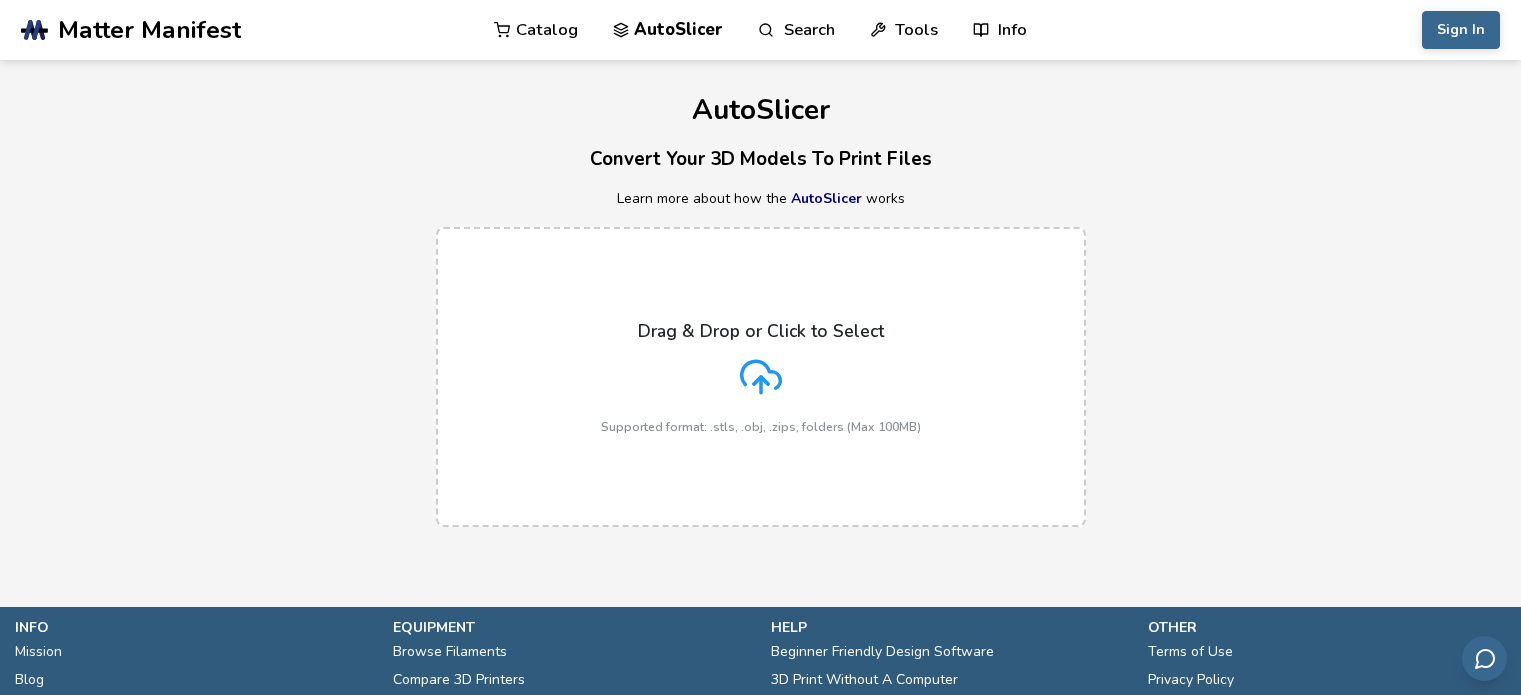 scroll, scrollTop: 0, scrollLeft: 0, axis: both 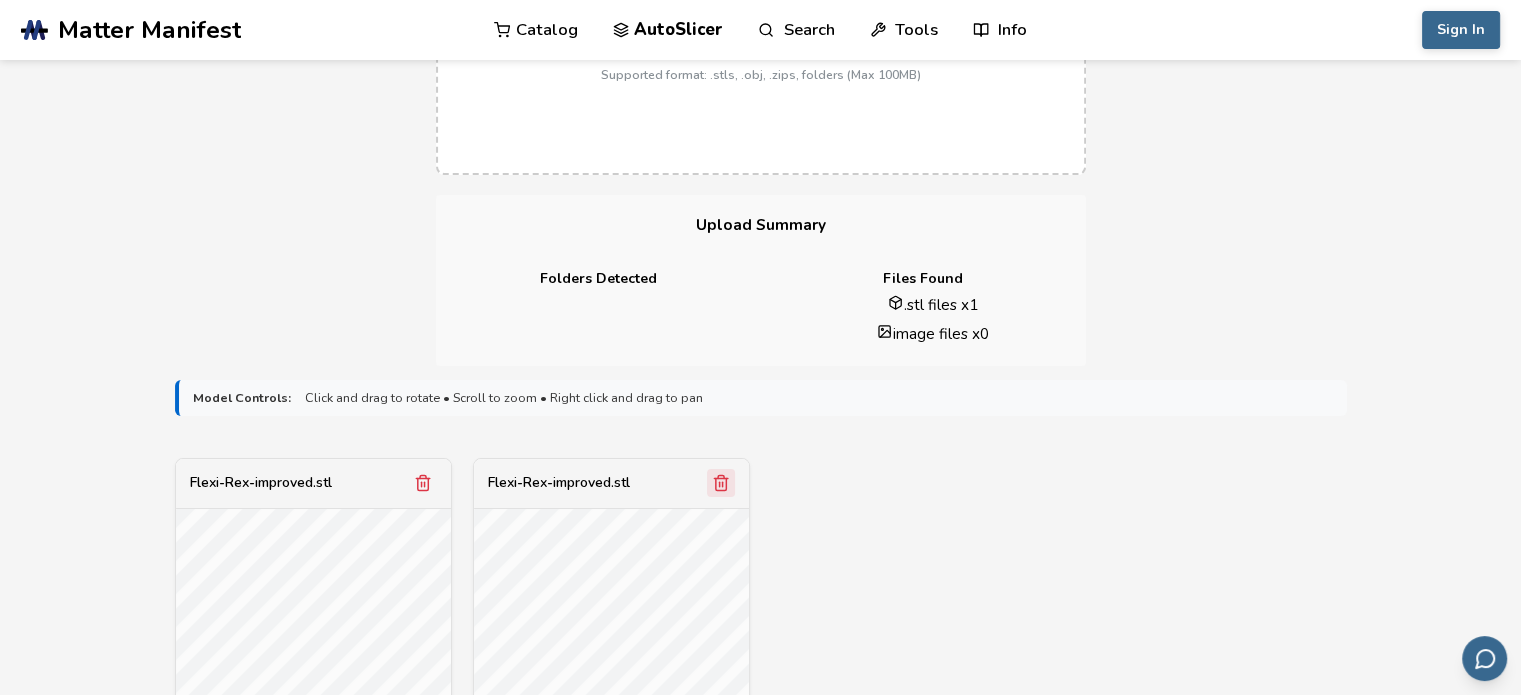 click 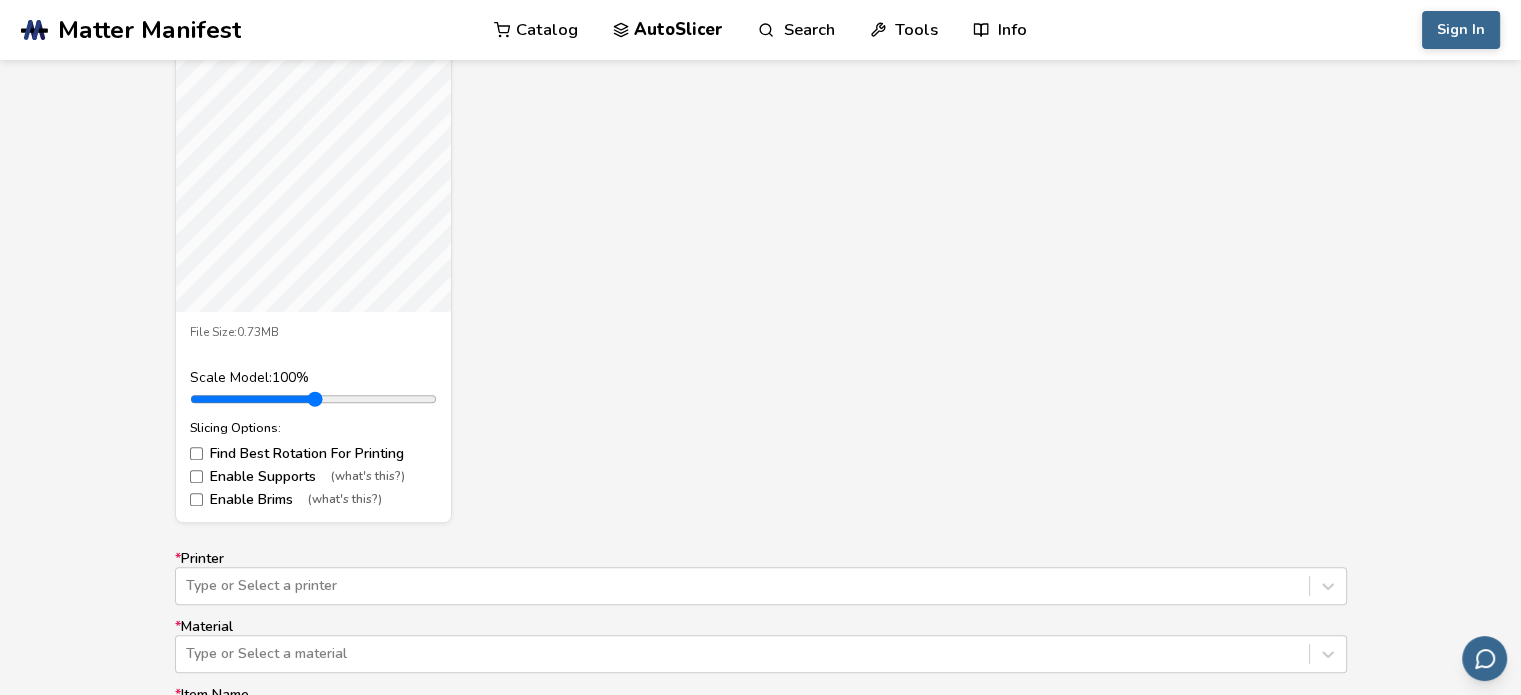 scroll, scrollTop: 827, scrollLeft: 0, axis: vertical 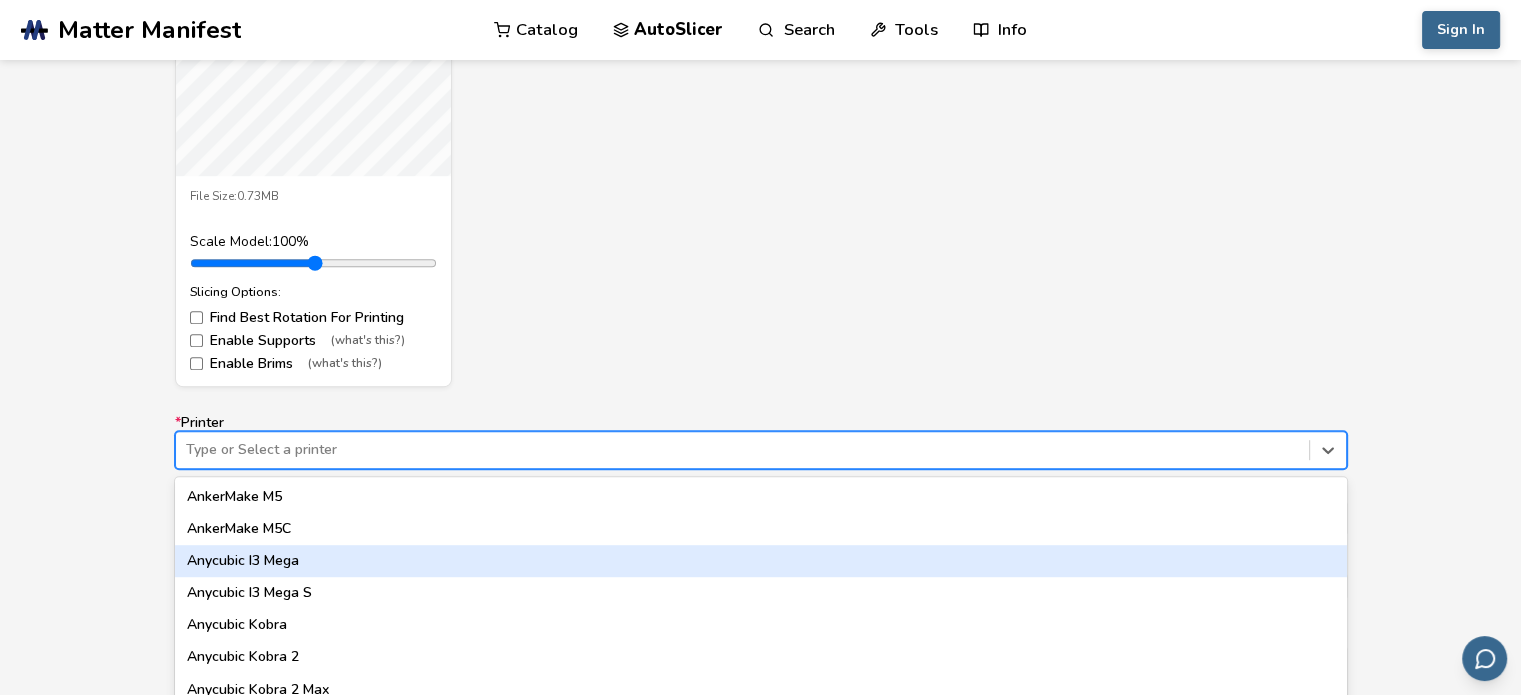 click on "62 results available. Use Up and Down to choose options, press Enter to select the currently focused option, press Escape to exit the menu, press Tab to select the option and exit the menu. Type or Select a printer AnkerMake M5 AnkerMake M5C Anycubic I3 Mega Anycubic I3 Mega S Anycubic Kobra Anycubic Kobra 2 Anycubic Kobra 2 Max Anycubic Kobra 2 Neo Anycubic Kobra 2 Plus Anycubic Kobra 2 Pro Anycubic Kobra 3 Anycubic Kobra Max Anycubic Kobra Plus Anycubic Mega Zero Bambu Lab A1 Mini Creality K1 Creality K1 Max Creality K1 SE Creality K1C Elegoo Centauri Elegoo Centauri Carbon Elegoo Neptune 1 Elegoo Neptune 2 Elegoo Neptune 2S Elegoo Neptune 3 Elegoo Neptune 3 Max Elegoo Neptune 3 Plus Elegoo Neptune 3 Pro Elegoo Neptune 4 Elegoo Neptune 4 Max Elegoo Neptune 4 Plus Elegoo Neptune 4 Pro Elegoo Neptune X Ender 3 Ender 3 Max Ender 3 Max Neo Ender 3 Neo Ender 3 Pro Ender 3 S1 Ender 3 S1 Plus Ender 3 S1 Pro Ender 3 V2 Ender 3 V2 Neo Ender 3 V3 Ender 3 V3 KE Ender 3 V3 Plus Ender 3 V3 SE Ender 5 Ender 5 Plus" at bounding box center [761, 450] 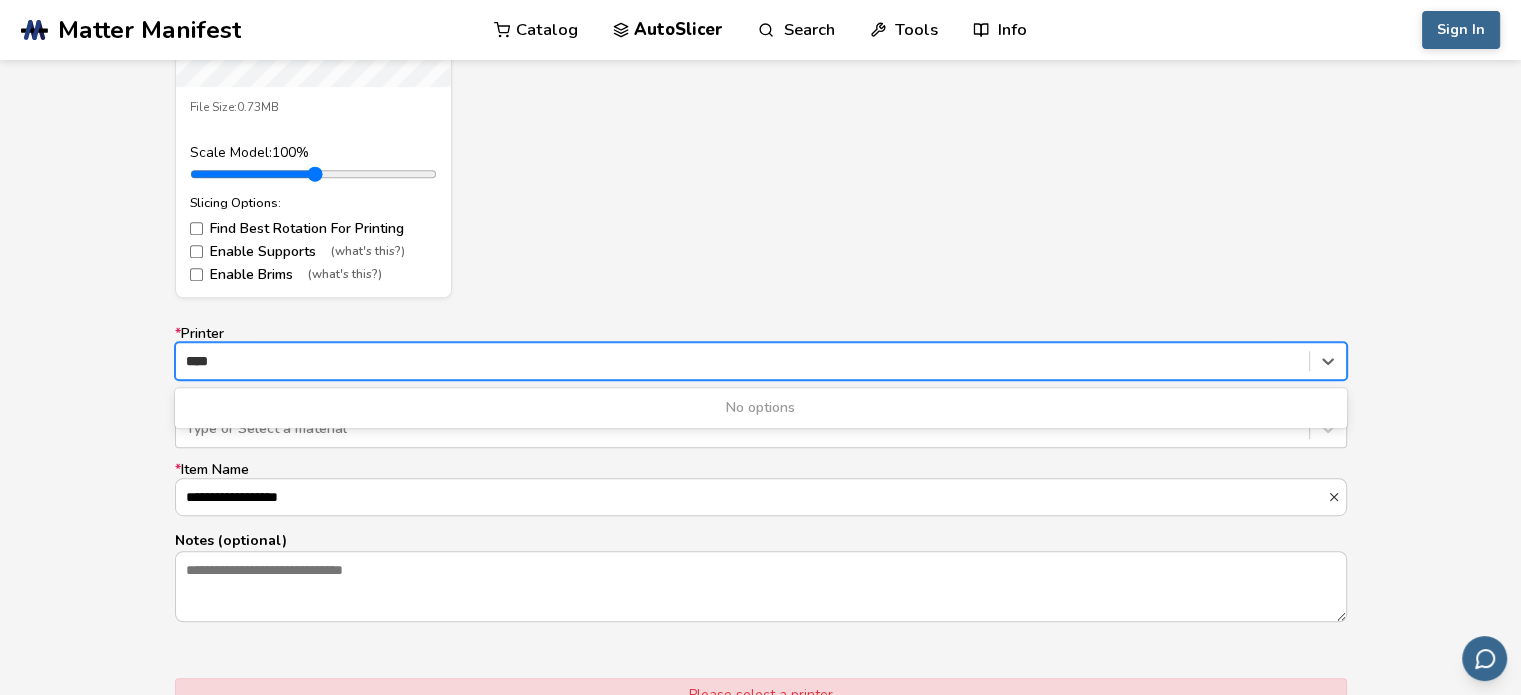 type on "*****" 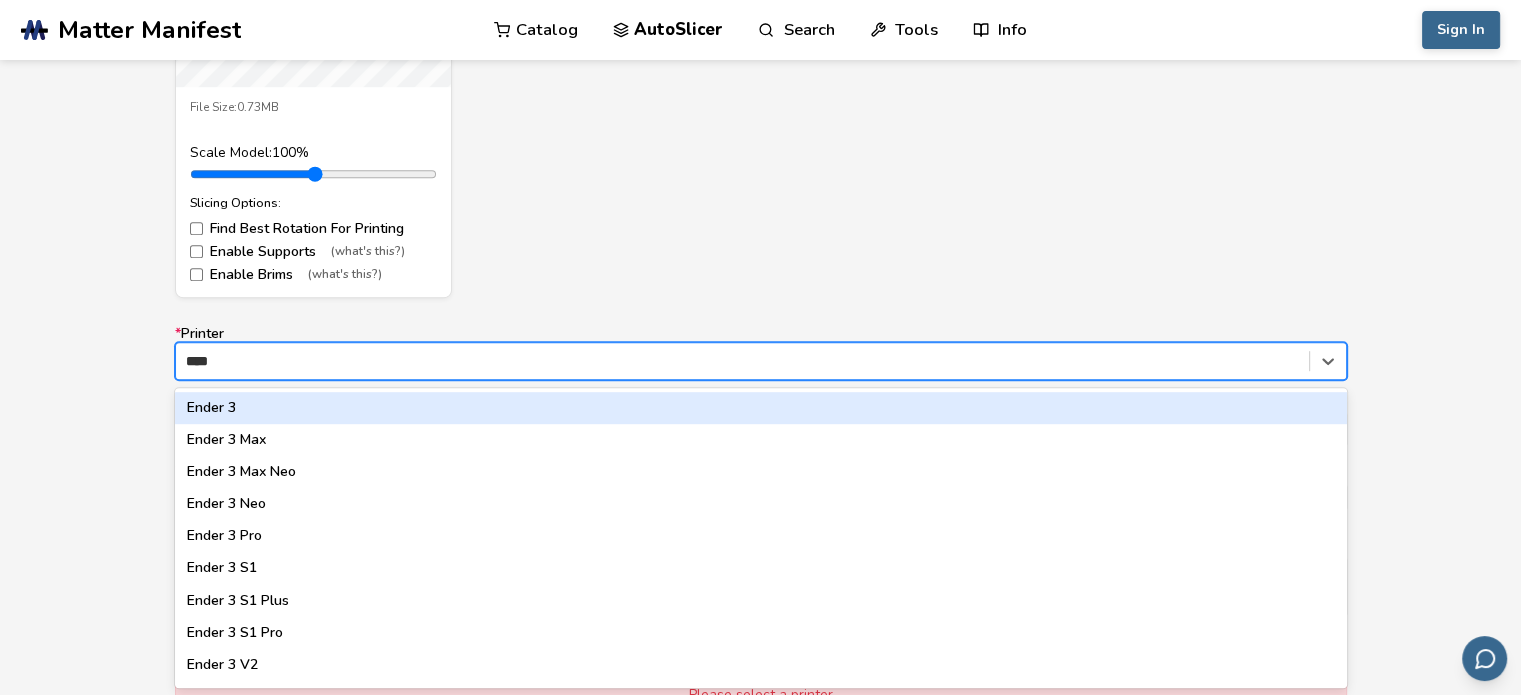 type on "*****" 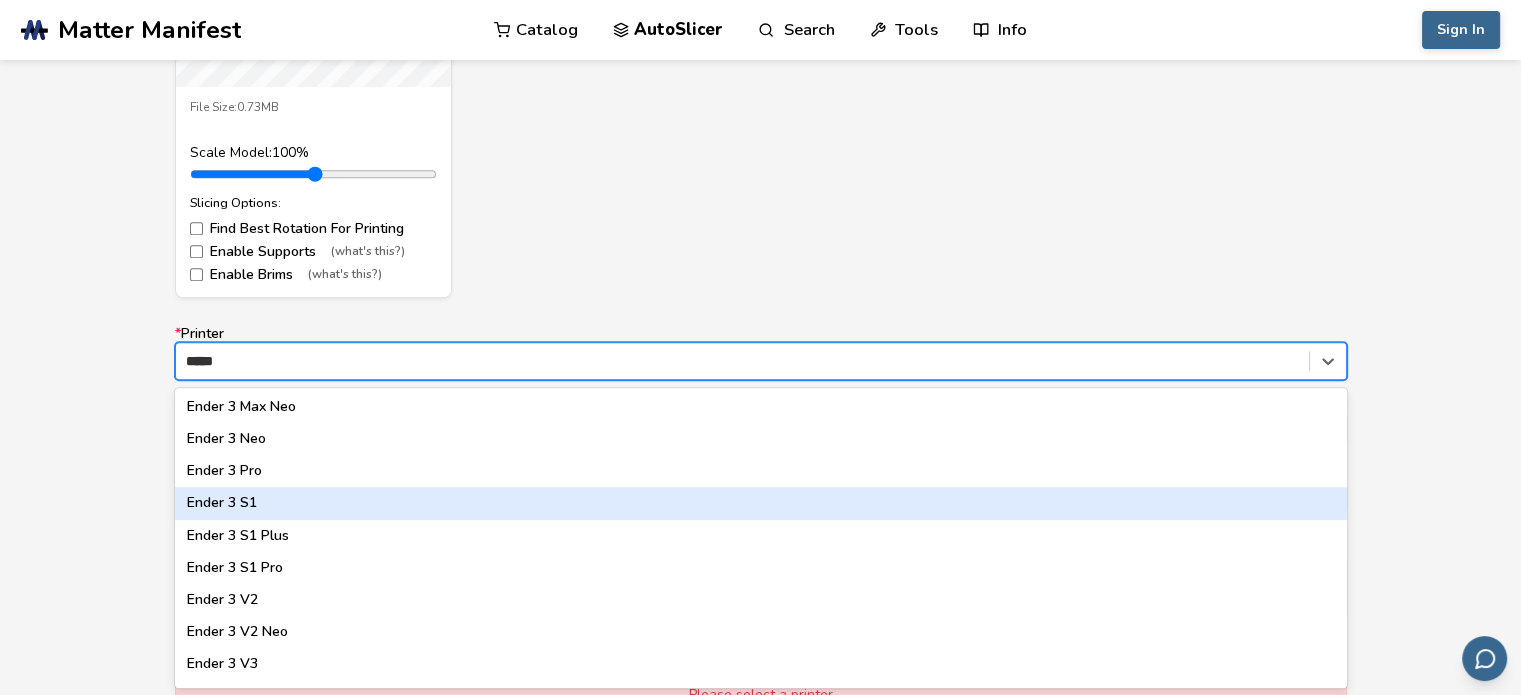 scroll, scrollTop: 0, scrollLeft: 0, axis: both 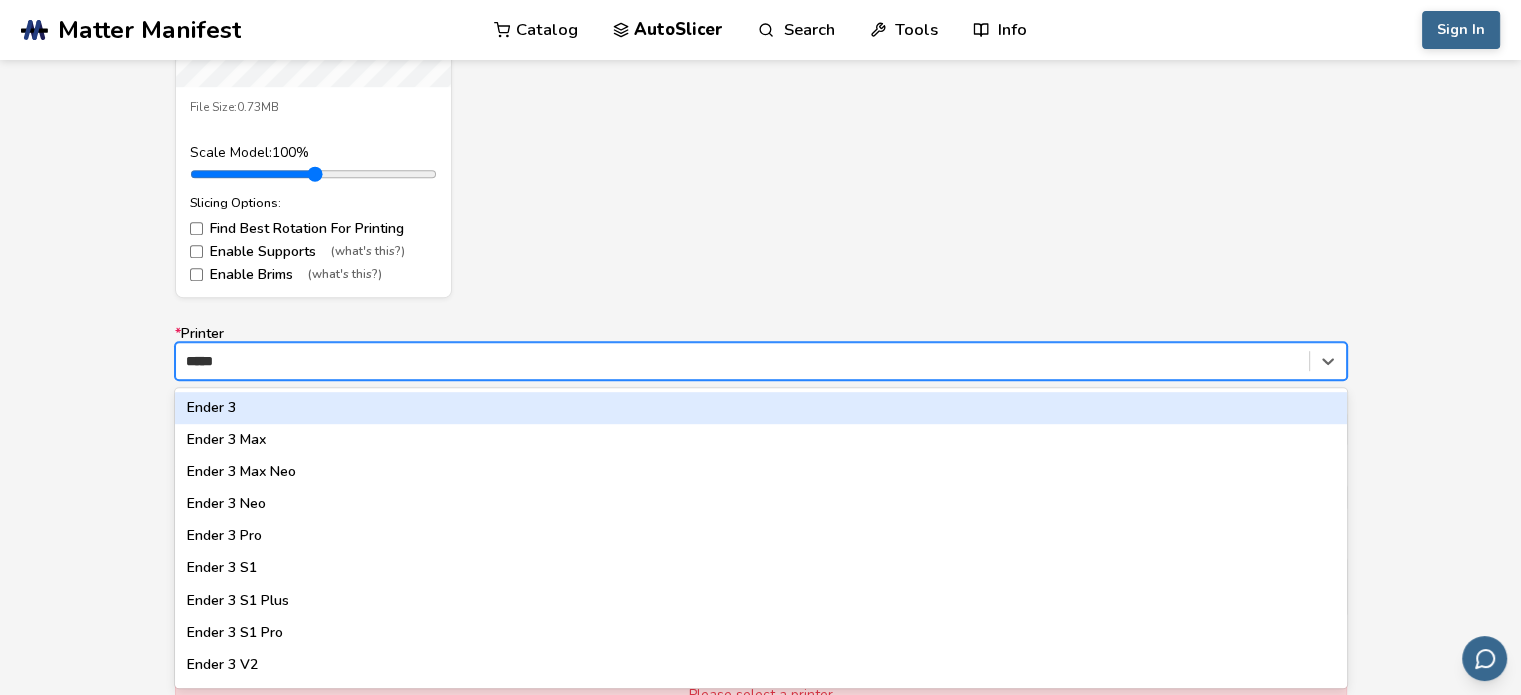 click on "Ender 3" at bounding box center (761, 408) 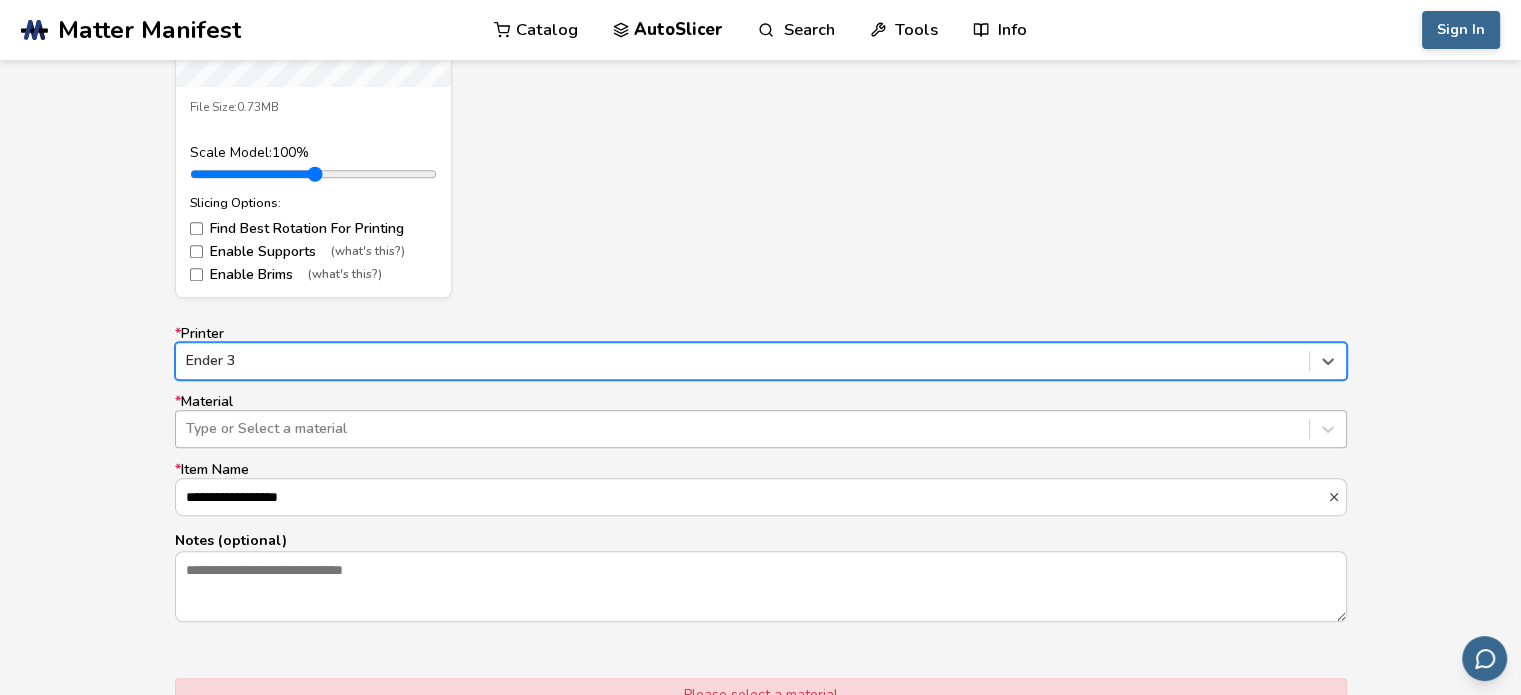 click at bounding box center (742, 429) 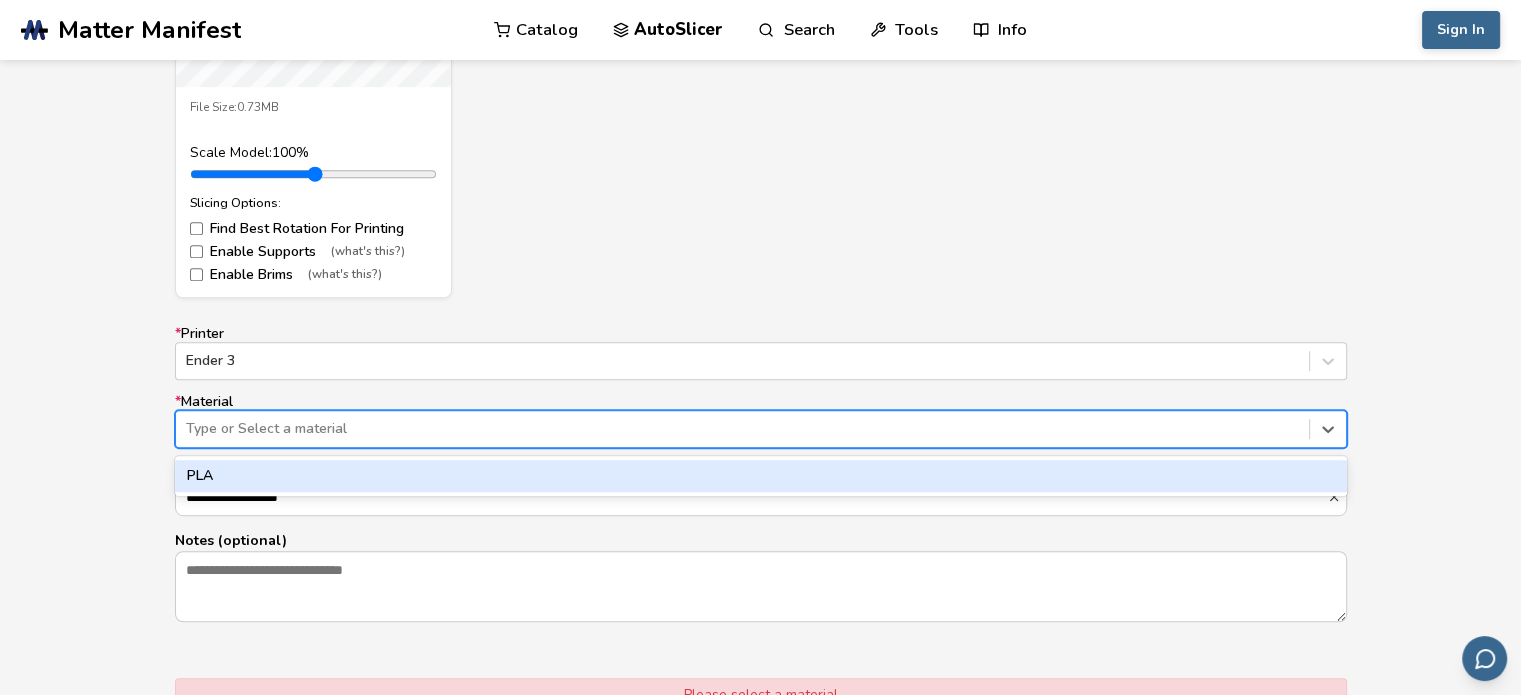 click on "PLA" at bounding box center [761, 476] 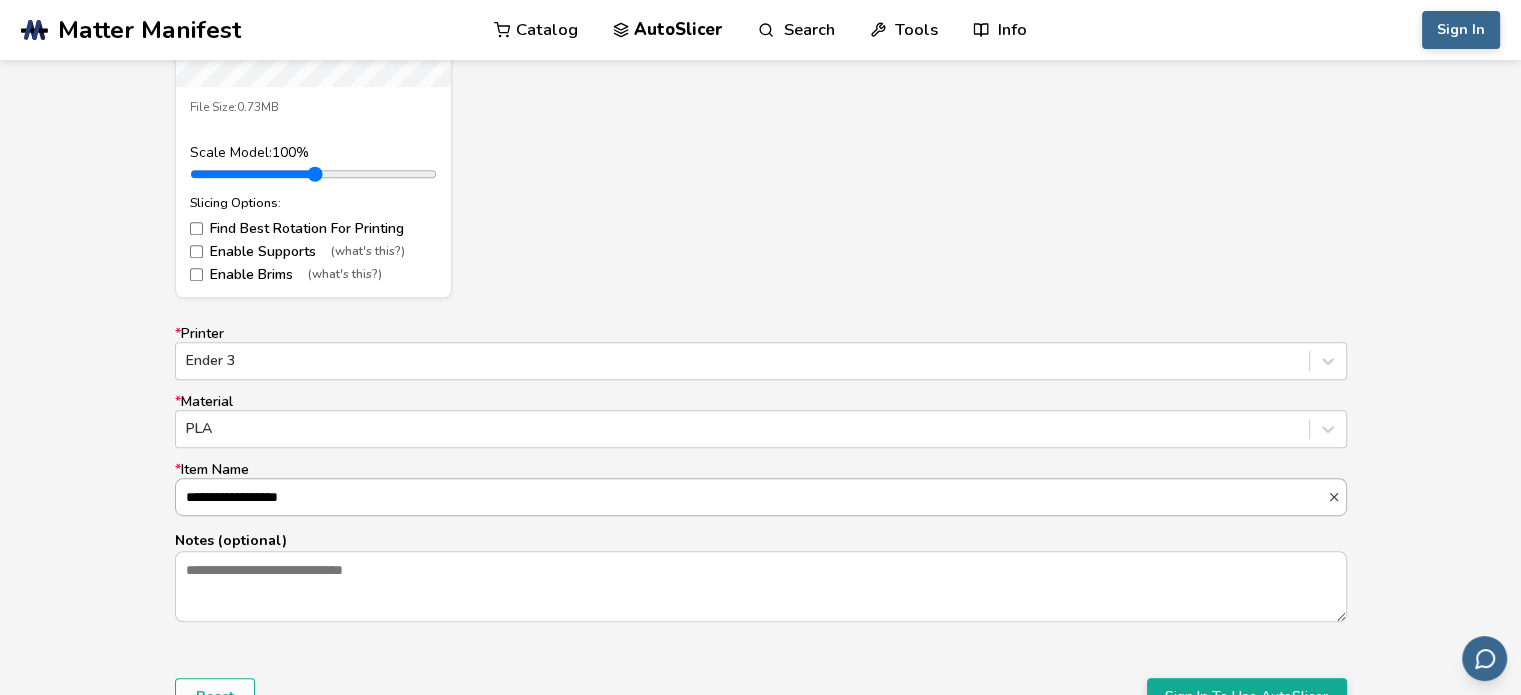 click on "**********" at bounding box center (751, 497) 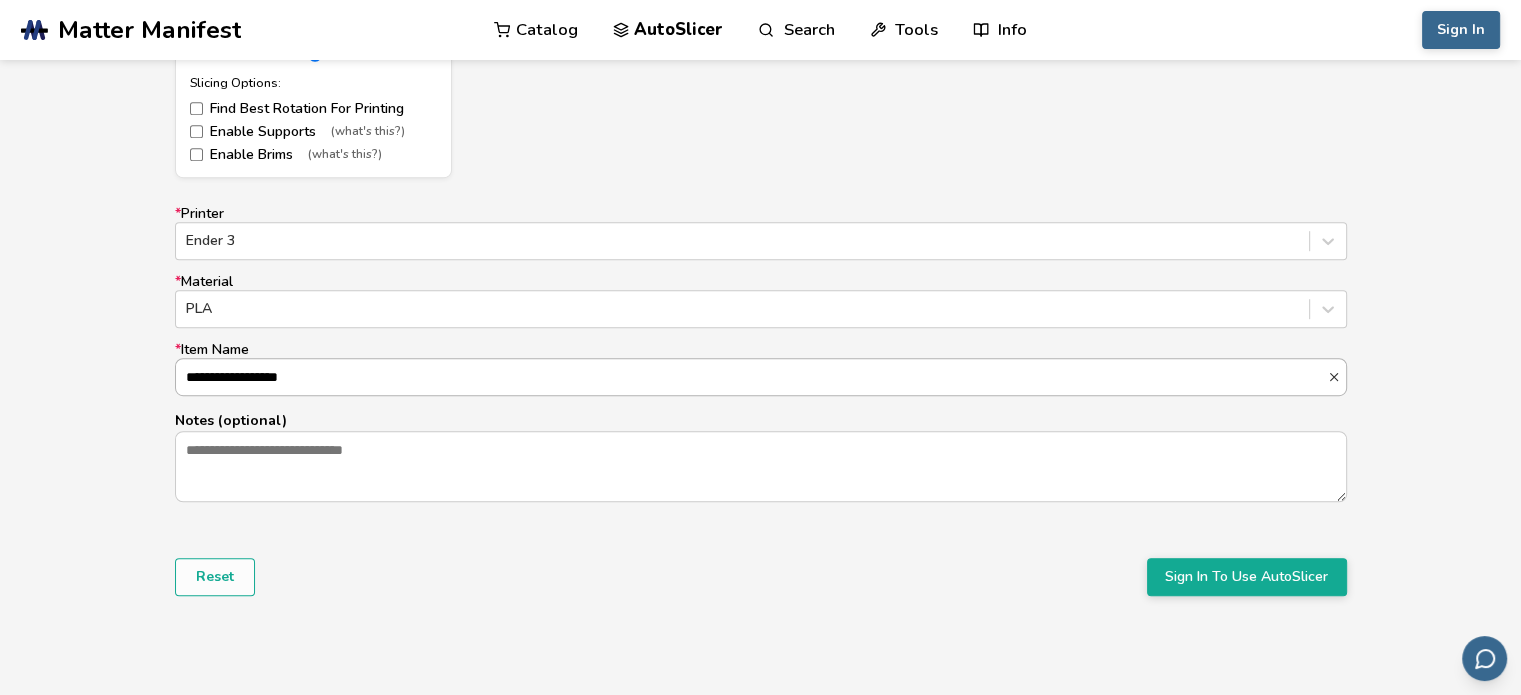 scroll, scrollTop: 1210, scrollLeft: 0, axis: vertical 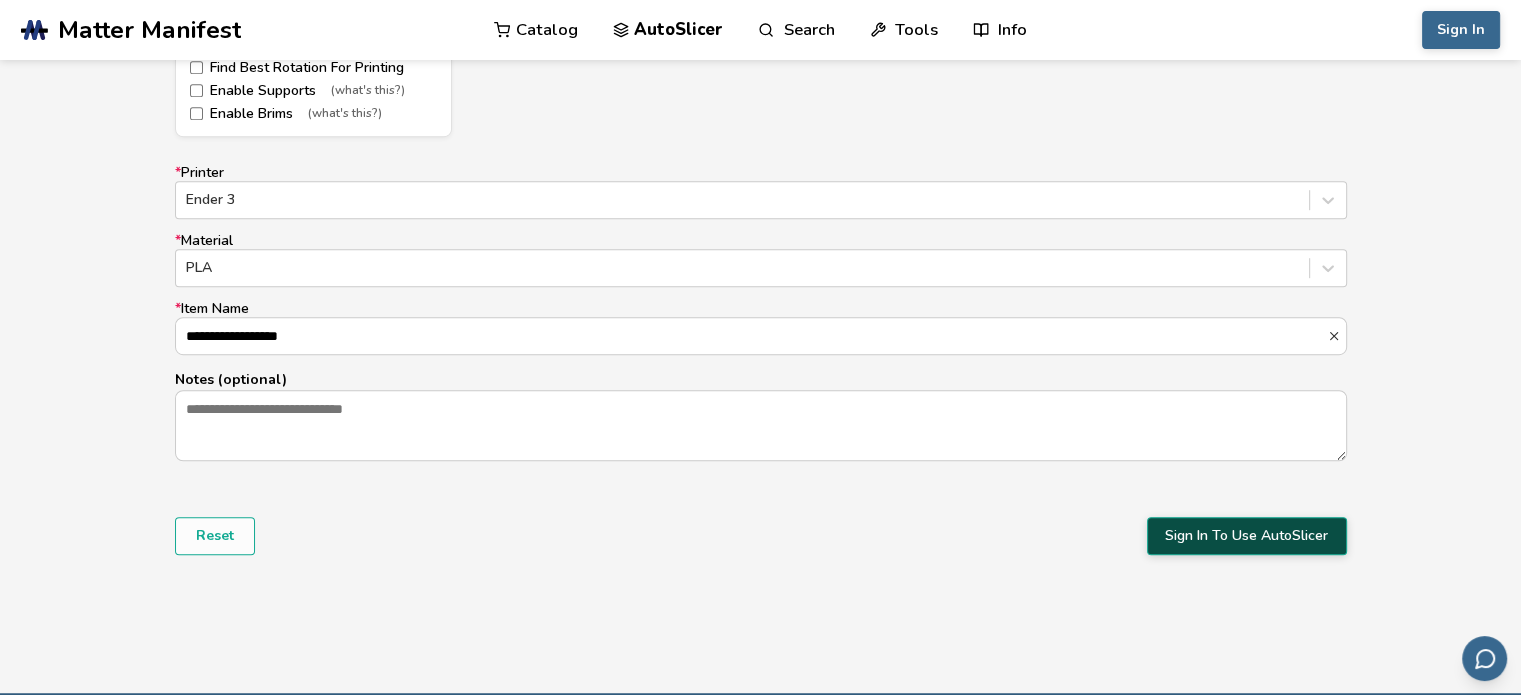 click on "Sign In To Use AutoSlicer" at bounding box center (1247, 536) 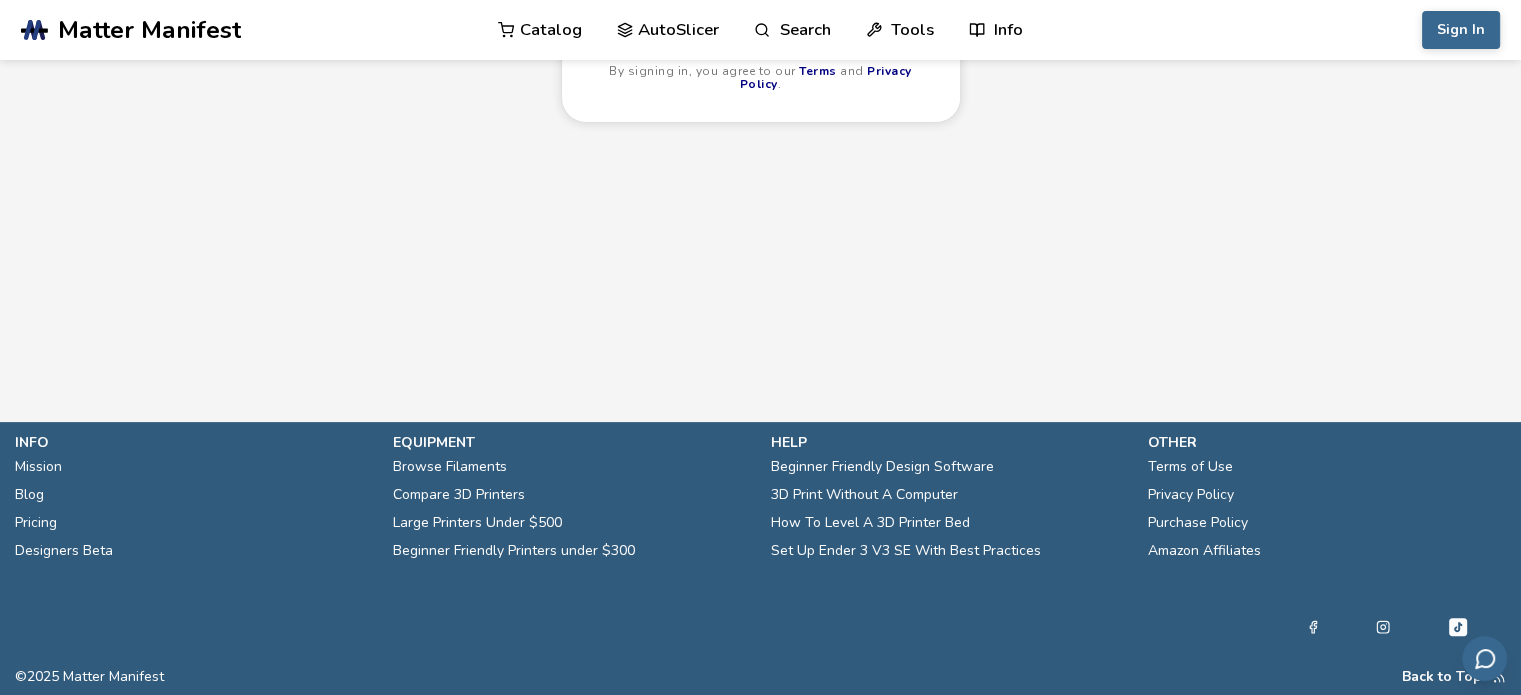 scroll, scrollTop: 0, scrollLeft: 0, axis: both 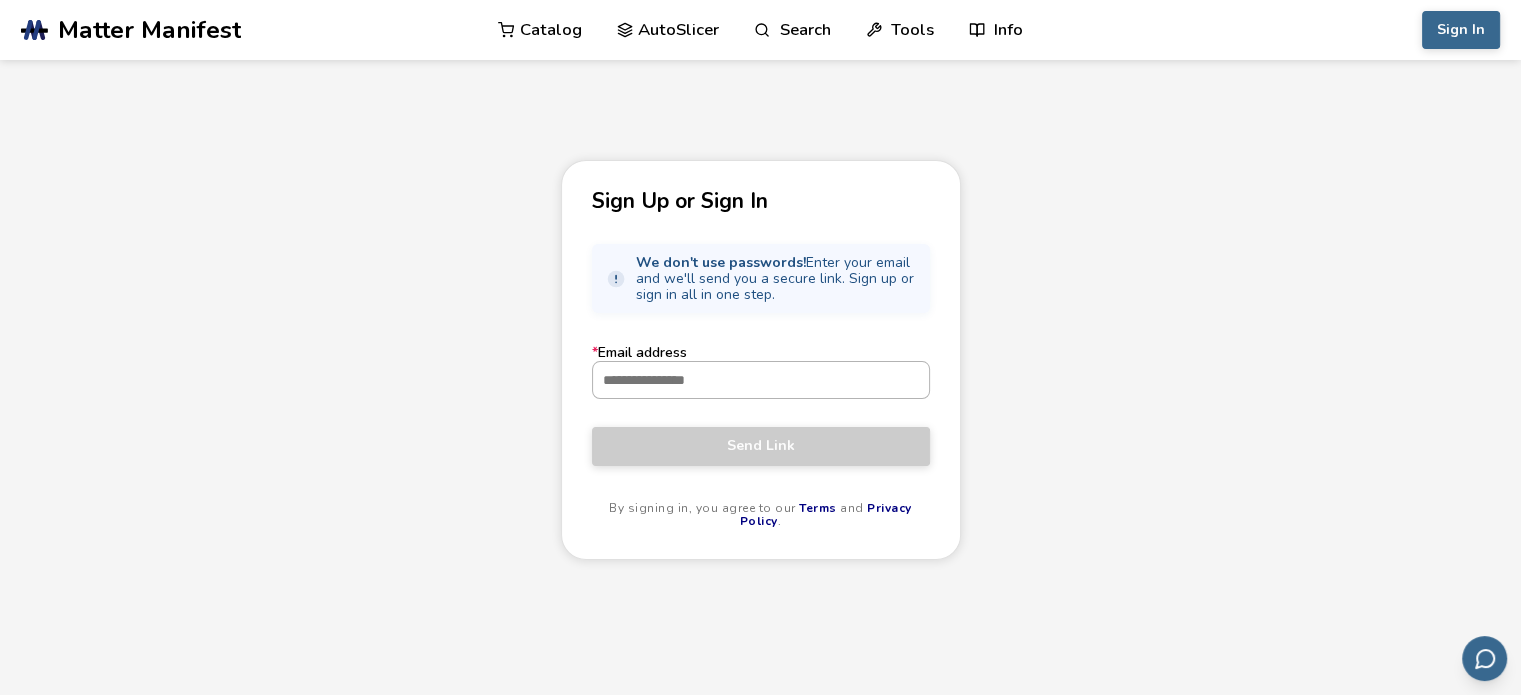 click on "* Email address" at bounding box center (761, 380) 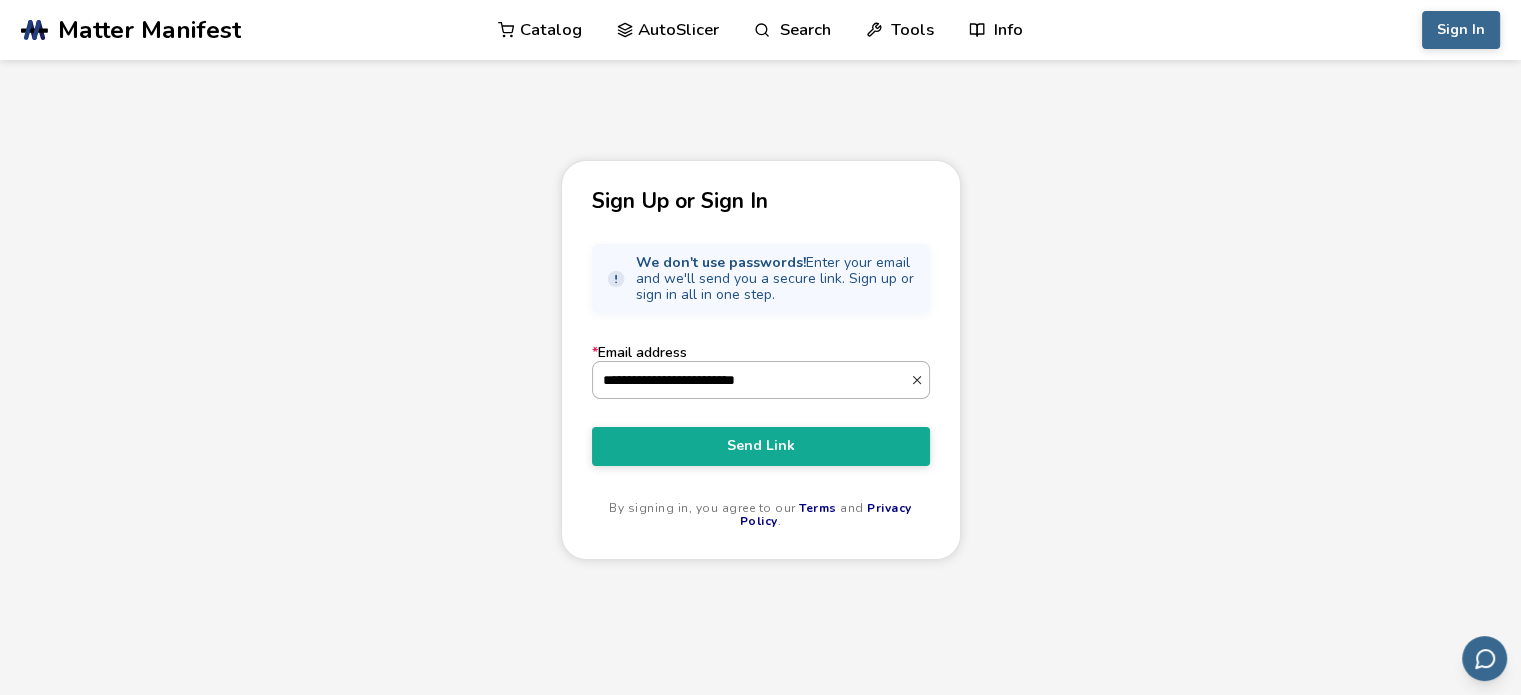 type on "**********" 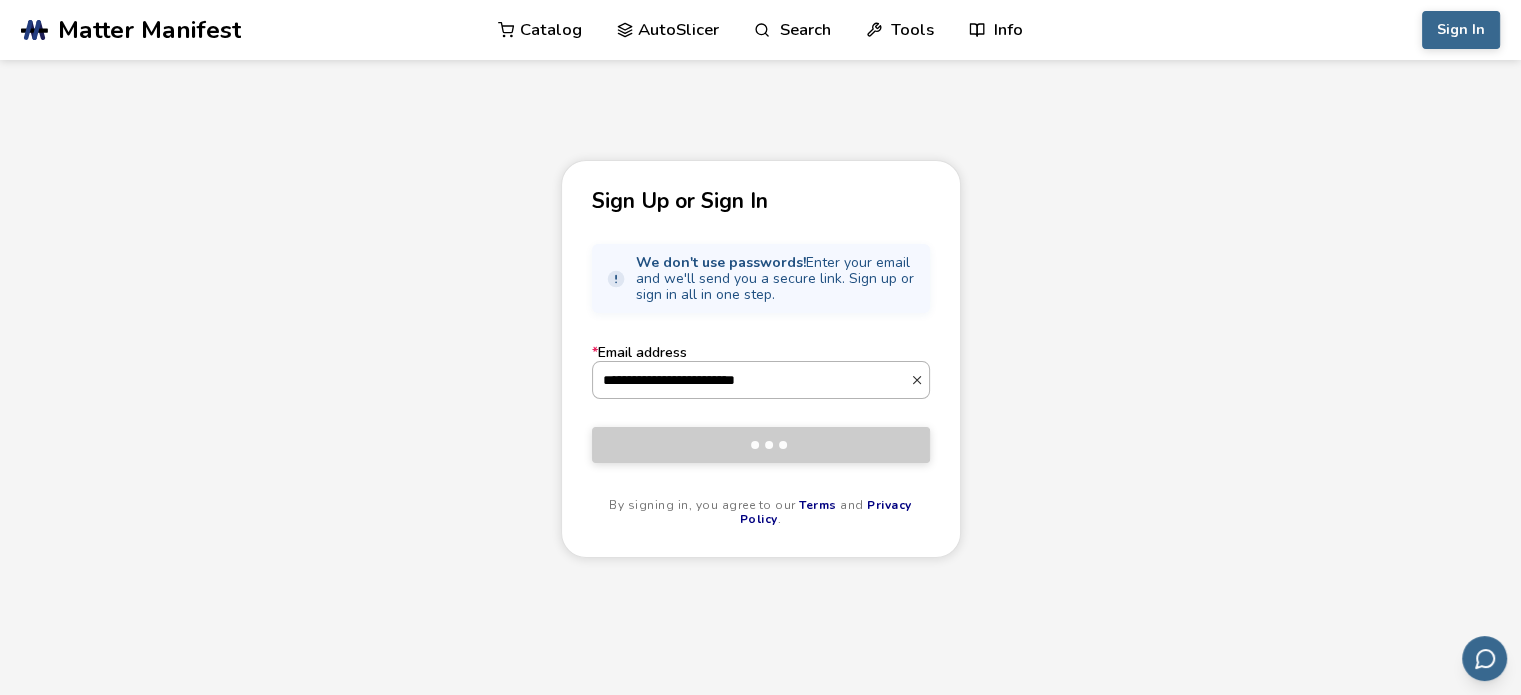 type 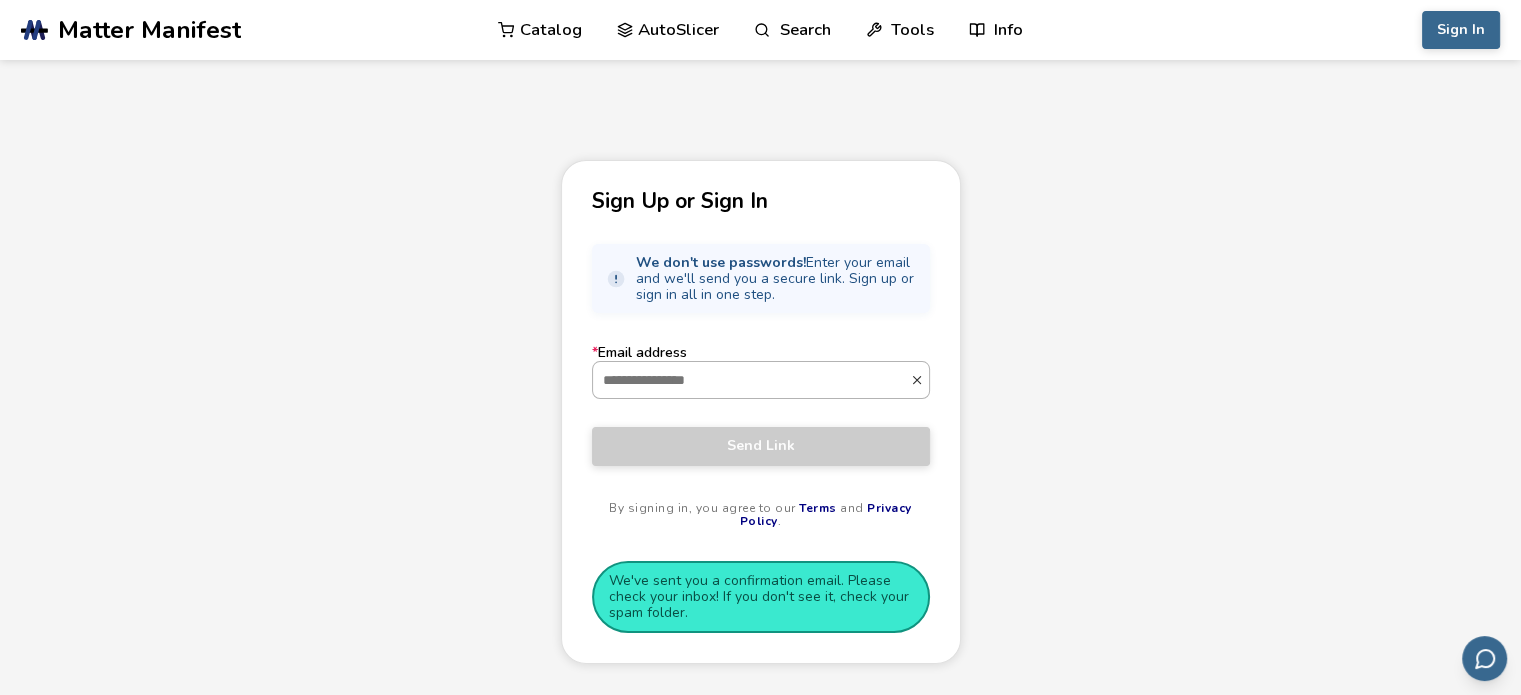 click 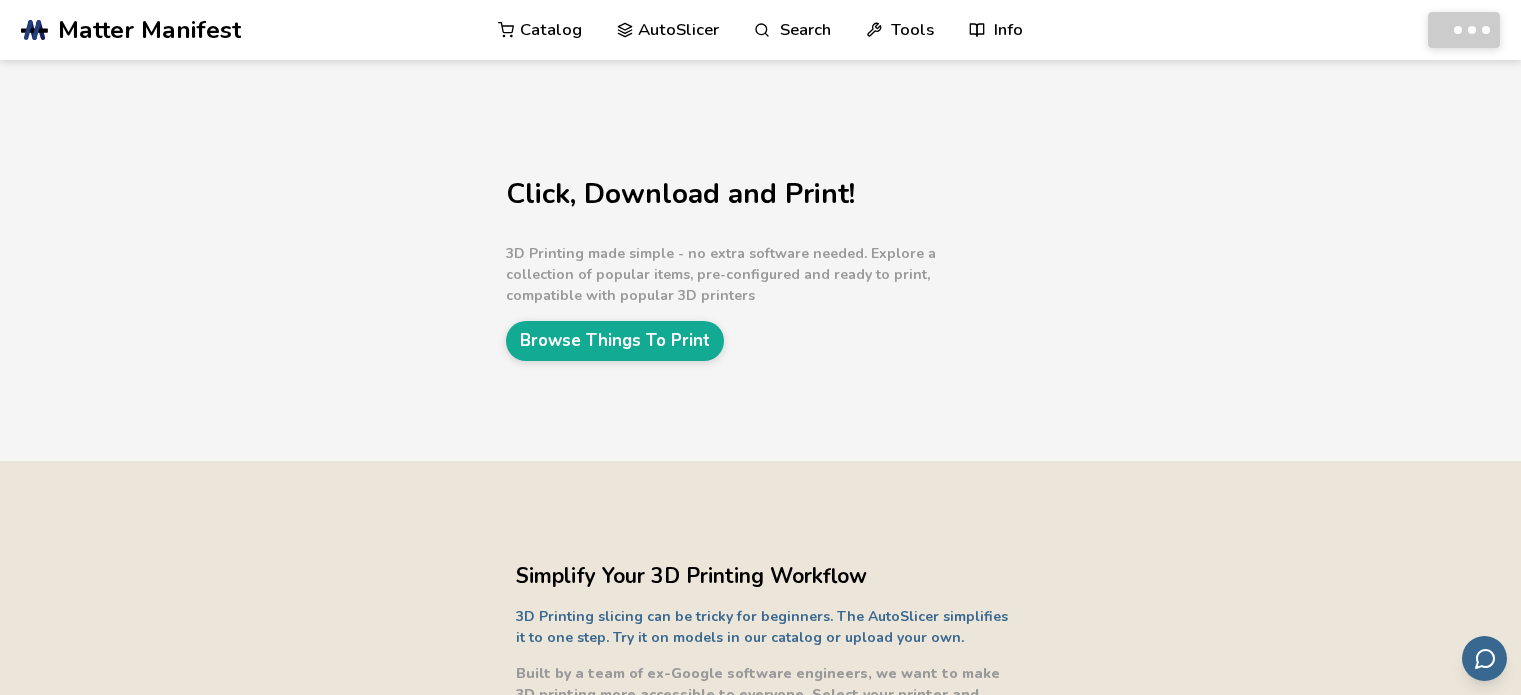 scroll, scrollTop: 0, scrollLeft: 0, axis: both 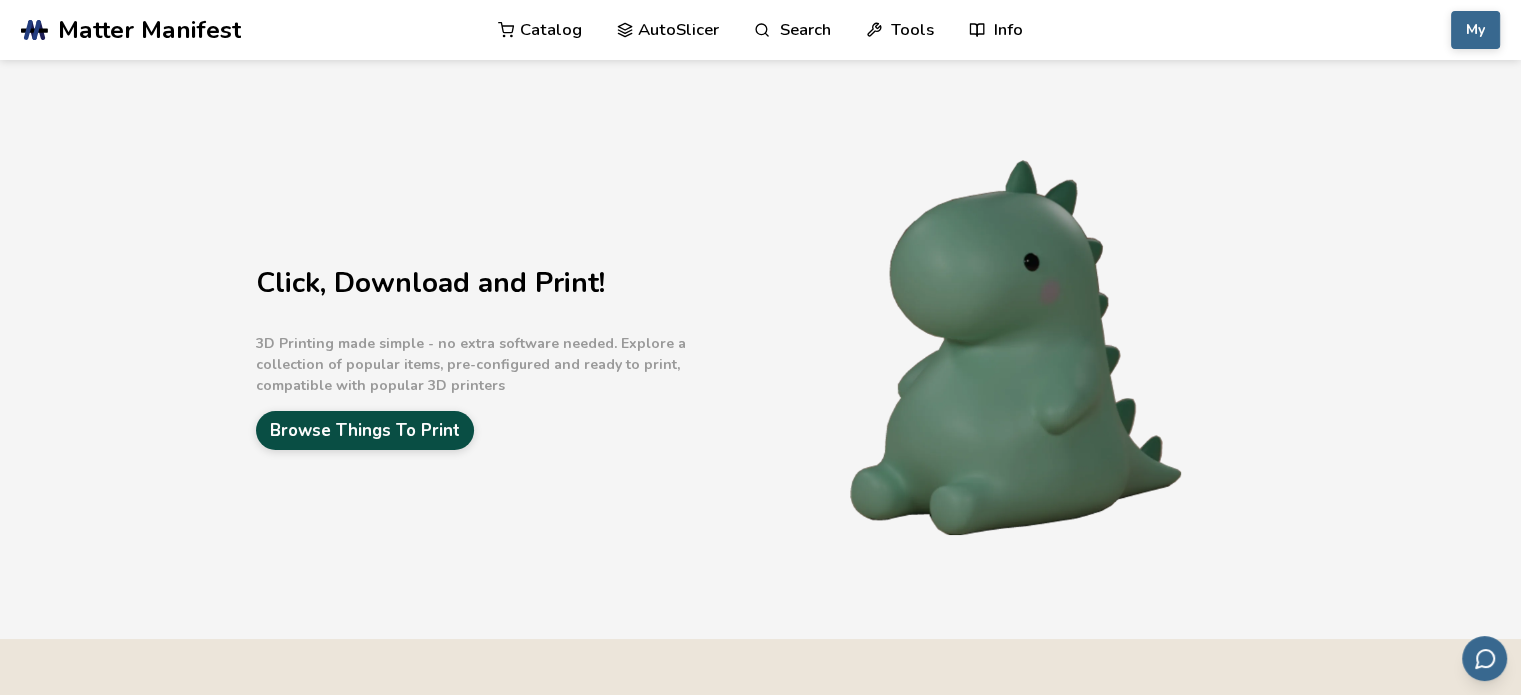 click on "Browse Things To Print" at bounding box center [365, 430] 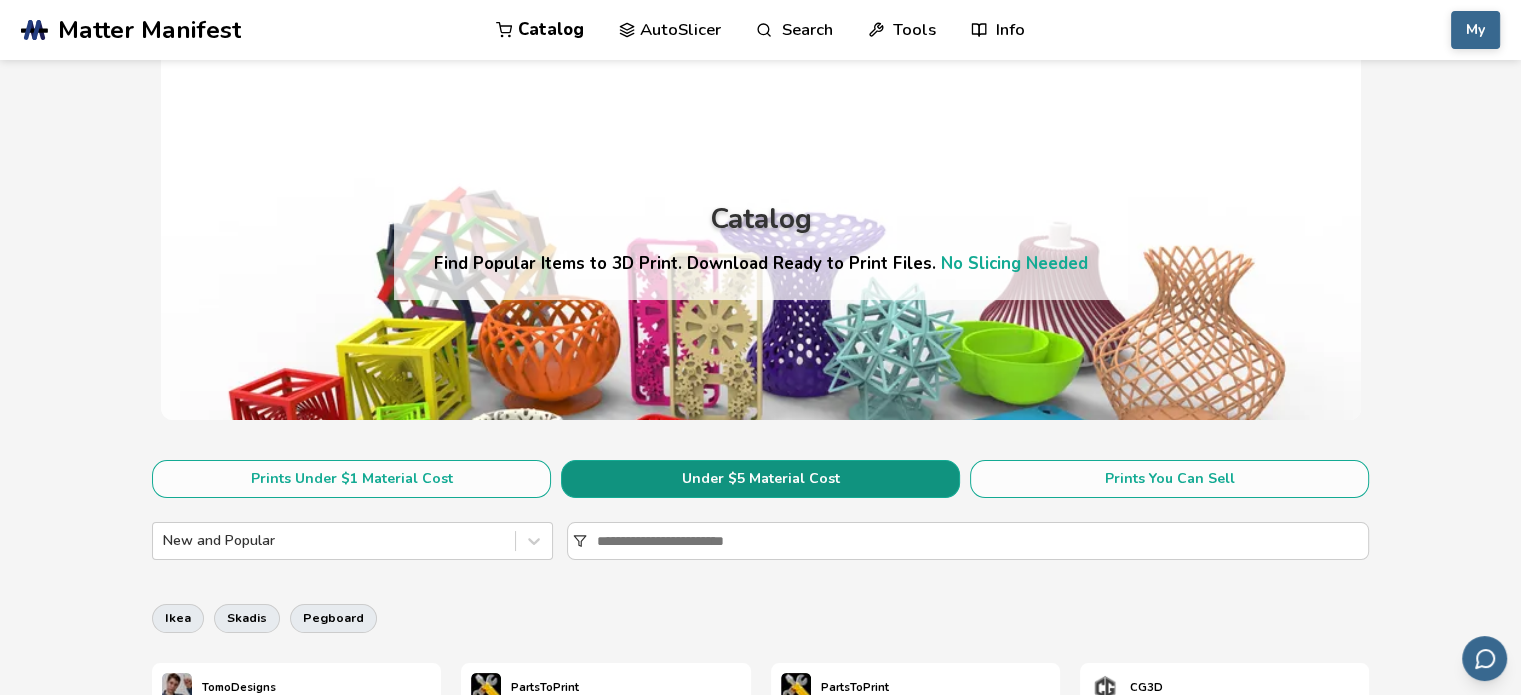 scroll, scrollTop: 116, scrollLeft: 0, axis: vertical 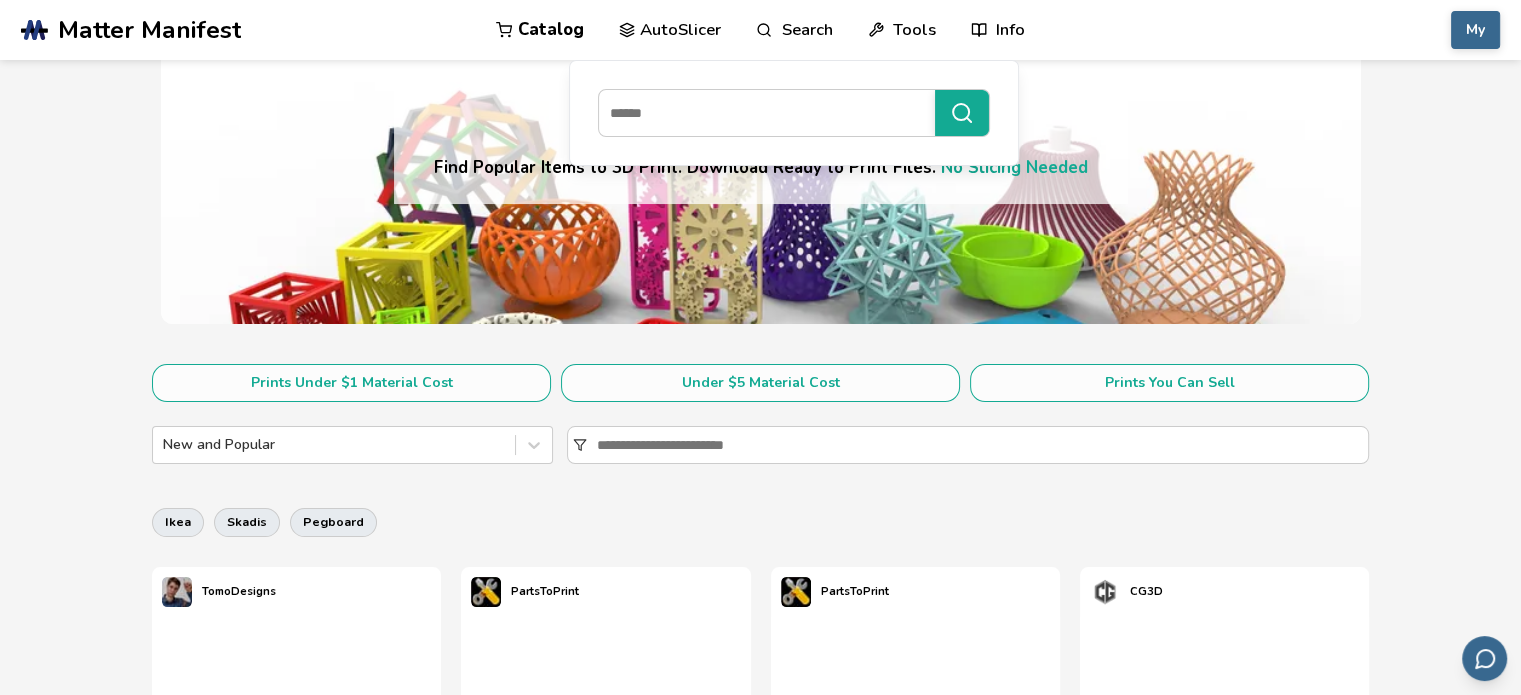 click on "AutoSlicer" at bounding box center [670, 30] 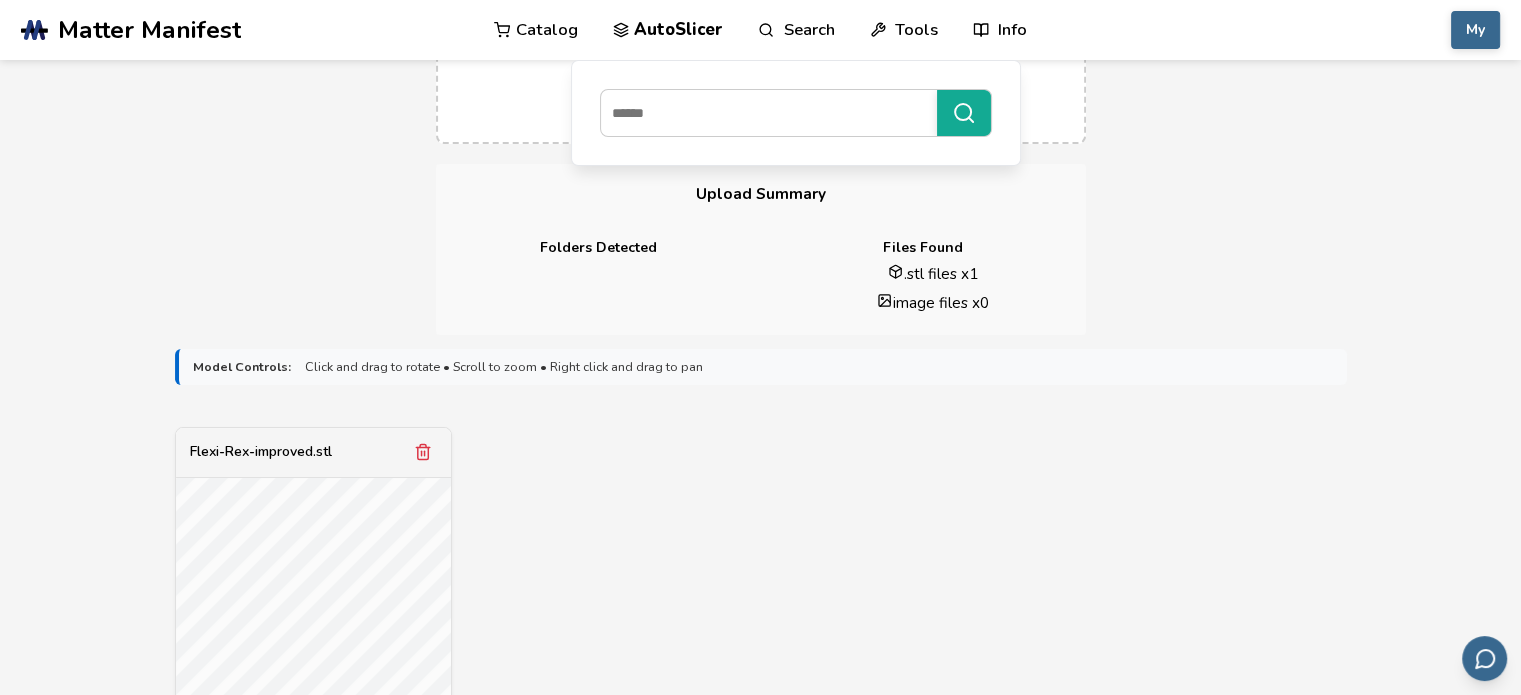 scroll, scrollTop: 386, scrollLeft: 0, axis: vertical 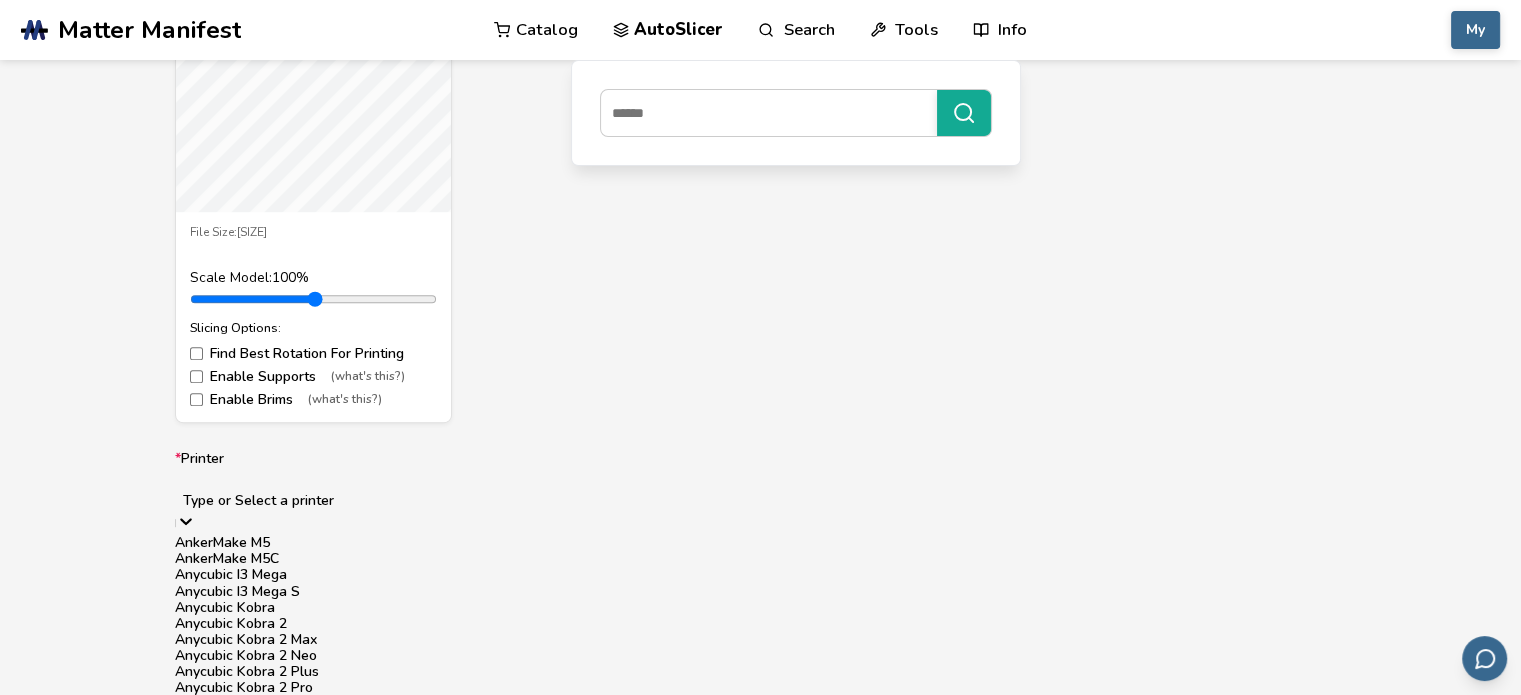 click on "62 results available. Use Up and Down to choose options, press Enter to select the currently focused option, press Escape to exit the menu, press Tab to select the option and exit the menu. Type or Select a printer AnkerMake M5 AnkerMake M5C Anycubic I3 Mega Anycubic I3 Mega S Anycubic Kobra Anycubic Kobra 2 Anycubic Kobra 2 Max Anycubic Kobra 2 Neo Anycubic Kobra 2 Plus Anycubic Kobra 2 Pro Anycubic Kobra 3 Anycubic Kobra Max Anycubic Kobra Plus Anycubic Mega Zero Bambu Lab A1 Mini Creality K1 Creality K1 Max Creality K1 SE Creality K1C Elegoo Centauri Elegoo Centauri Carbon Elegoo Neptune 1 Elegoo Neptune 2 Elegoo Neptune 2S Elegoo Neptune 3 Elegoo Neptune 3 Max Elegoo Neptune 3 Plus Elegoo Neptune 3 Pro Elegoo Neptune 4 Elegoo Neptune 4 Max Elegoo Neptune 4 Plus Elegoo Neptune 4 Pro Elegoo Neptune X Ender 3 Ender 3 Max Ender 3 Max Neo Ender 3 Neo Ender 3 Pro Ender 3 S1 Ender 3 S1 Plus Ender 3 S1 Pro Ender 3 V2 Ender 3 V2 Neo Ender 3 V3 Ender 3 V3 KE Ender 3 V3 Plus Ender 3 V3 SE Ender 5 Ender 5 Plus" at bounding box center (761, 1000) 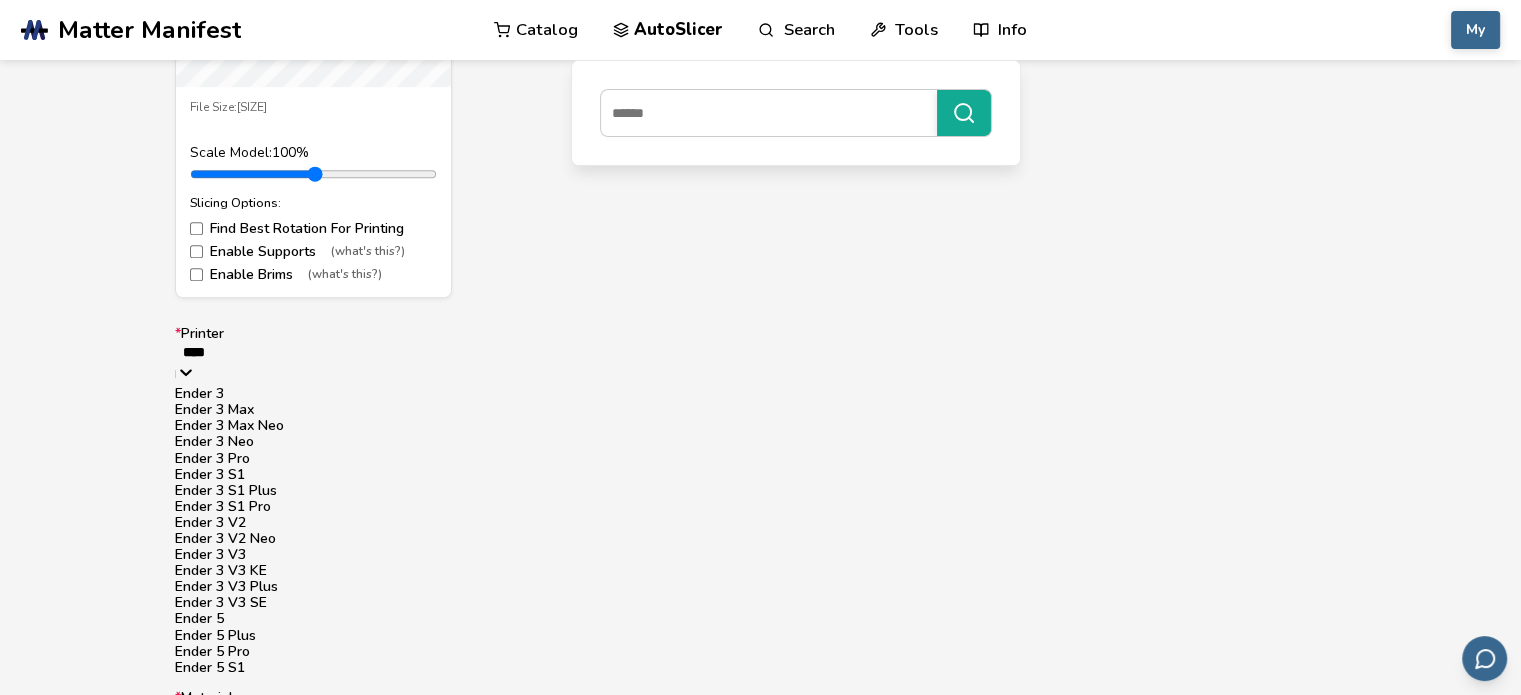 type on "*****" 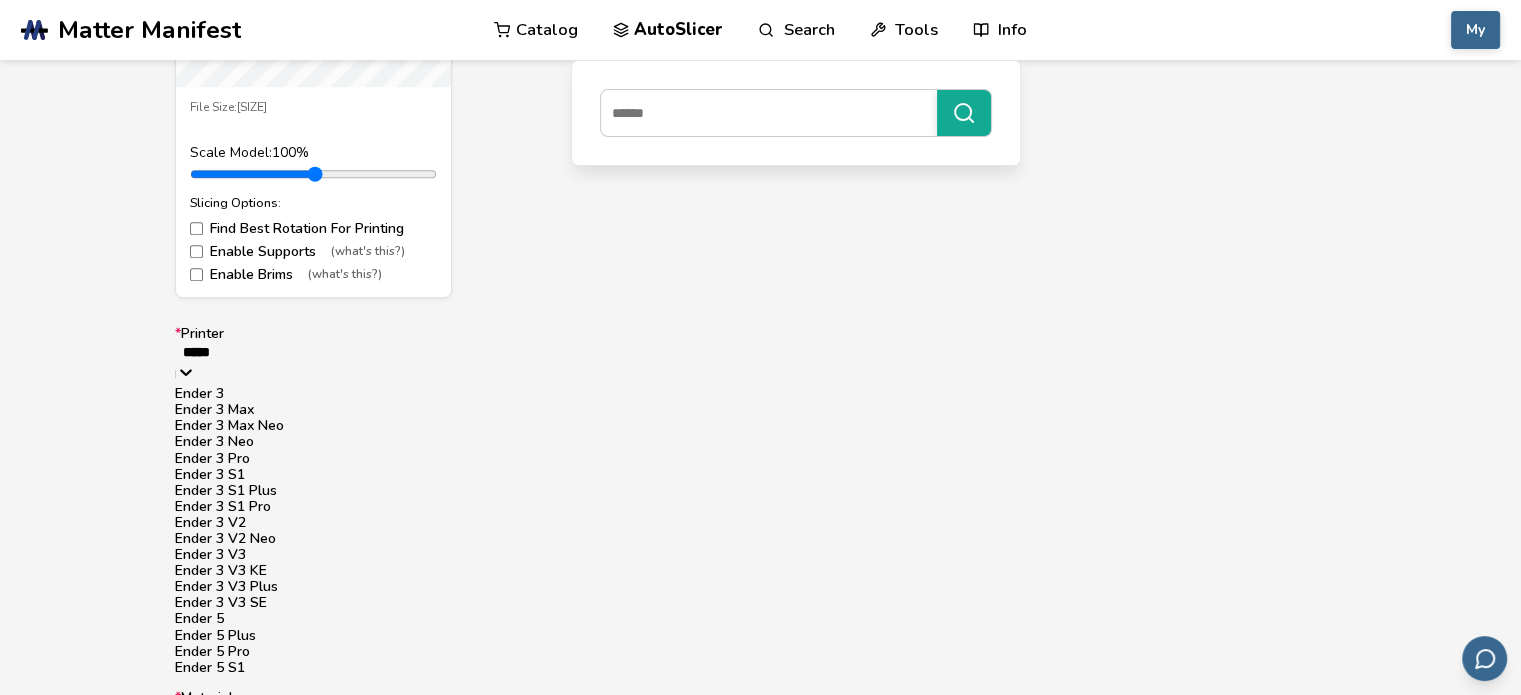 click on "Ender 3" at bounding box center [761, 394] 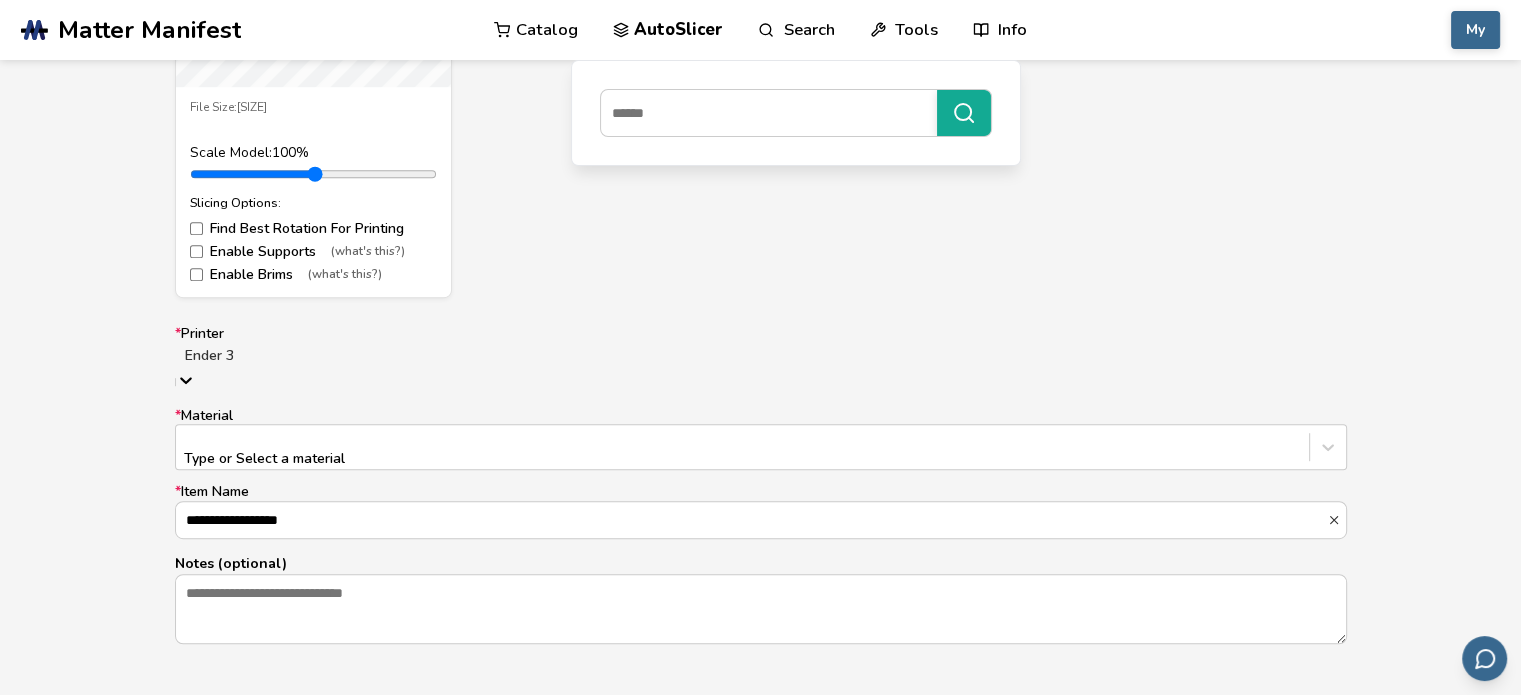 click on "**********" at bounding box center (761, 485) 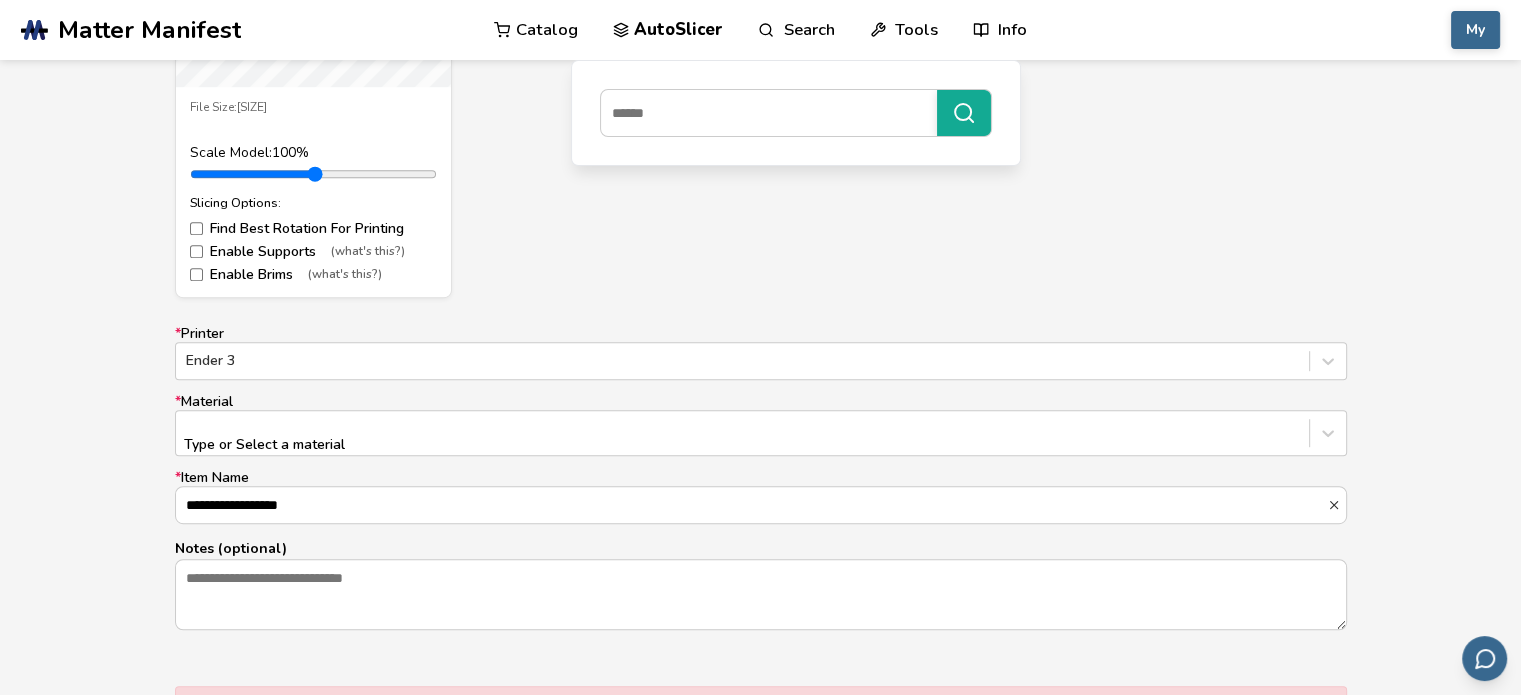 click on "**********" at bounding box center [761, 478] 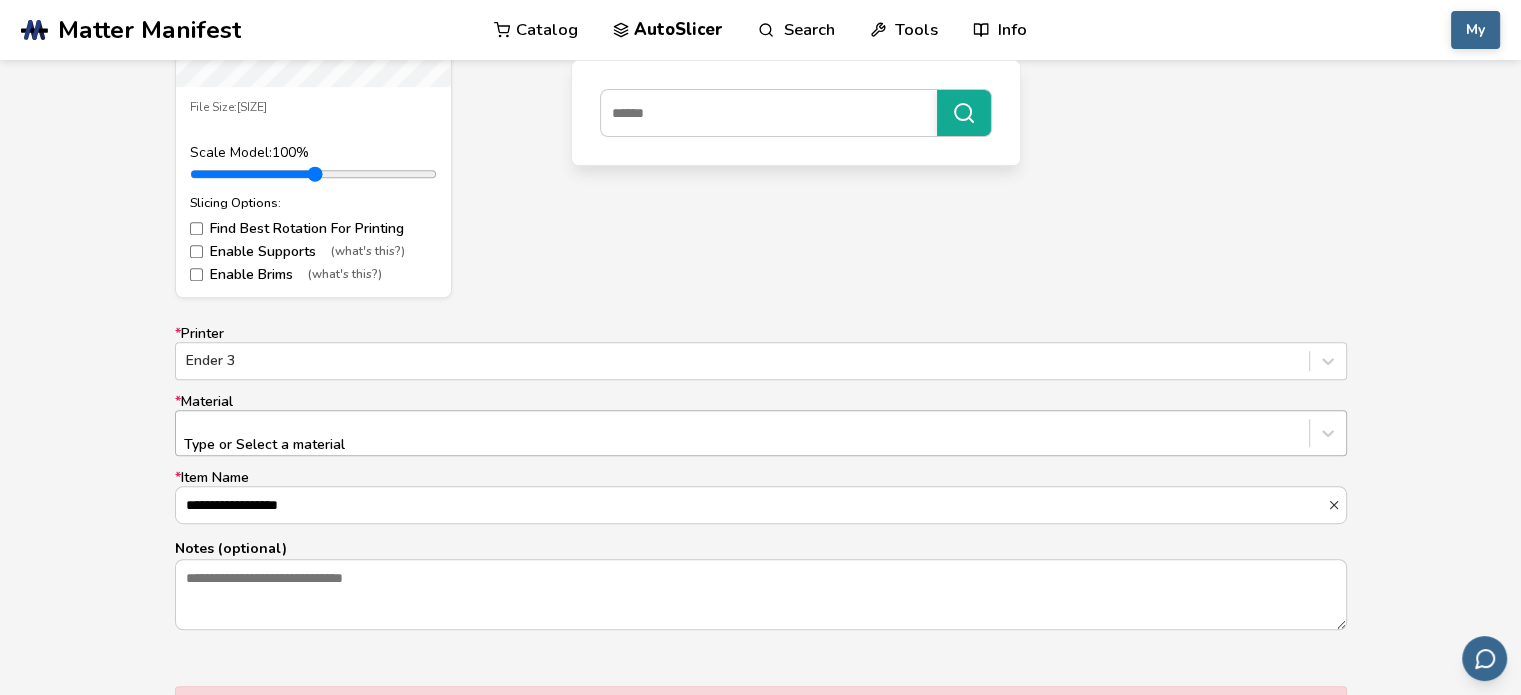 click at bounding box center (742, 425) 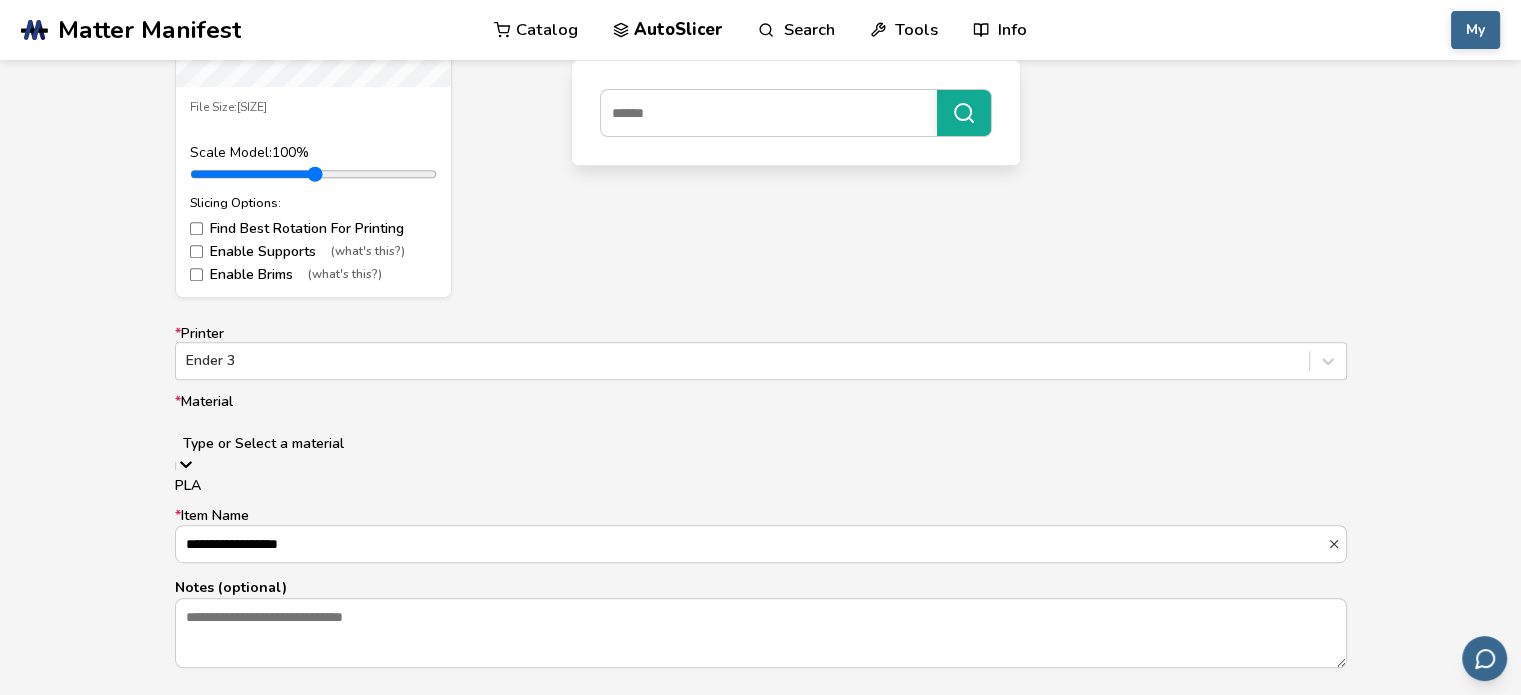 click on "PLA" at bounding box center (761, 486) 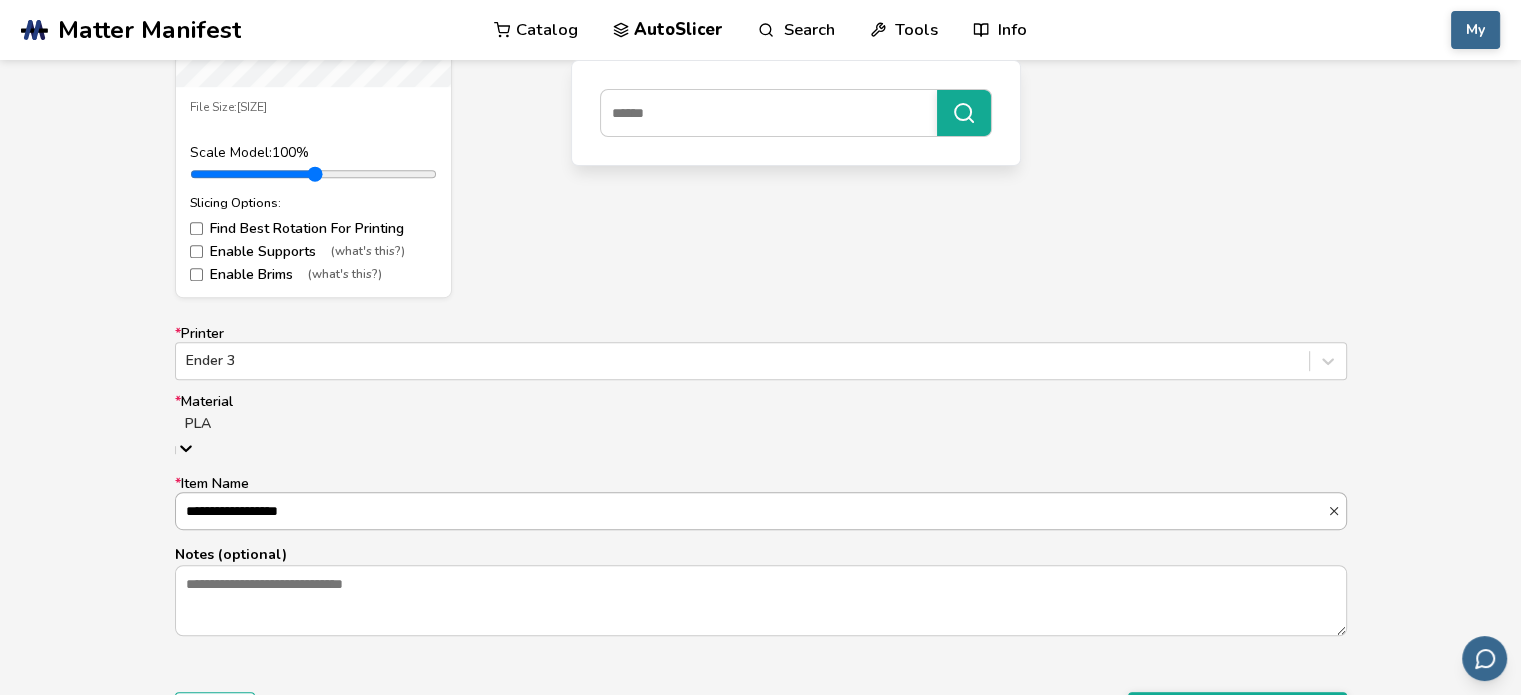scroll, scrollTop: 1, scrollLeft: 0, axis: vertical 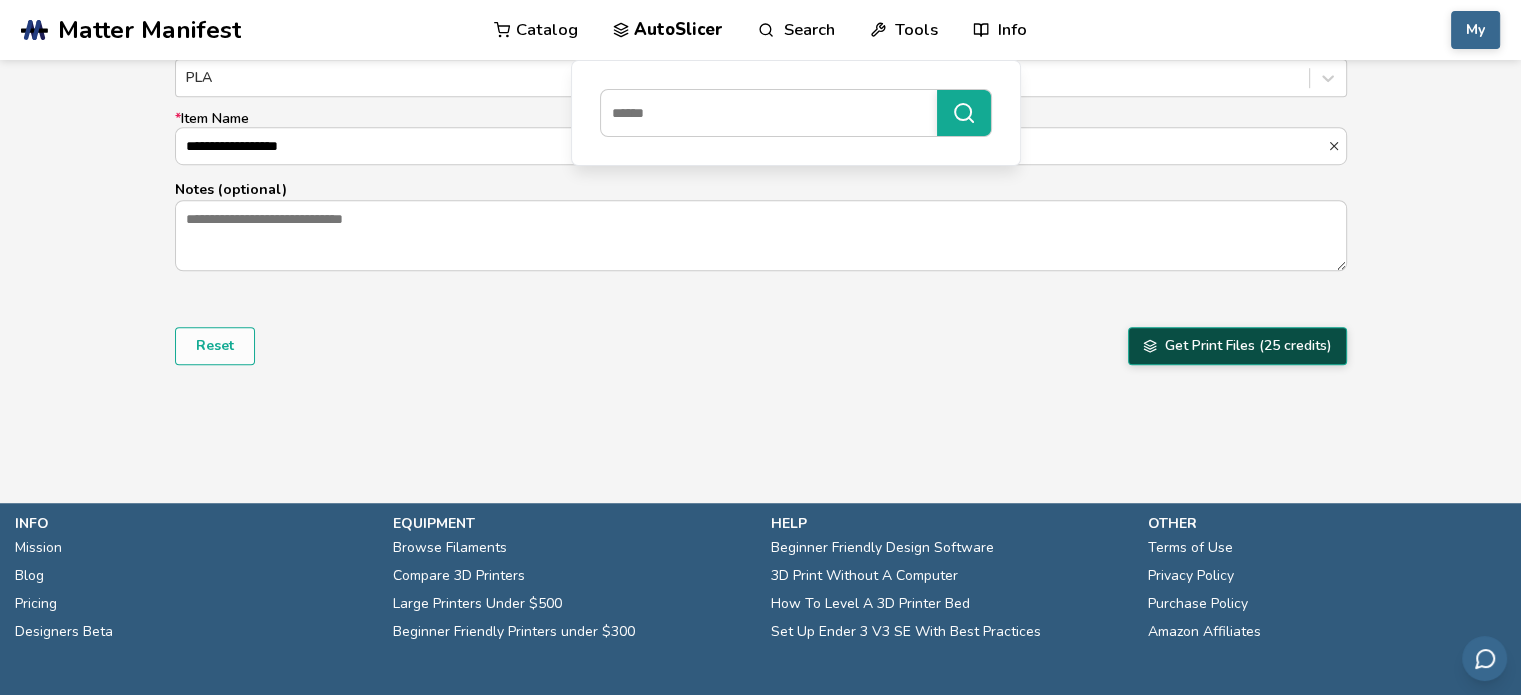 click on "Get Print Files (25 credits)" at bounding box center (1237, 346) 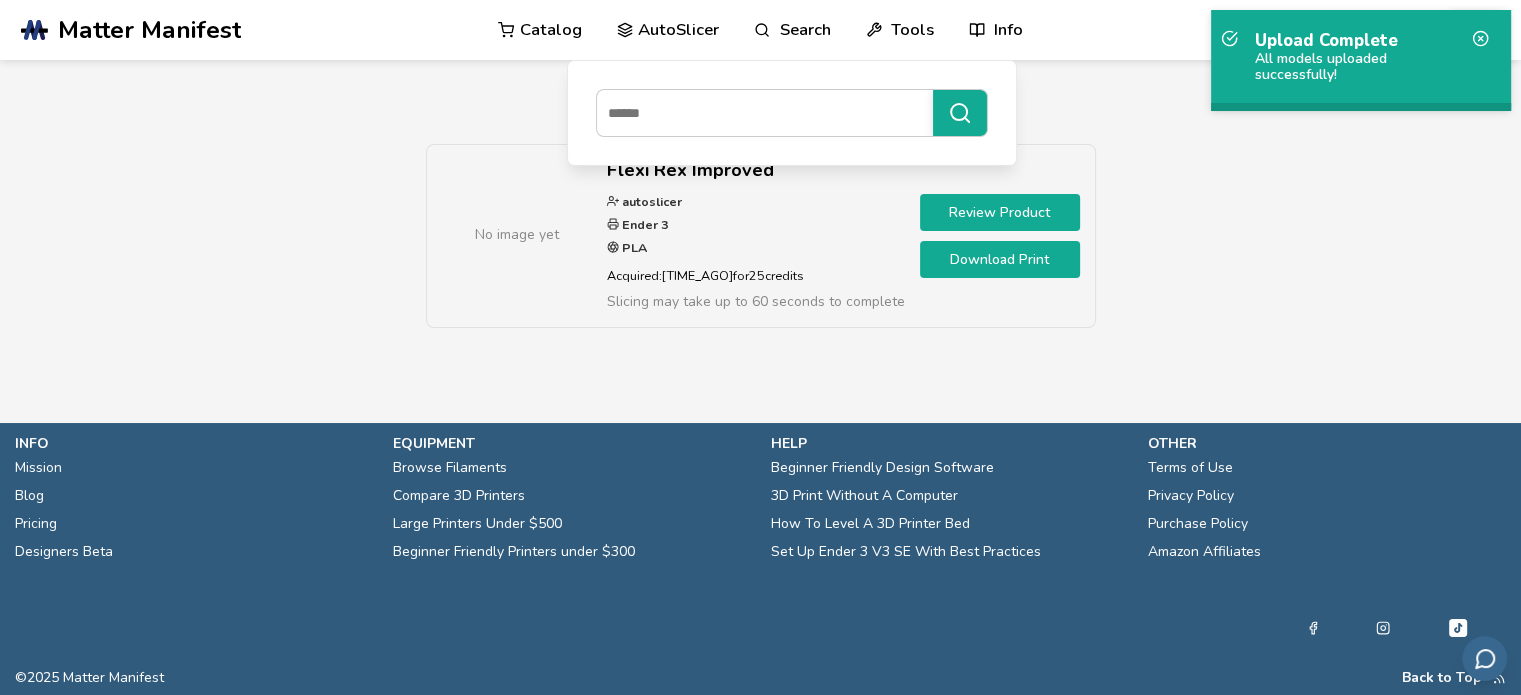 scroll, scrollTop: 0, scrollLeft: 0, axis: both 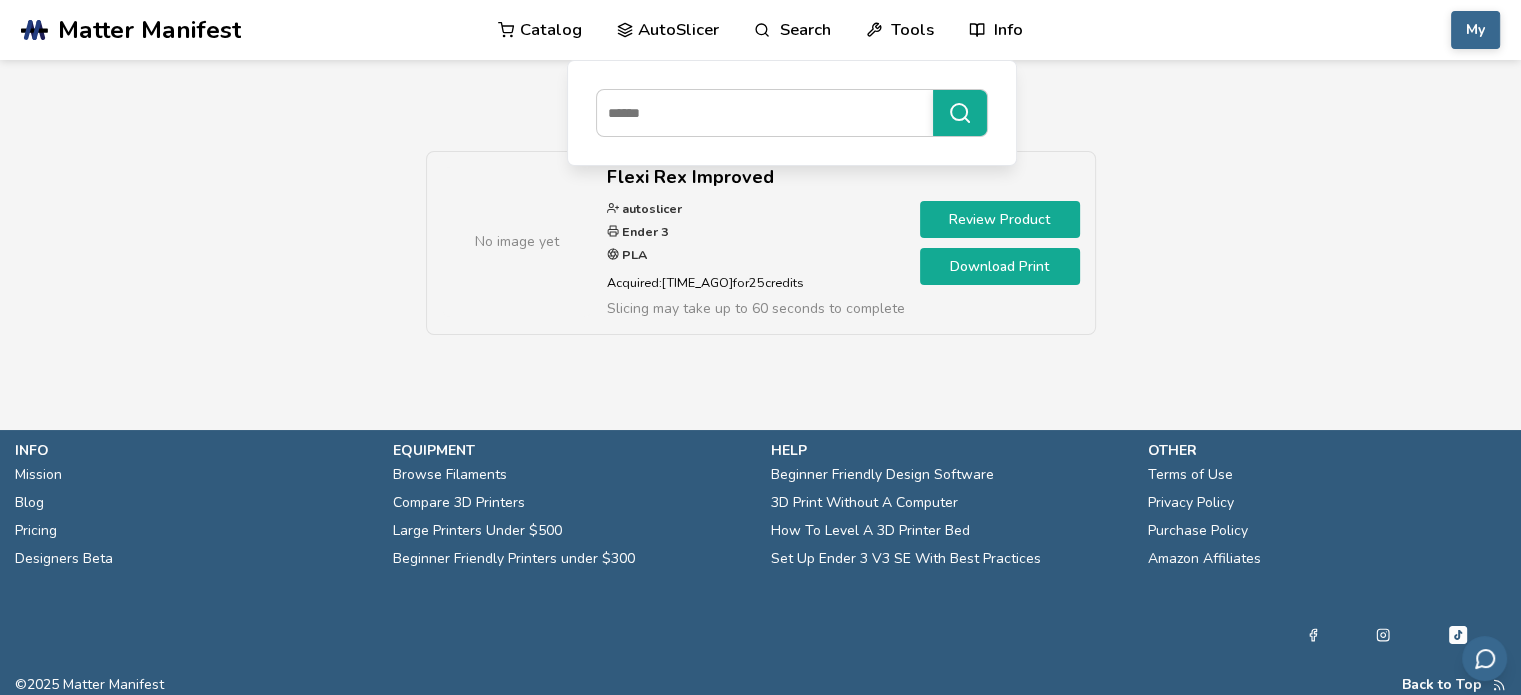 click on "Download Print" at bounding box center [1000, 266] 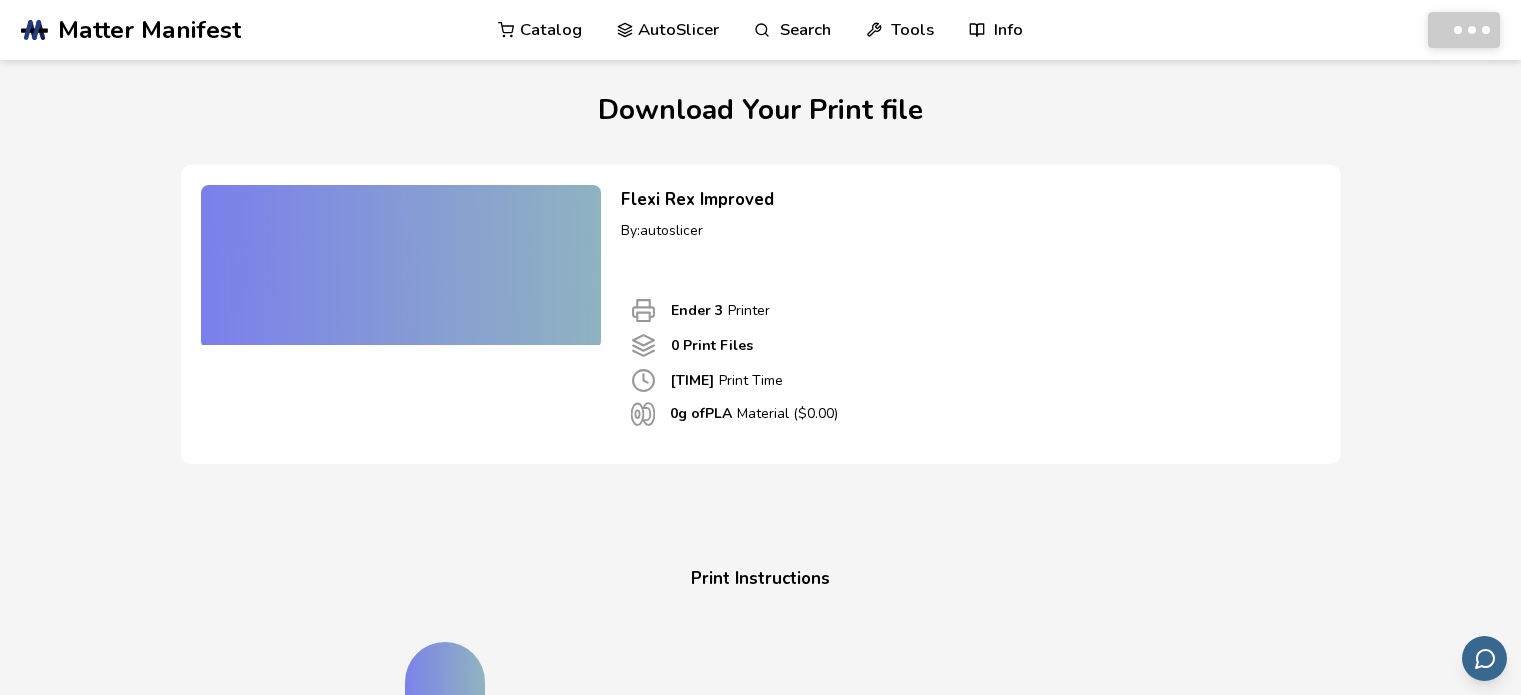 scroll, scrollTop: 0, scrollLeft: 0, axis: both 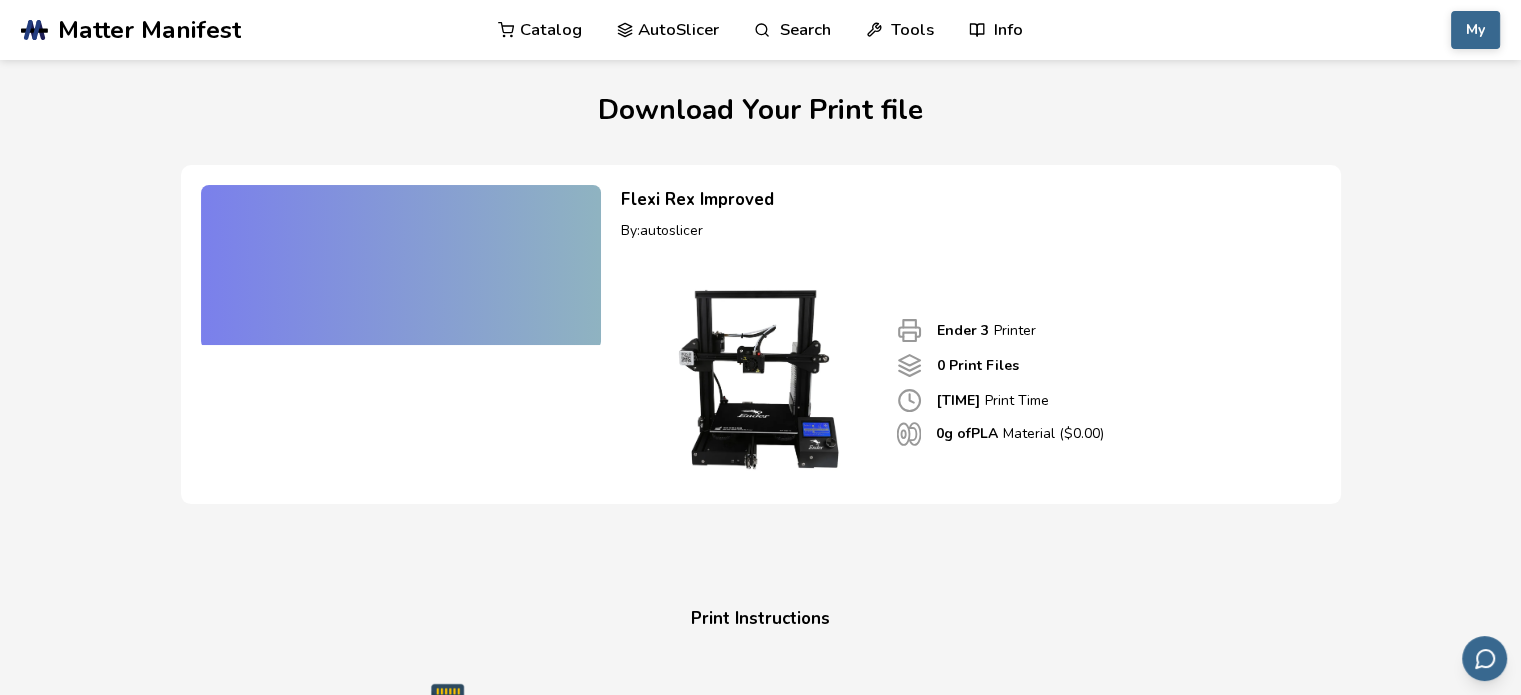 click on "Download Your Print file Flexi Rex Improved By:  autoslicer Ender 3  Printer 0   Print Files   0 min  Print Time 0 g of  PLA   Material ($ 0.00 ) Print Instructions Transfer this .gcode to your printer's SD card Insert SD card and start your print More In Depth Instructions On Setting Up Your Printer" at bounding box center (760, 711) 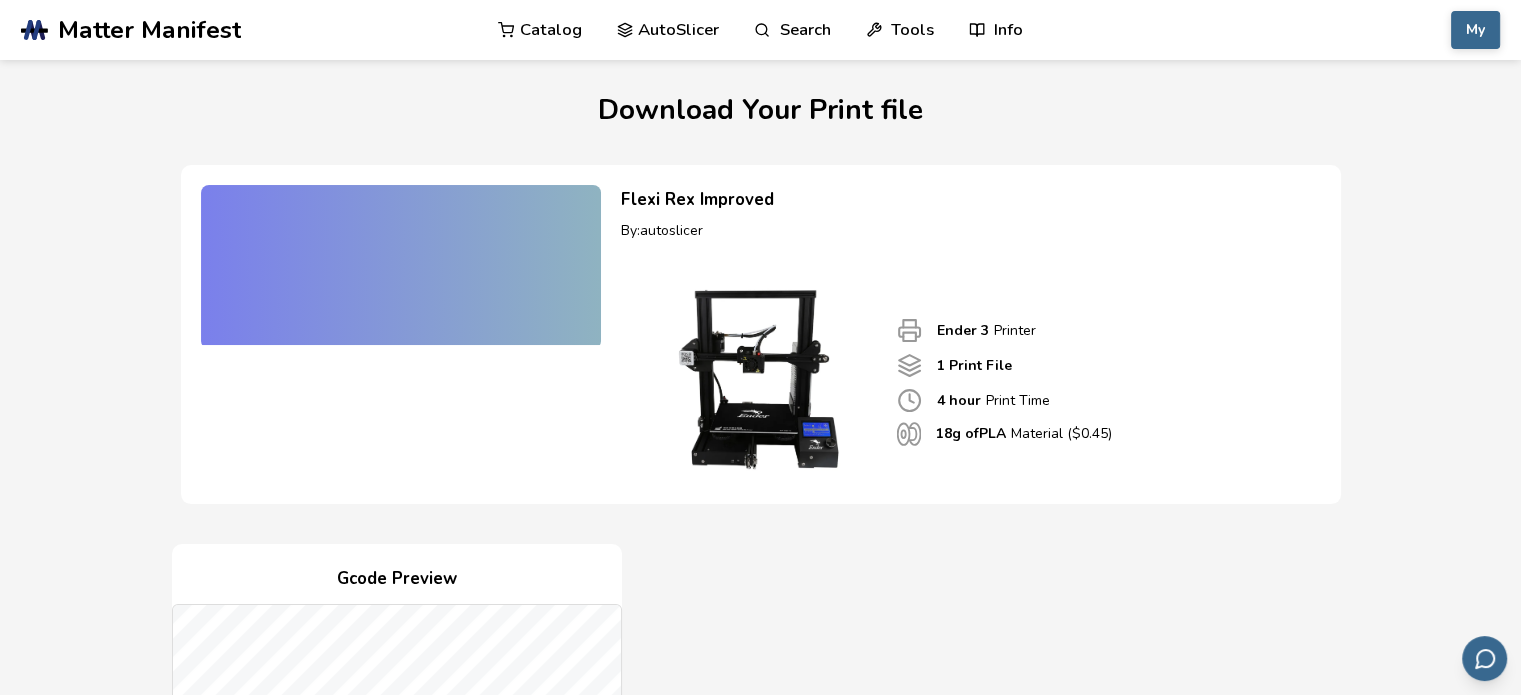 scroll, scrollTop: 264, scrollLeft: 0, axis: vertical 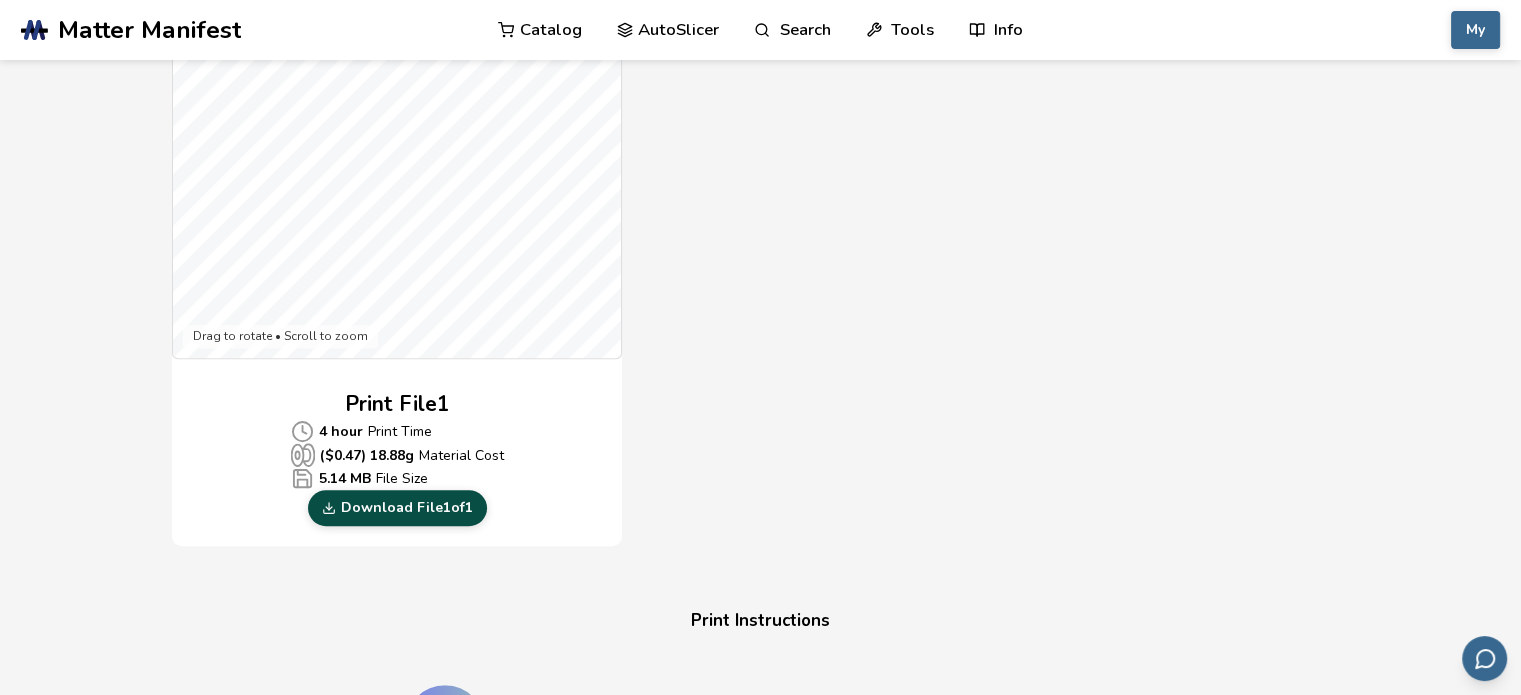 click on "Download File  1  of  1" at bounding box center (397, 508) 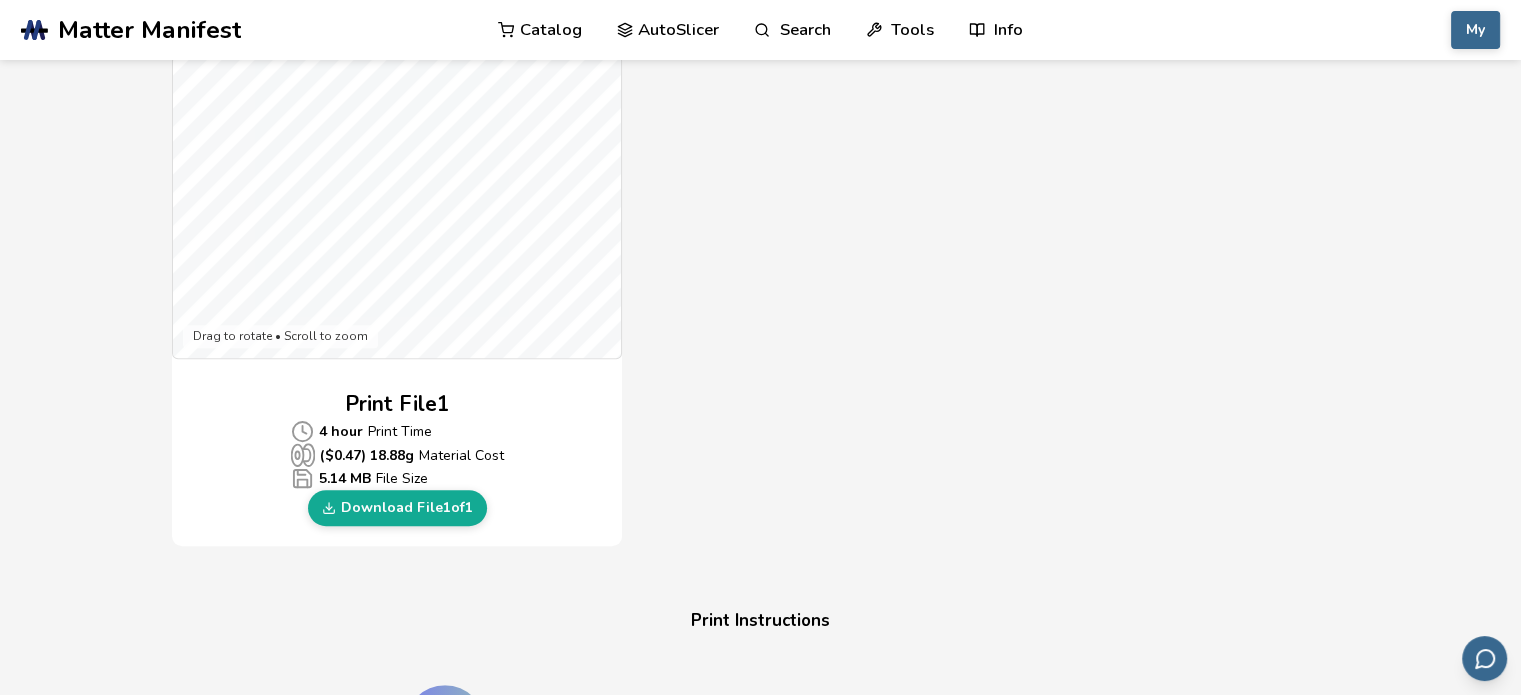 click on "Download Your Print file Flexi Rex Improved By:  autoslicer Ender 3  Printer 1   Print File   4 hour  Print Time 18 g of  PLA   Material ($ 0.45 ) Gcode Preview Drag to rotate • Scroll to zoom Print File  1   4 hour  Print Time ($ 0.47 )   18.88 g   Material Cost 5.14 MB  File Size Download File  1  of  1 Print Instructions Transfer this .gcode to your printer's SD card Insert SD card and start your print More In Depth Instructions On Setting Up Your Printer" at bounding box center [760, 473] 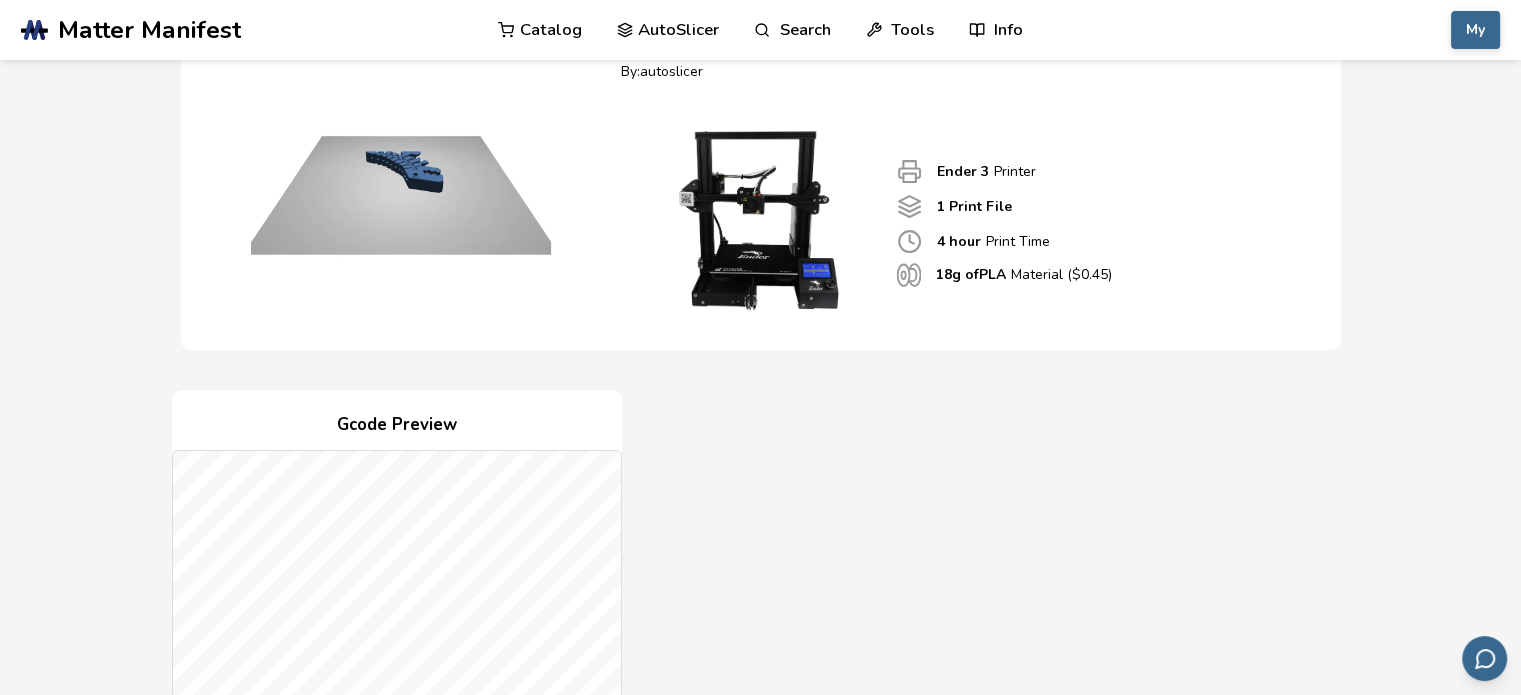 scroll, scrollTop: 0, scrollLeft: 0, axis: both 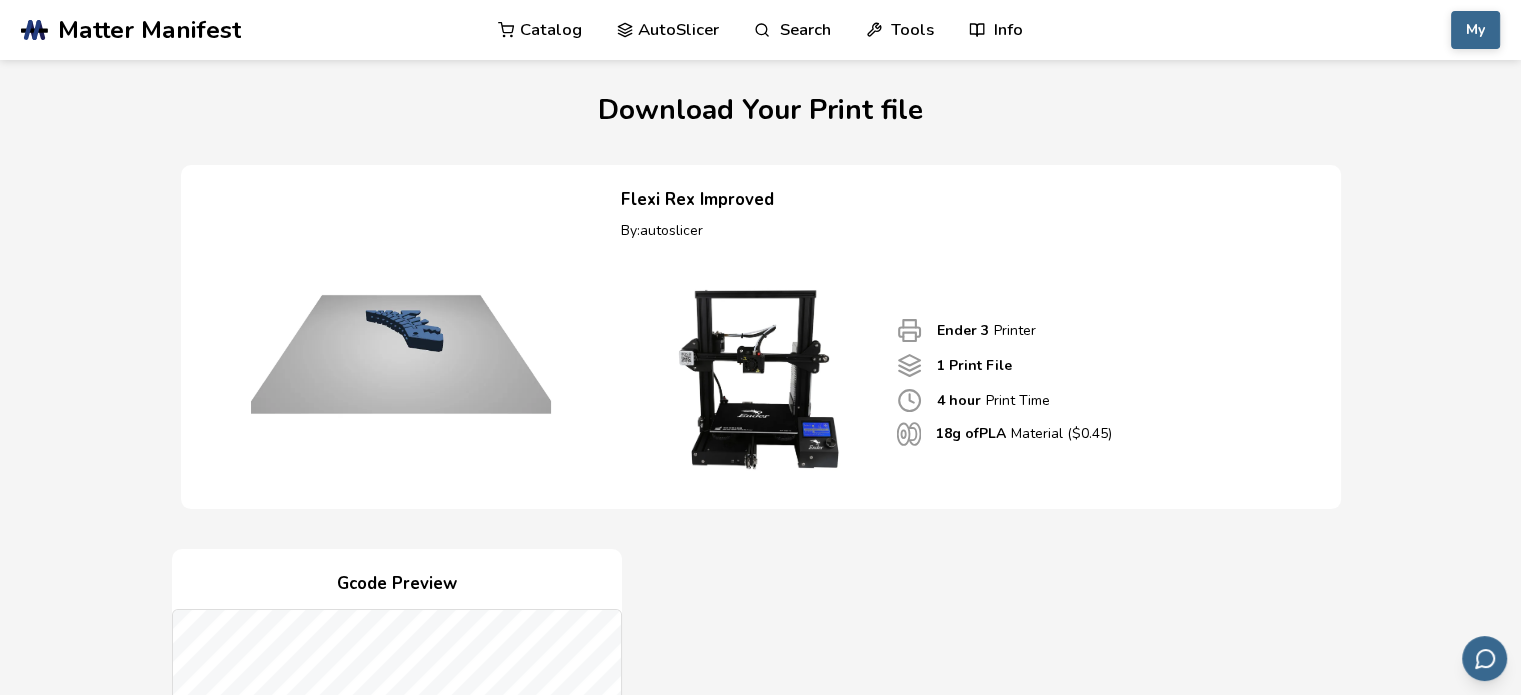 click on "AutoSlicer" at bounding box center (668, 30) 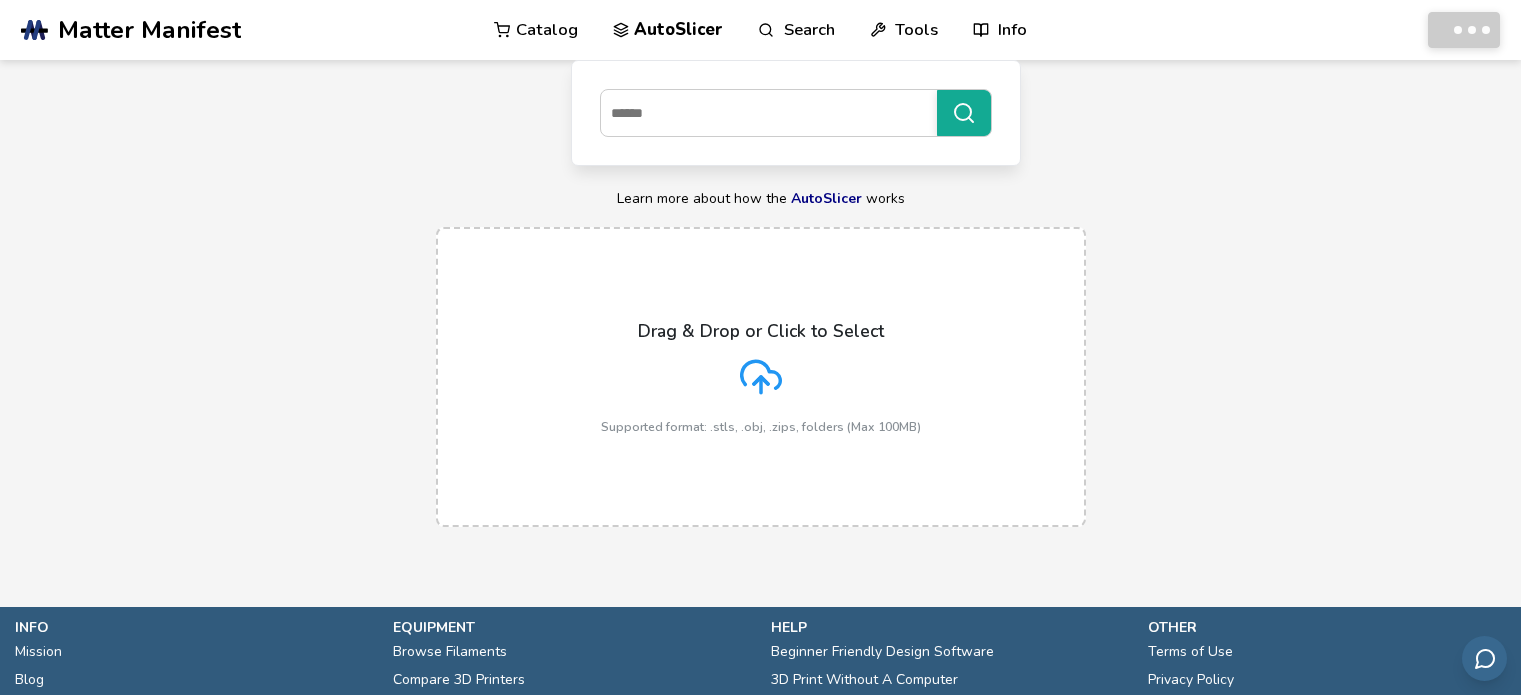 scroll, scrollTop: 0, scrollLeft: 0, axis: both 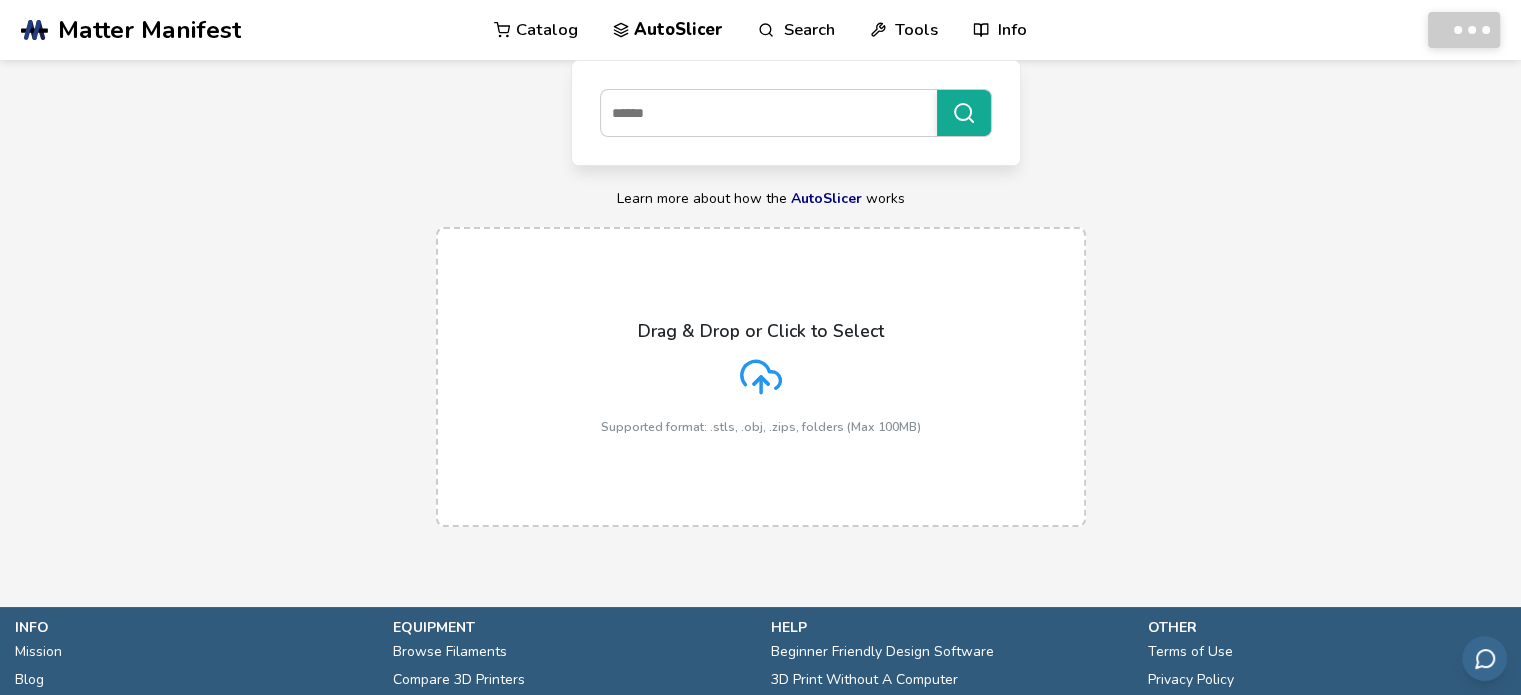 click on "Search" at bounding box center [796, 30] 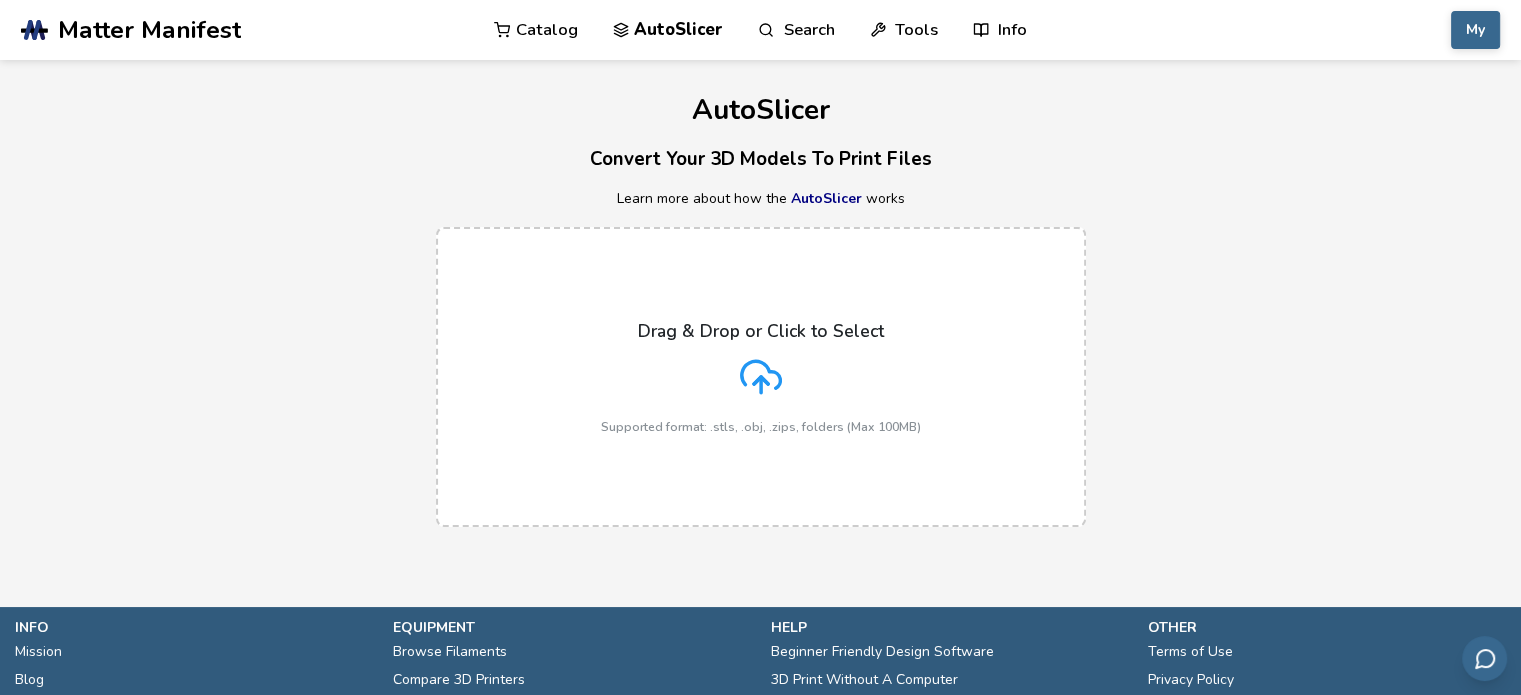 click on "Catalog" at bounding box center [536, 30] 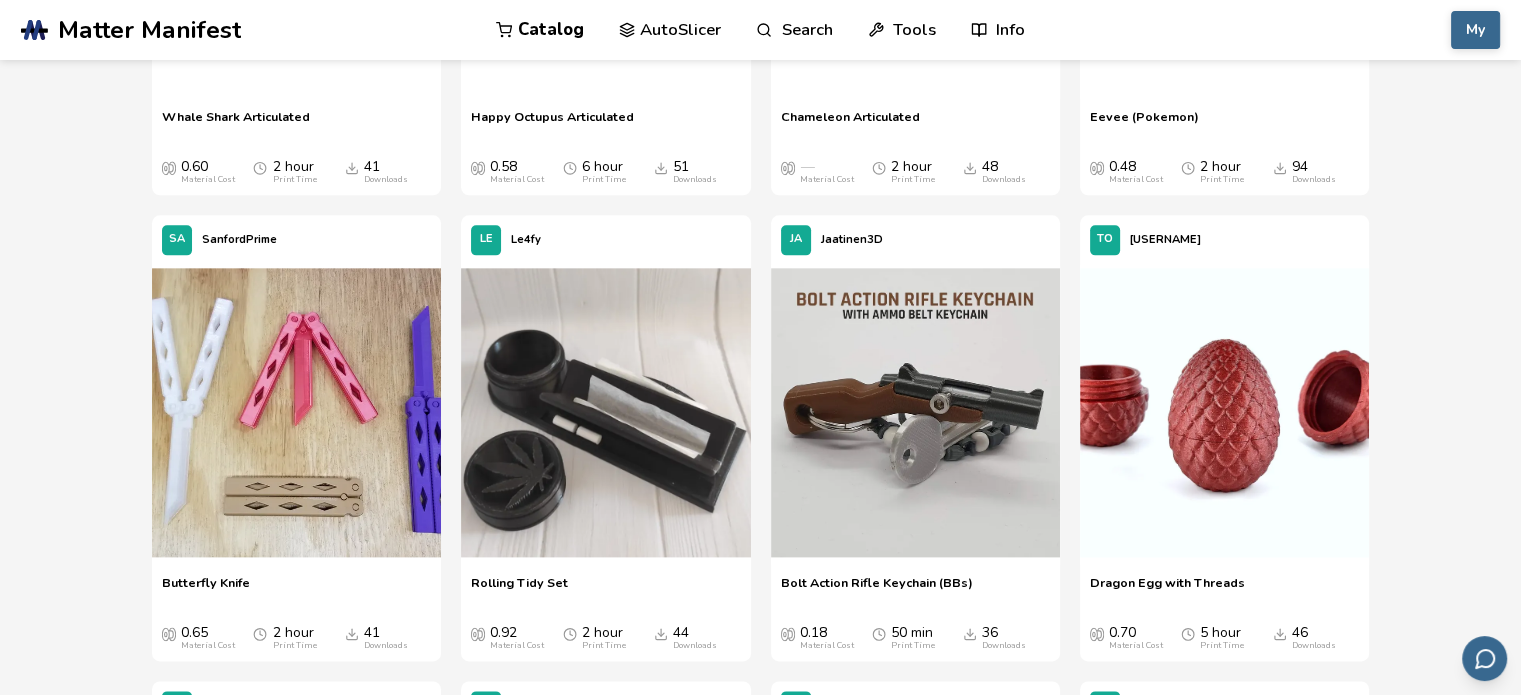 scroll, scrollTop: 2340, scrollLeft: 0, axis: vertical 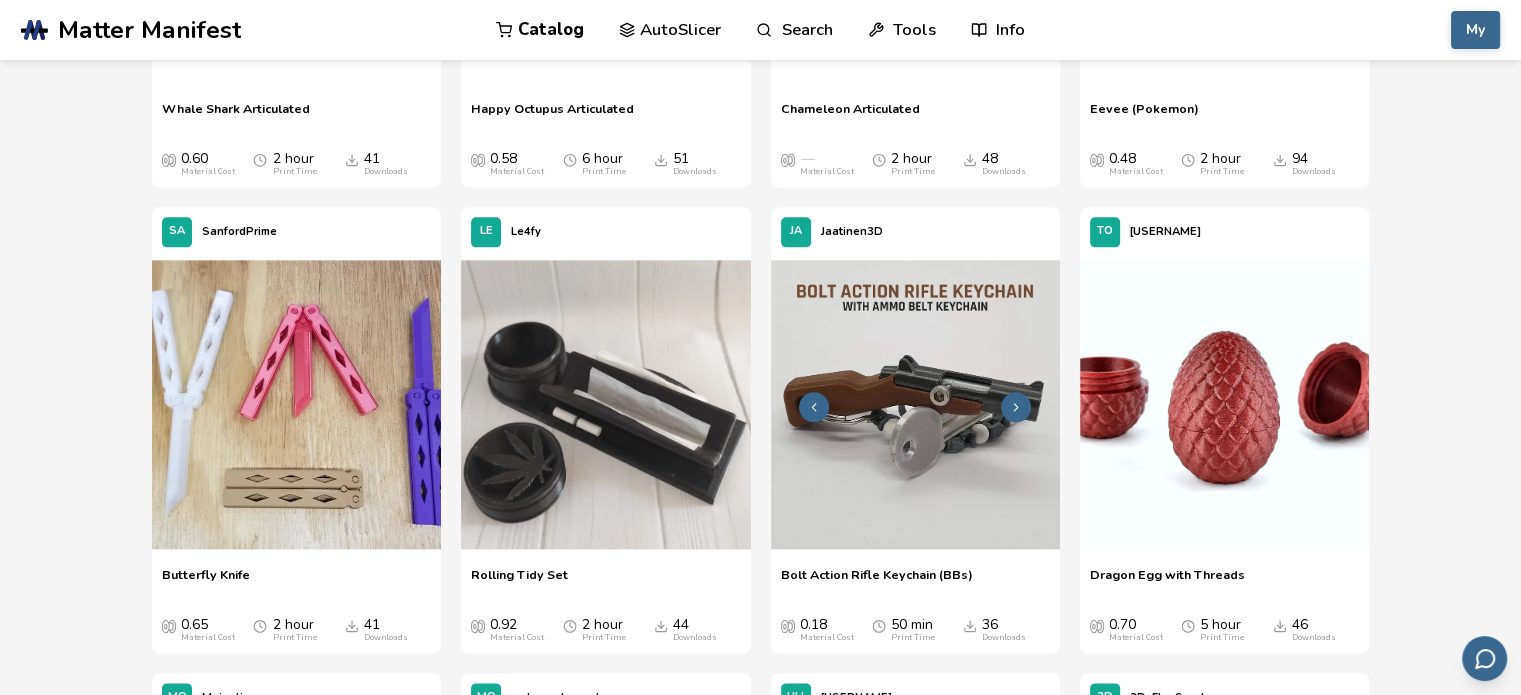click 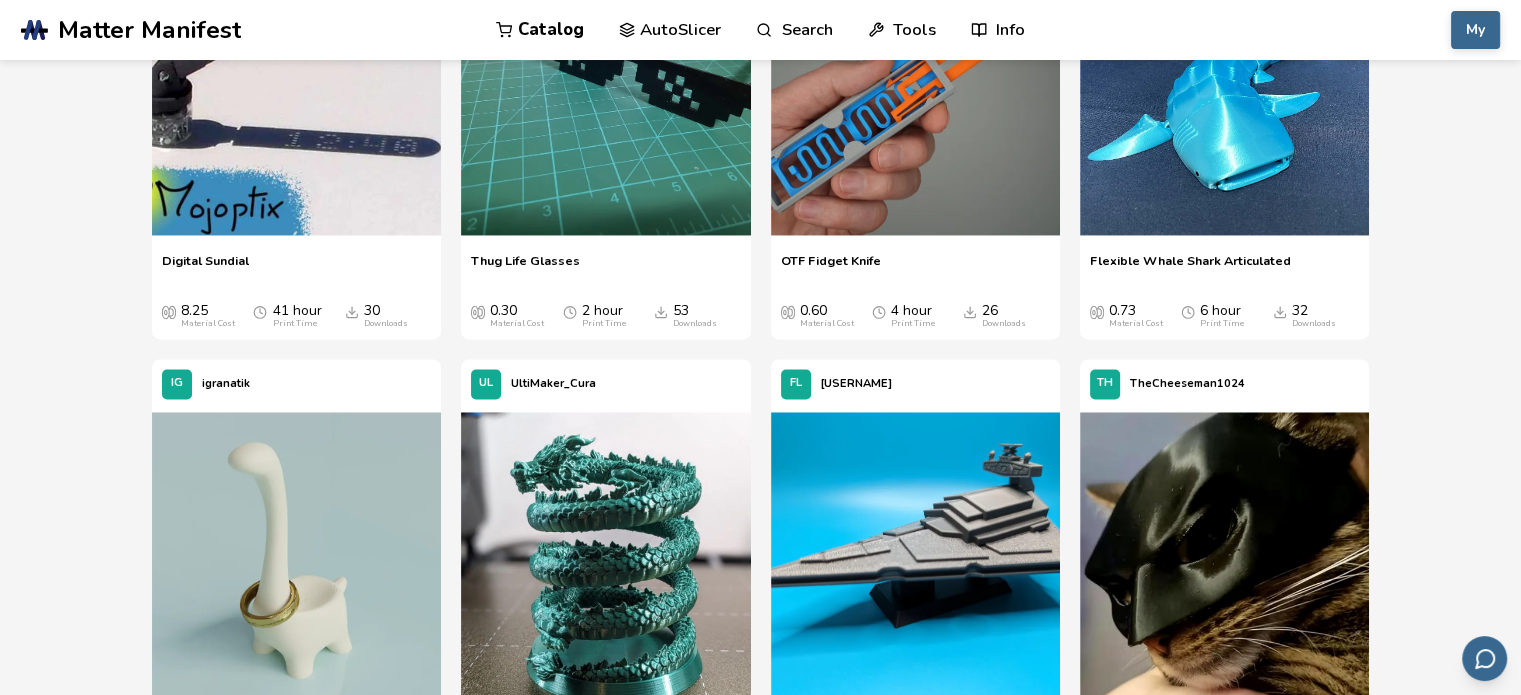 scroll, scrollTop: 3128, scrollLeft: 0, axis: vertical 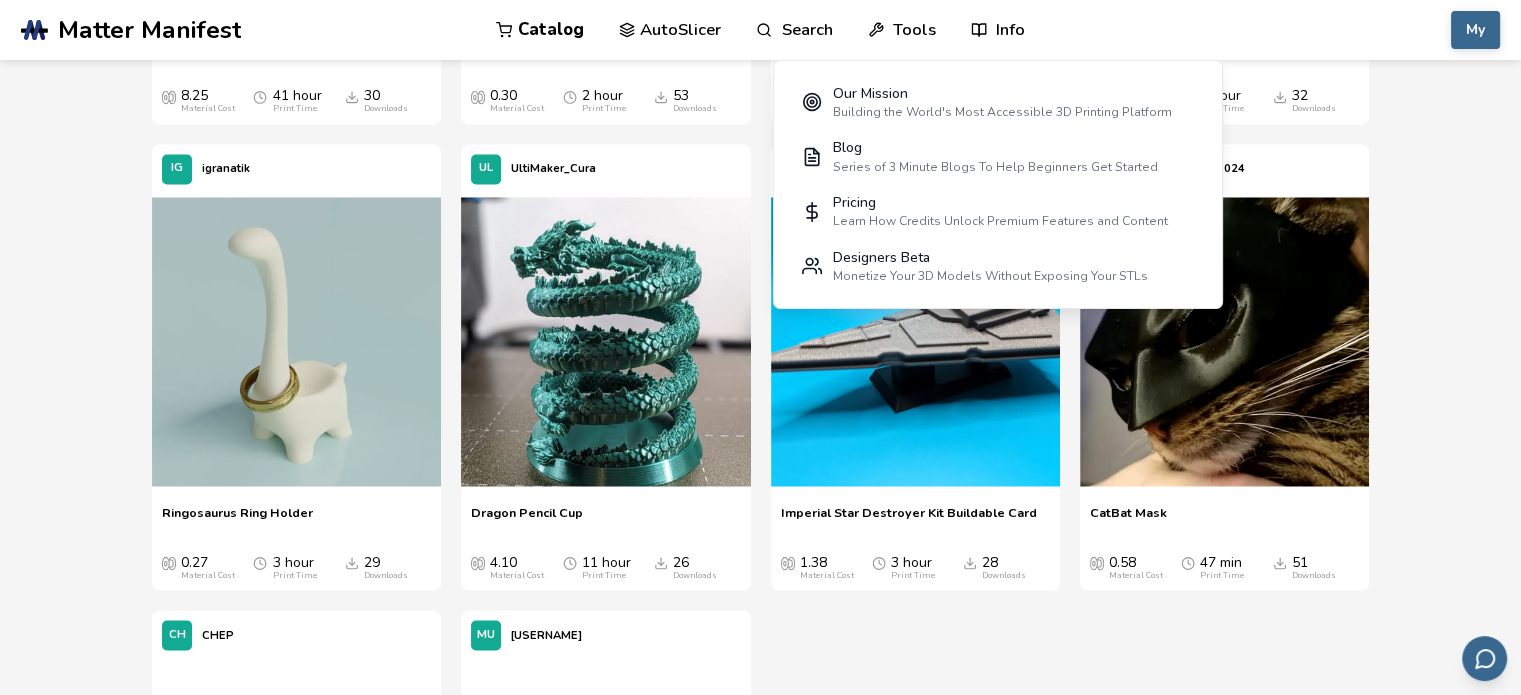 click on "Prints Under $1 Material Cost  Under $5 Material Cost  Prints You Can Sell  New and Popular ikea skadis pegboard TomoDesigns Happy Sitting Planter Happy Sitting Planter 1.53 Material Cost 6 hour Print Time 0 Downloads PartsToPrint Paper Towel Roller For Ikea Skadis Pegboard Paper Towel Roller For Ikea Skadis Pegboard 1.05 Material Cost 7 hour Print Time 0 Downloads PartsToPrint Watch Holder For Ikea Skadis Pegboard Watch Holder For Ikea Skadis Pegboard 0.33 Material Cost 2 hour Print Time 0 Downloads CG3D Mew Pokemon Multipart Mew Pokemon Multipart 2.25 Material Cost 11 hour Print Time 0 Downloads FeverGreen3D Coffee Machine Incense Holder for Backflow Incense Cones Coffee Machine Incense Holder for Backflow Incense Cones 1.33 Material Cost 7 hour Print Time 0 Downloads CG3D Egg Pokemon Multipart Egg Pokemon Multipart 8.65 Material Cost 32 hour Print Time 0 Downloads FeverGreen3D Fidget Switch Fidget Switch 0.18 Material Cost 52 min Print Time 0 Downloads PartsToPrint Card Holder For Ikea Skadis Pegboard 0.88" at bounding box center [760, -839] 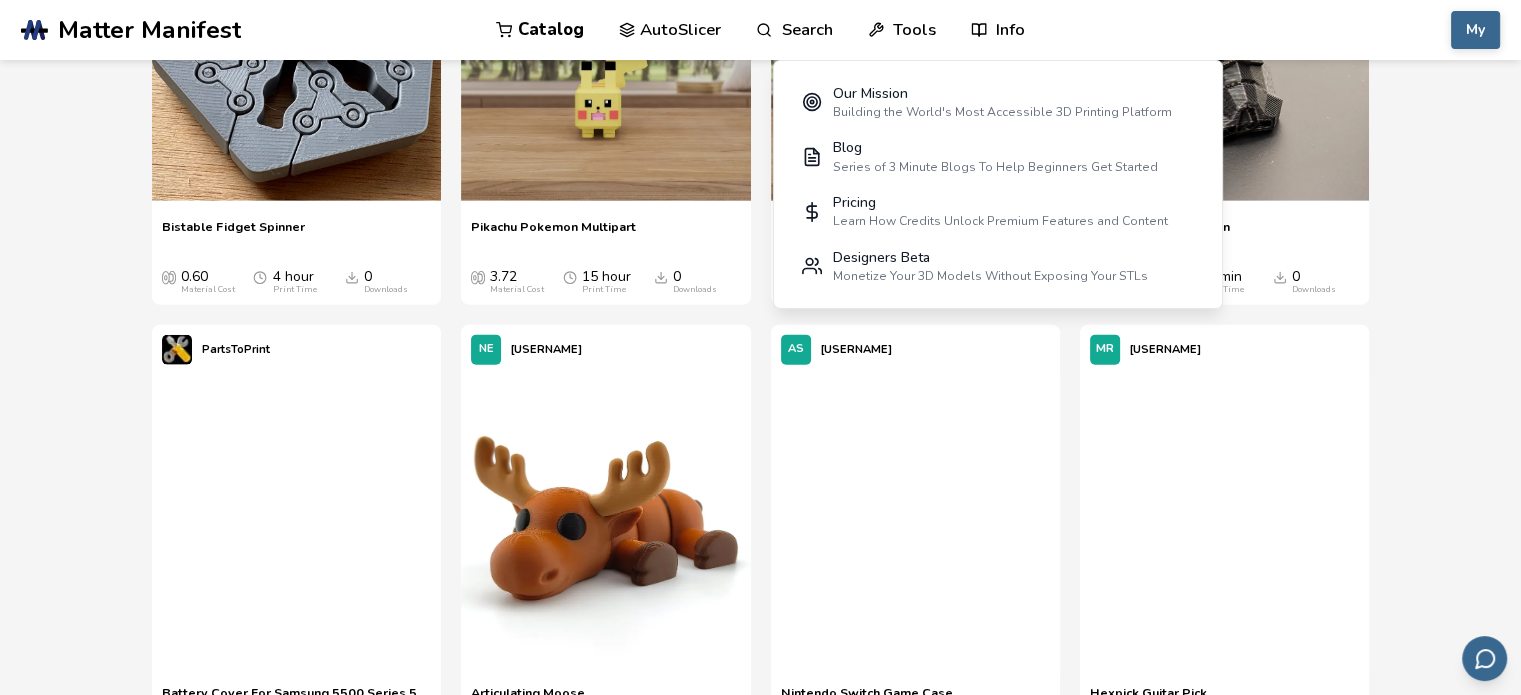 scroll, scrollTop: 4555, scrollLeft: 0, axis: vertical 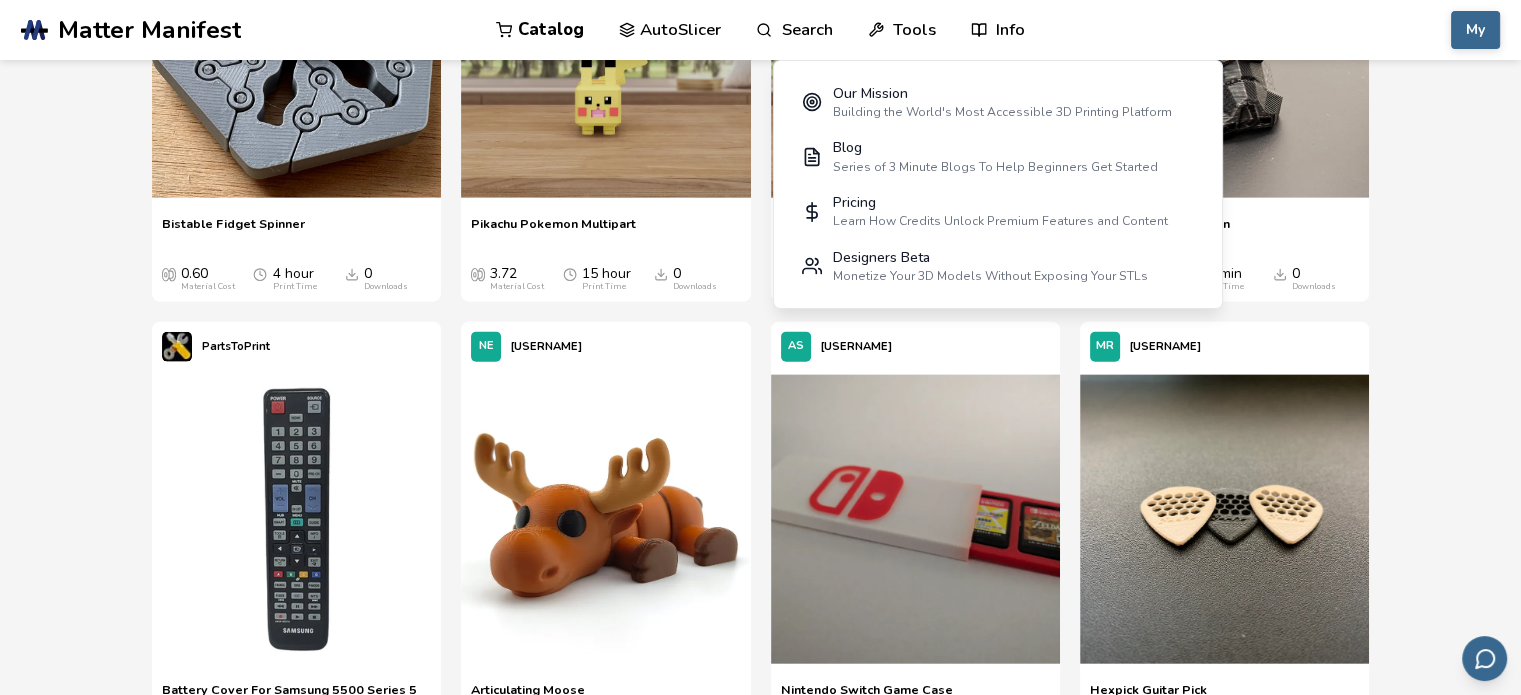 click on "Prints Under $1 Material Cost  Under $5 Material Cost  Prints You Can Sell  New and Popular ikea skadis pegboard TomoDesigns Happy Sitting Planter Happy Sitting Planter 1.53 Material Cost 6 hour Print Time 0 Downloads PartsToPrint Paper Towel Roller For Ikea Skadis Pegboard Paper Towel Roller For Ikea Skadis Pegboard 1.05 Material Cost 7 hour Print Time 0 Downloads PartsToPrint Watch Holder For Ikea Skadis Pegboard Watch Holder For Ikea Skadis Pegboard 0.33 Material Cost 2 hour Print Time 0 Downloads CG3D Mew Pokemon Multipart Mew Pokemon Multipart 2.25 Material Cost 11 hour Print Time 0 Downloads FeverGreen3D Coffee Machine Incense Holder for Backflow Incense Cones Coffee Machine Incense Holder for Backflow Incense Cones 1.33 Material Cost 7 hour Print Time 0 Downloads CG3D Egg Pokemon Multipart Egg Pokemon Multipart 8.65 Material Cost 32 hour Print Time 0 Downloads FeverGreen3D Fidget Switch Fidget Switch 0.18 Material Cost 52 min Print Time 0 Downloads PartsToPrint Card Holder For Ikea Skadis Pegboard 0.88" at bounding box center [760, -662] 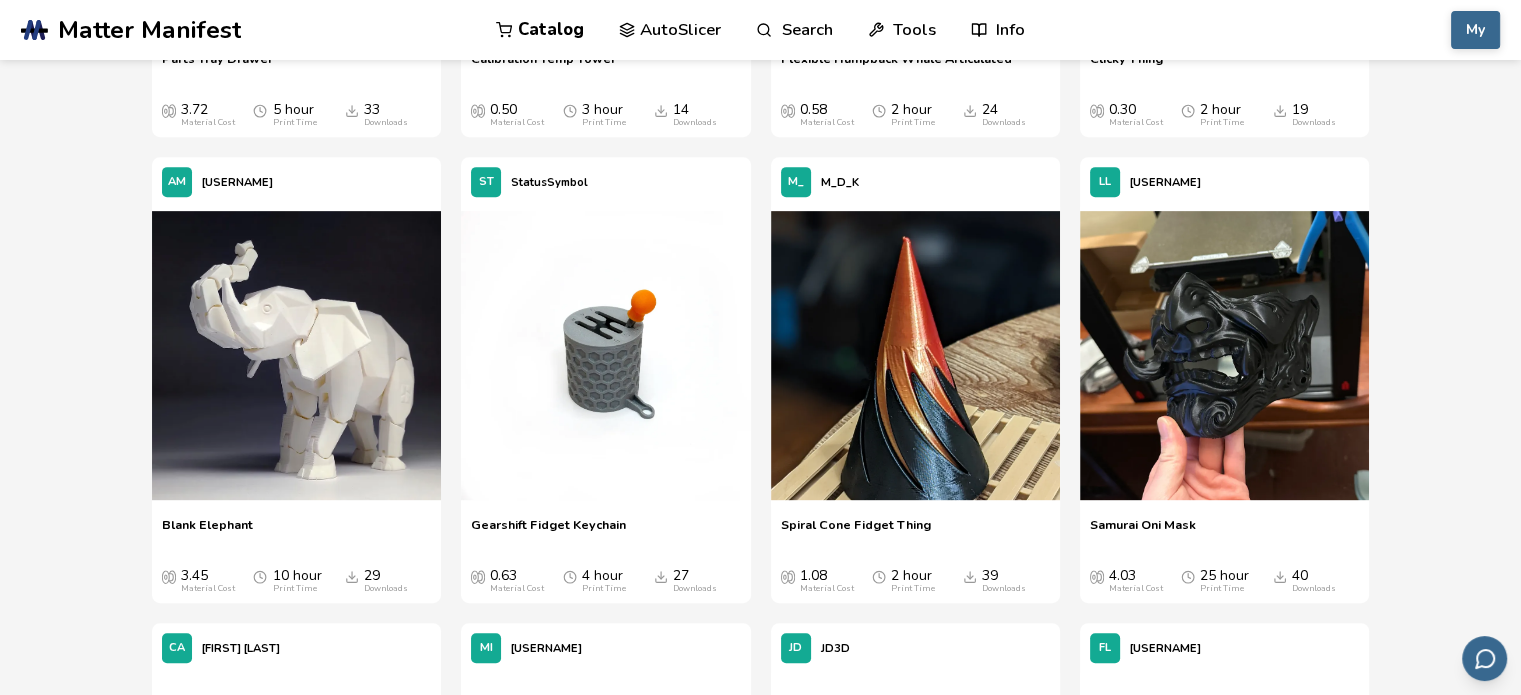 scroll, scrollTop: 8452, scrollLeft: 0, axis: vertical 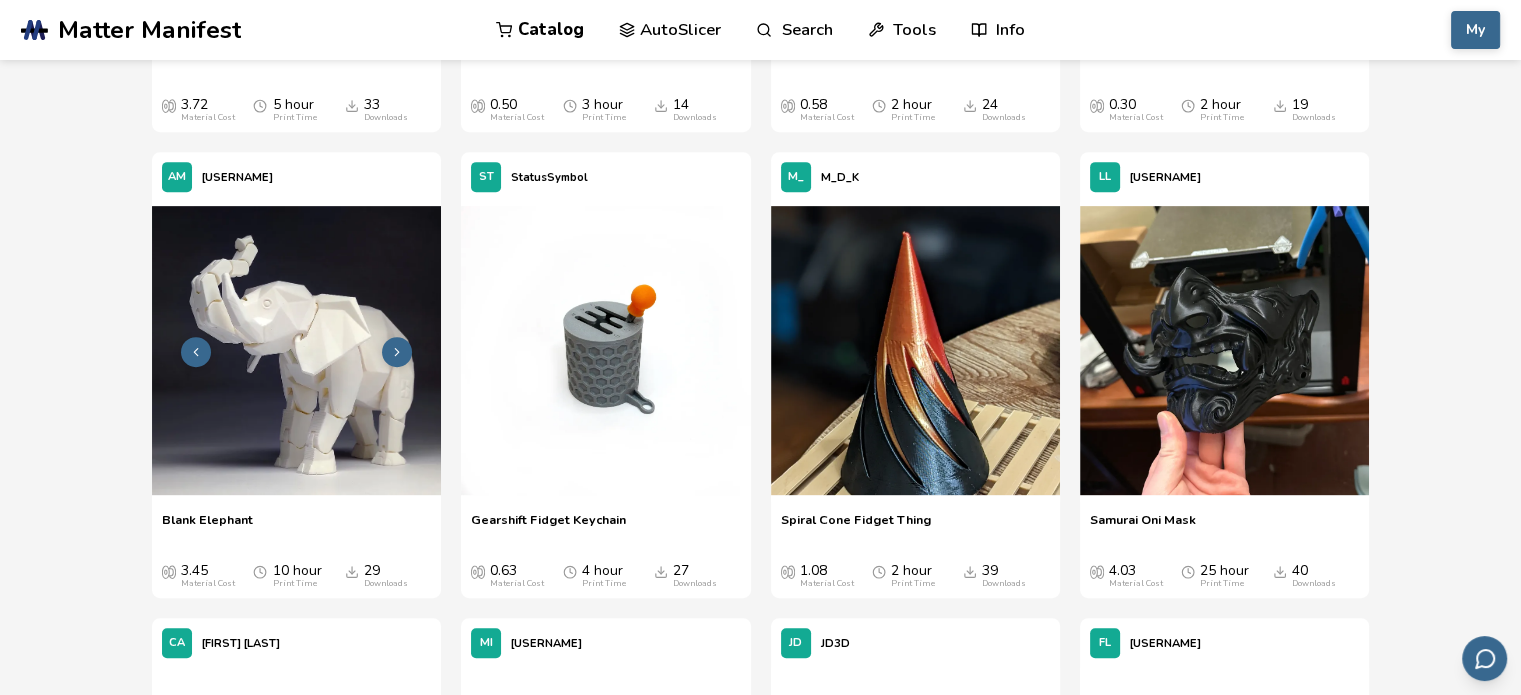 click 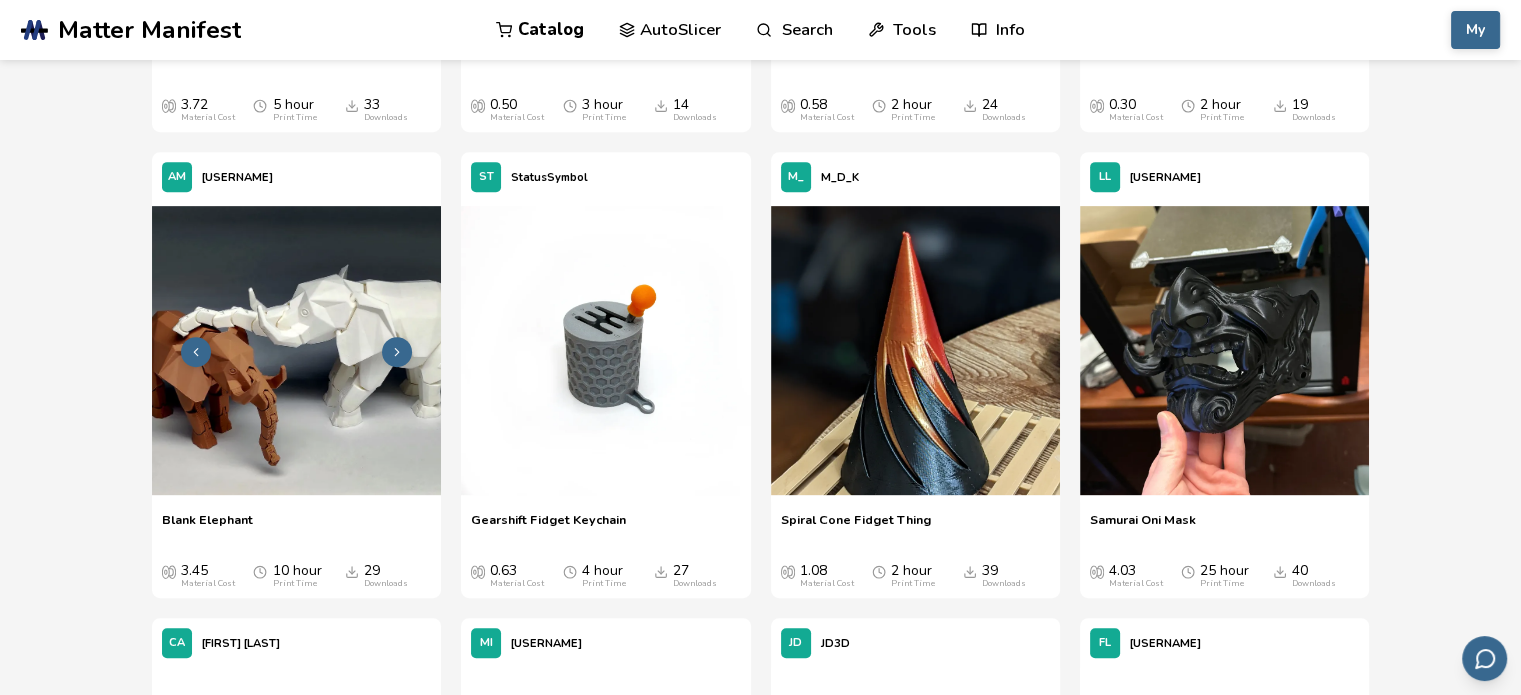 click 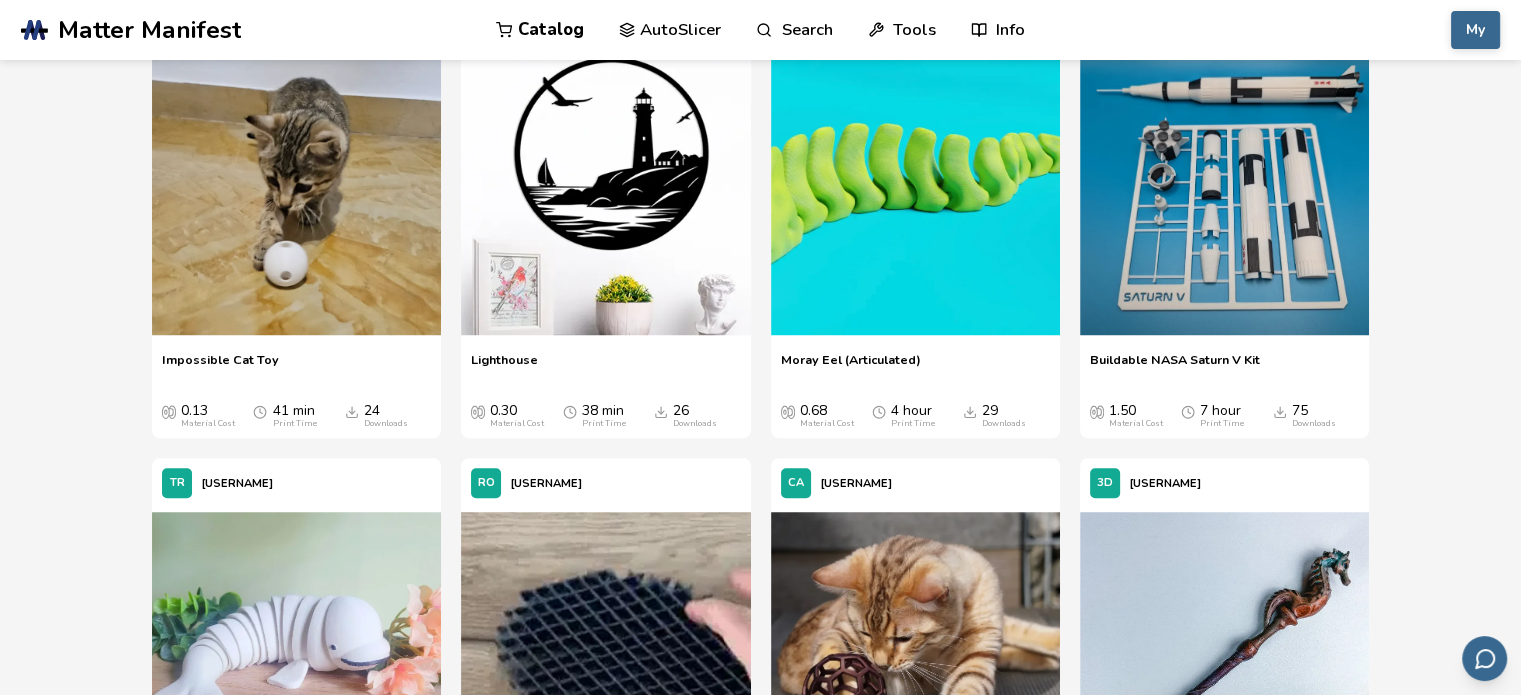 scroll, scrollTop: 9076, scrollLeft: 0, axis: vertical 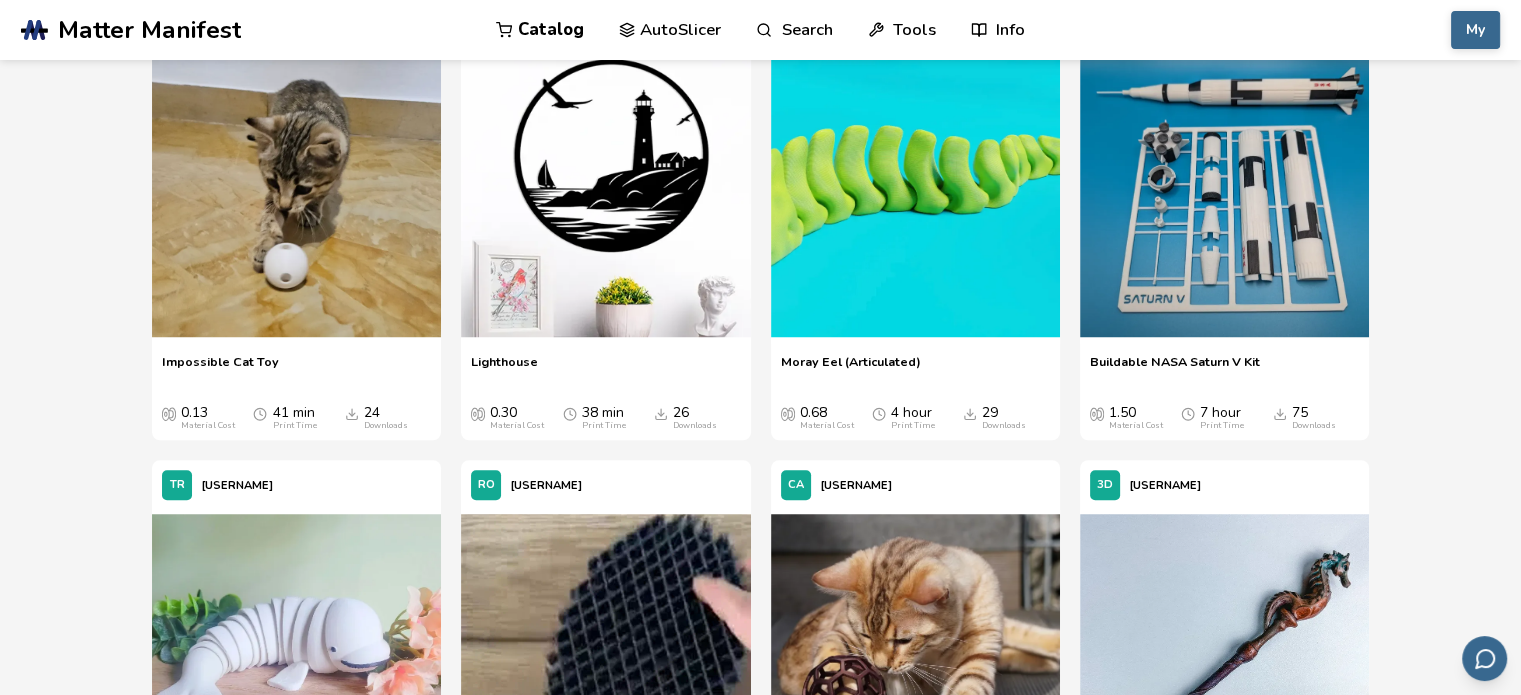click on "Buildable NASA Saturn V Kit" at bounding box center [1175, 369] 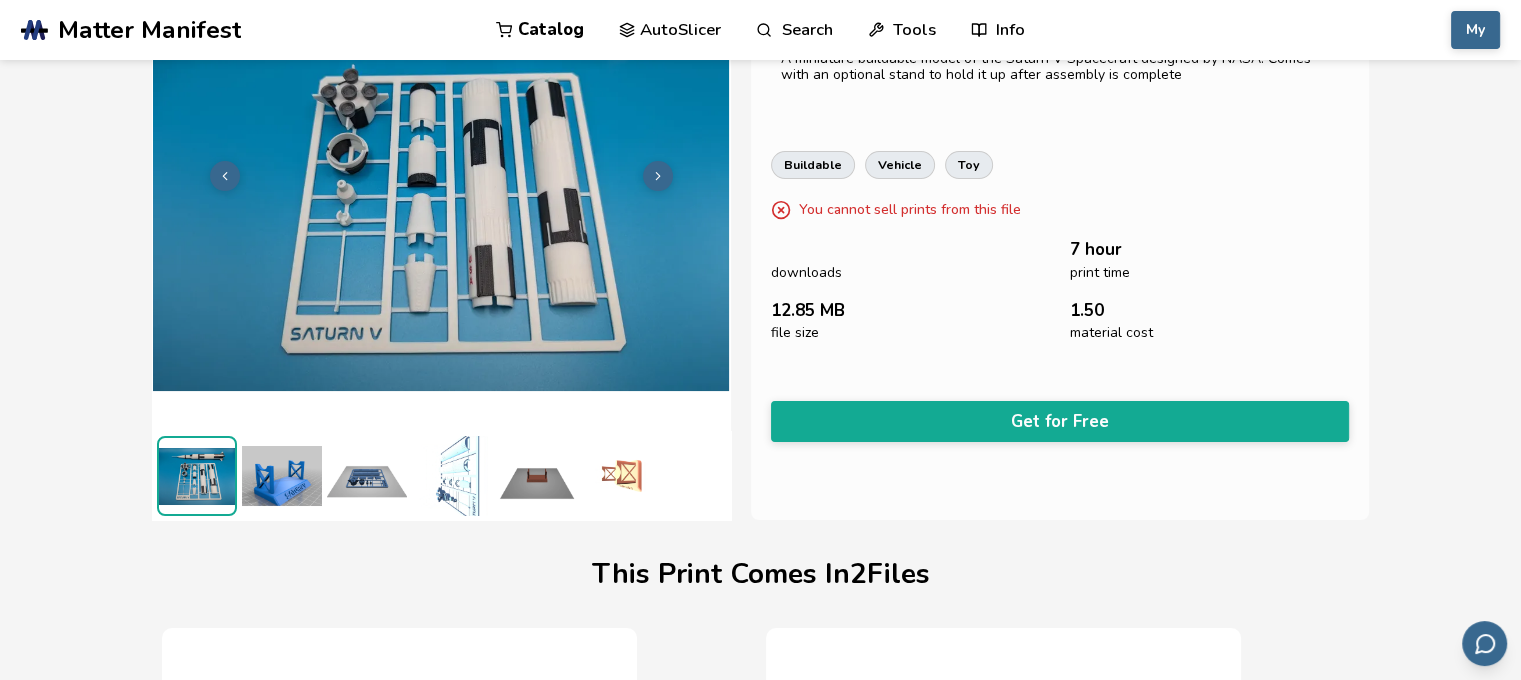 scroll, scrollTop: 130, scrollLeft: 8, axis: both 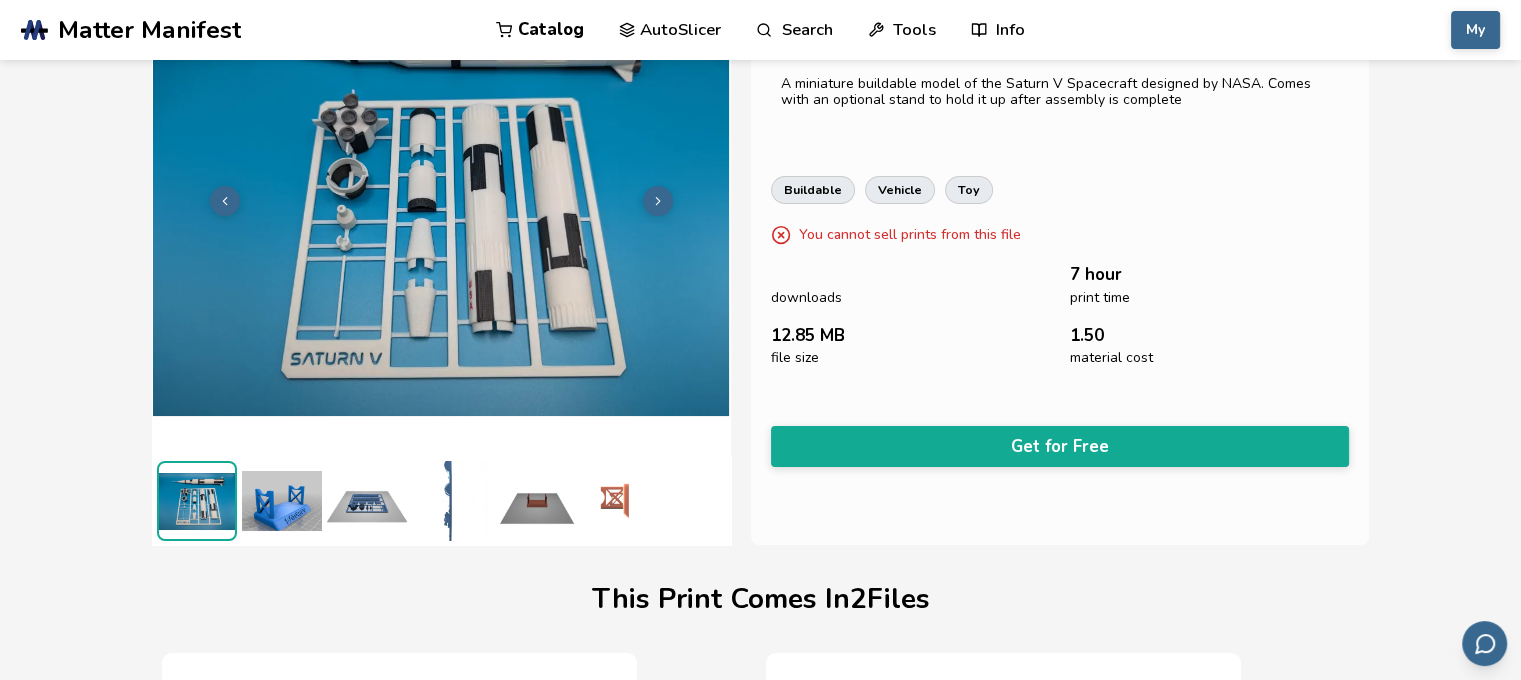 click 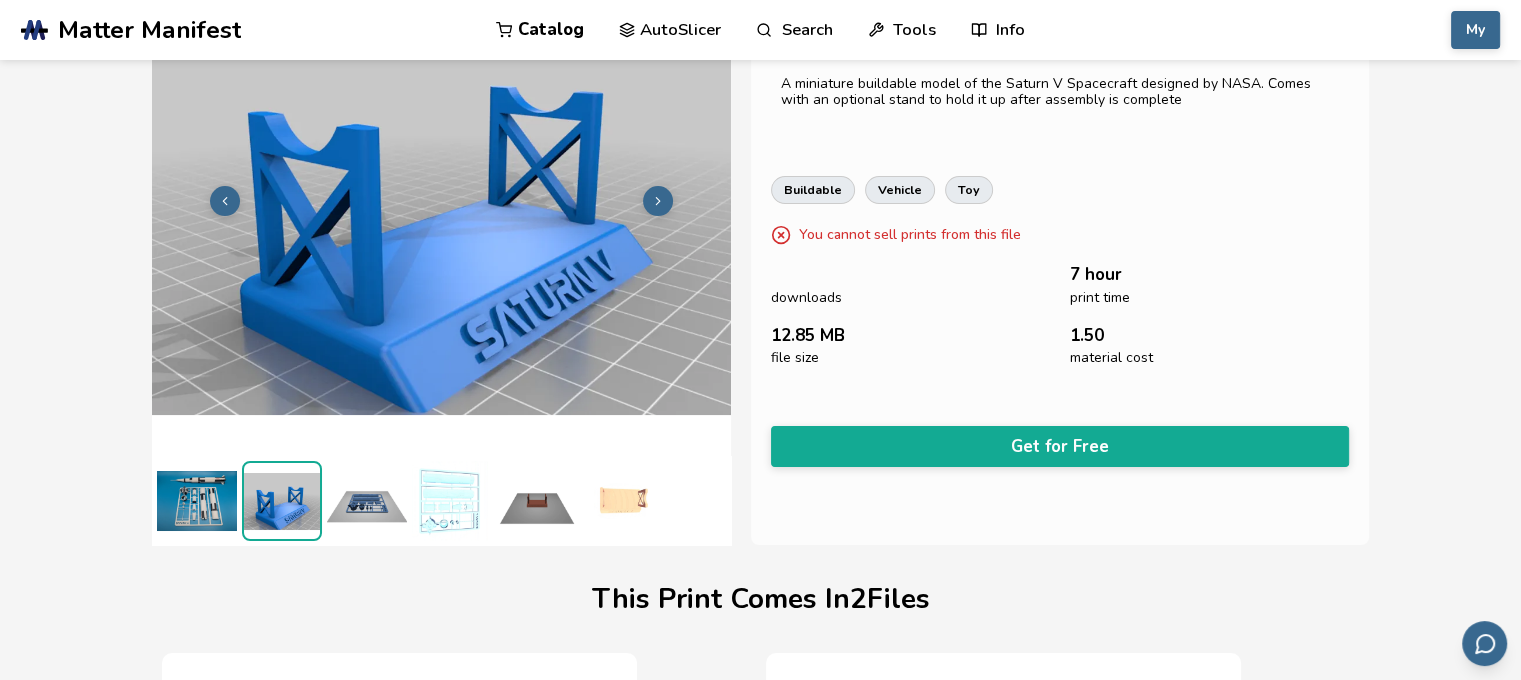scroll, scrollTop: 130, scrollLeft: 0, axis: vertical 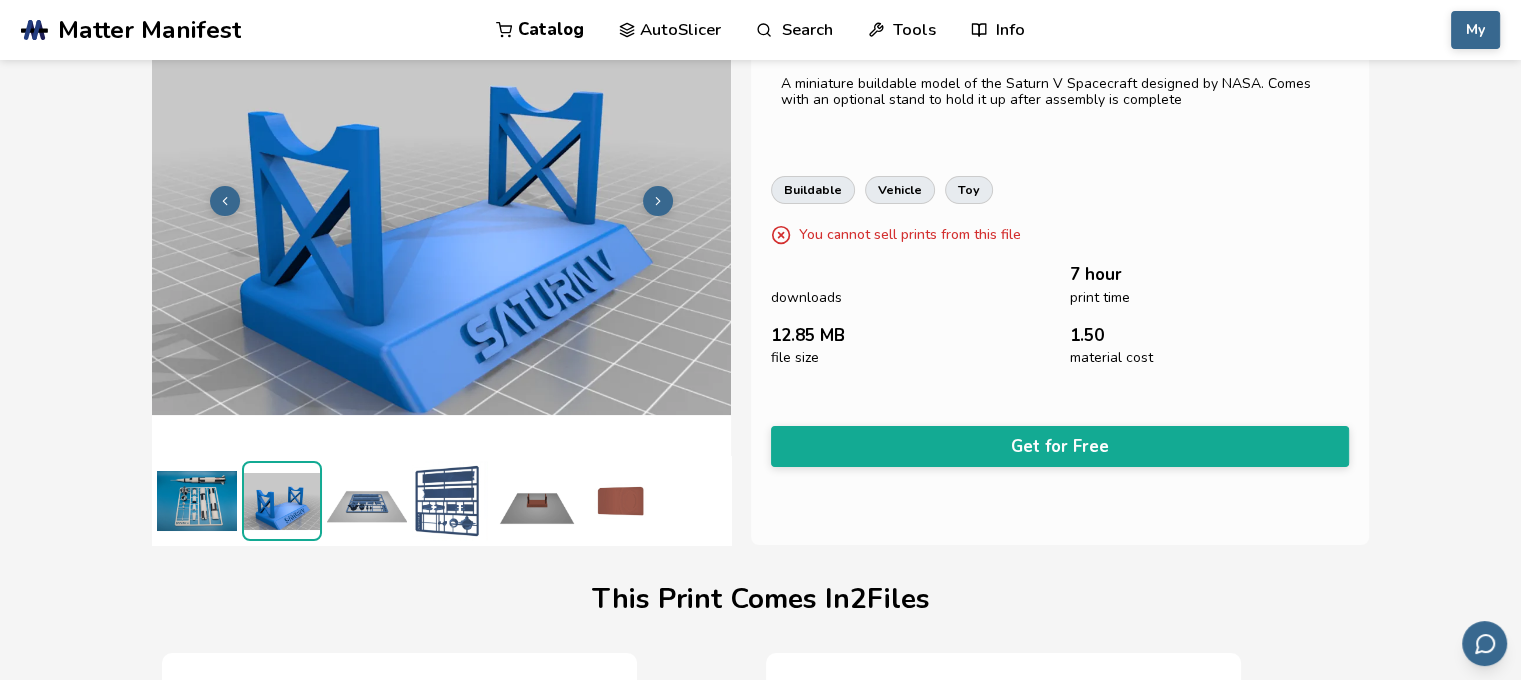 click 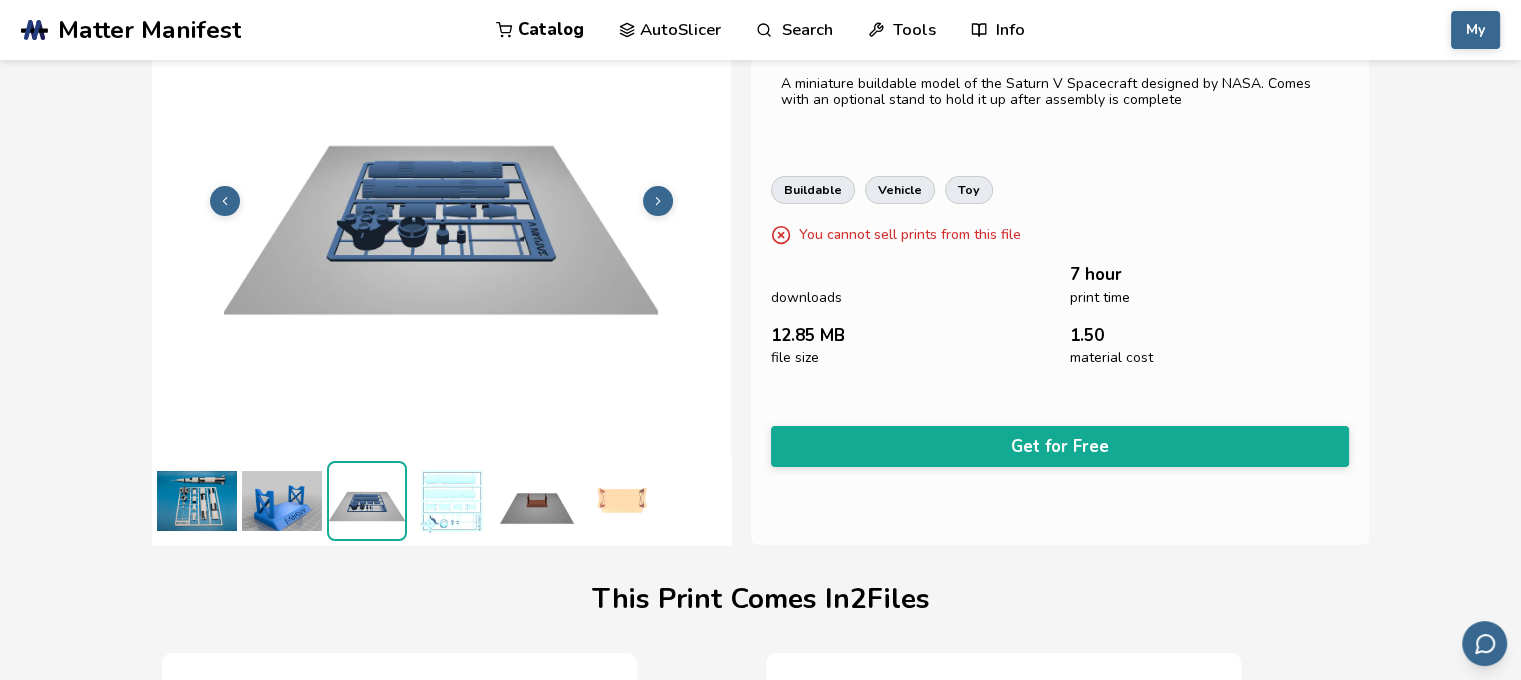 click 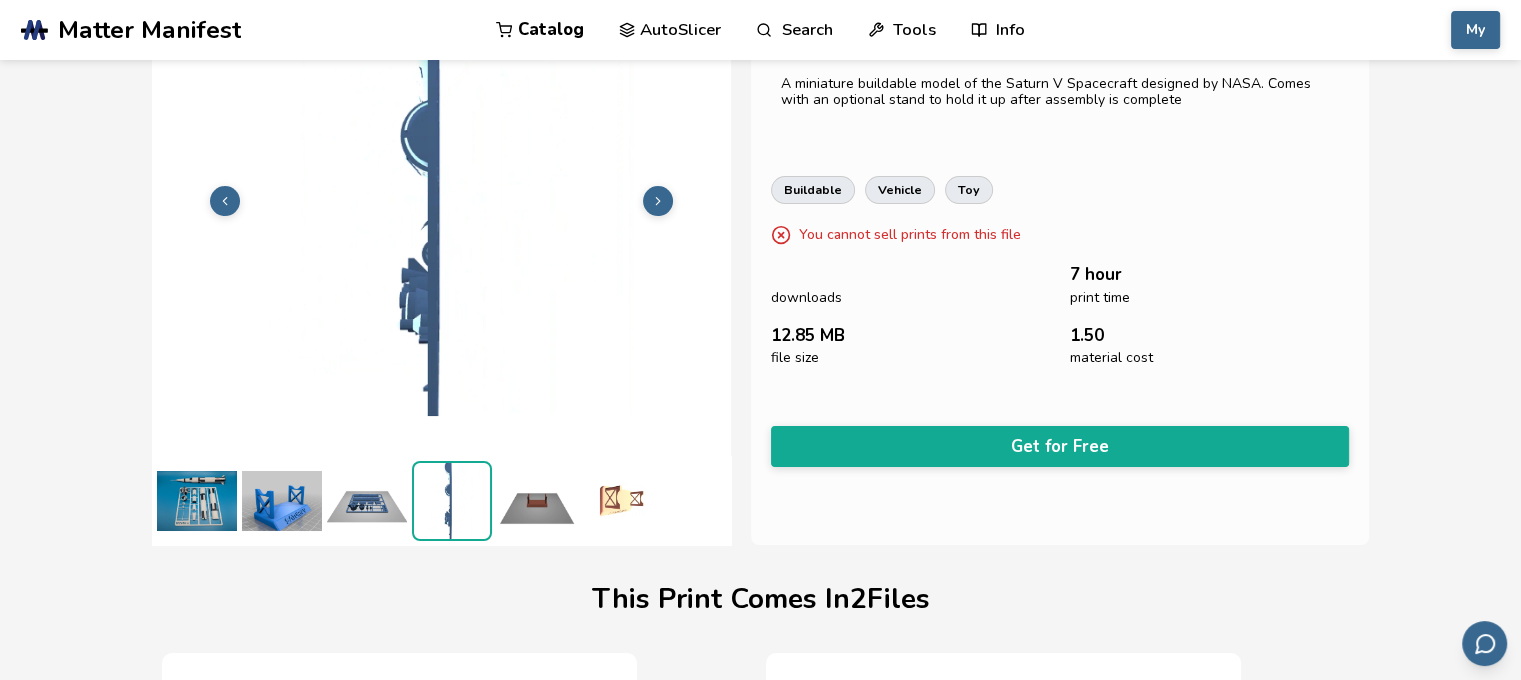 click 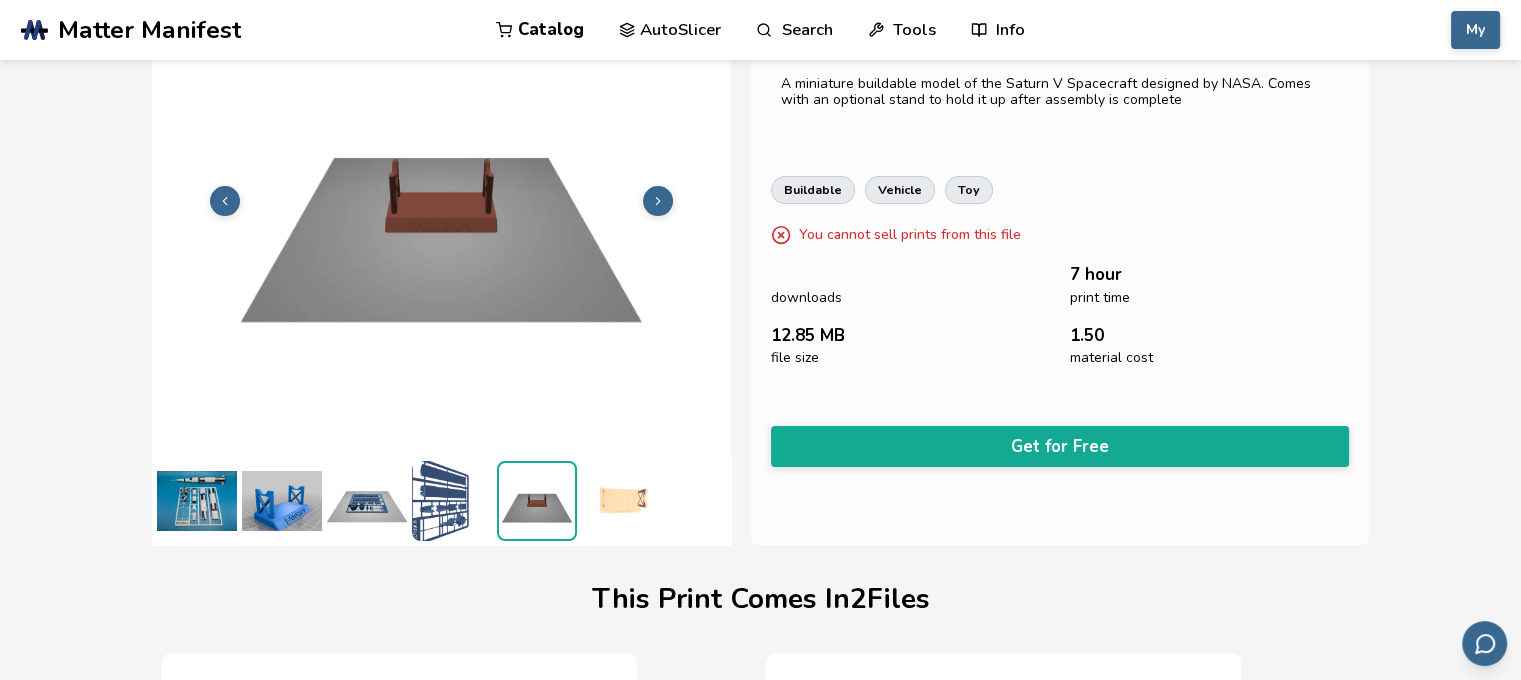 click 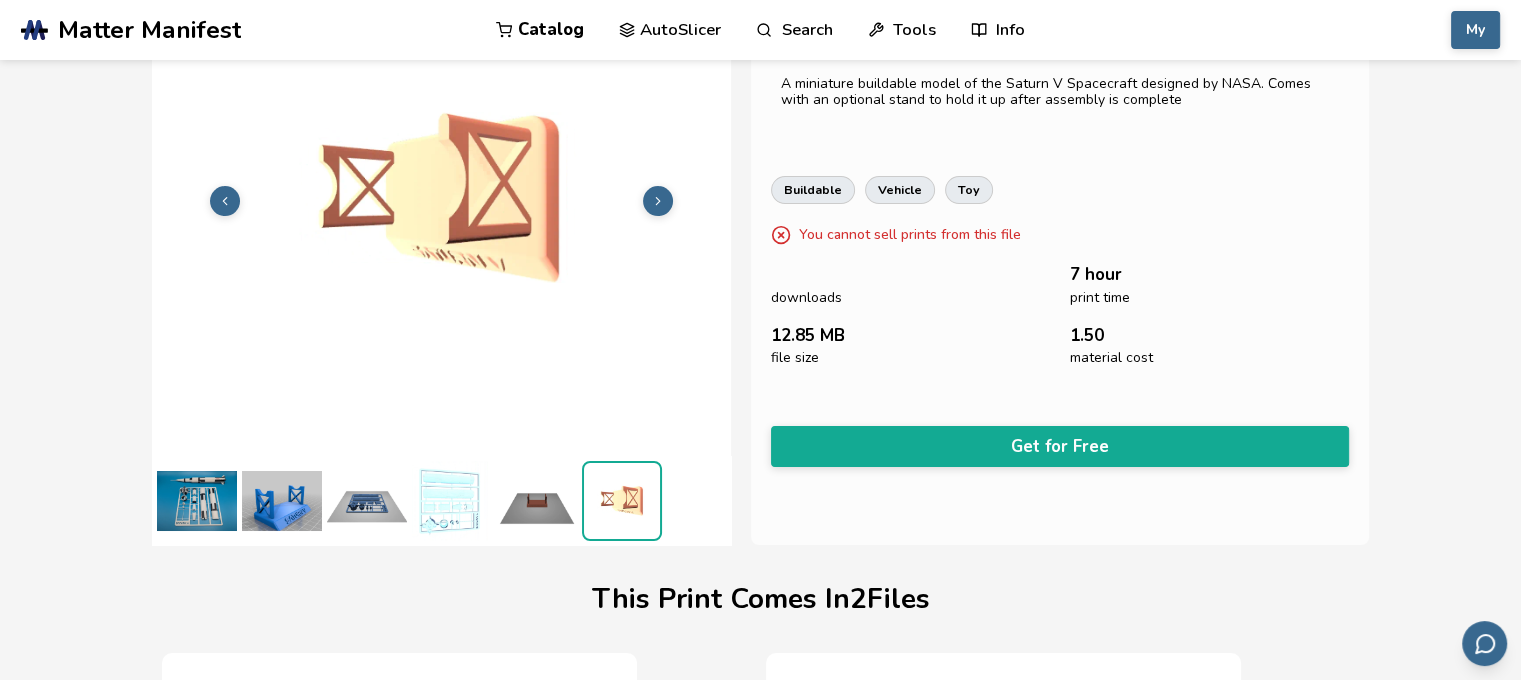 click 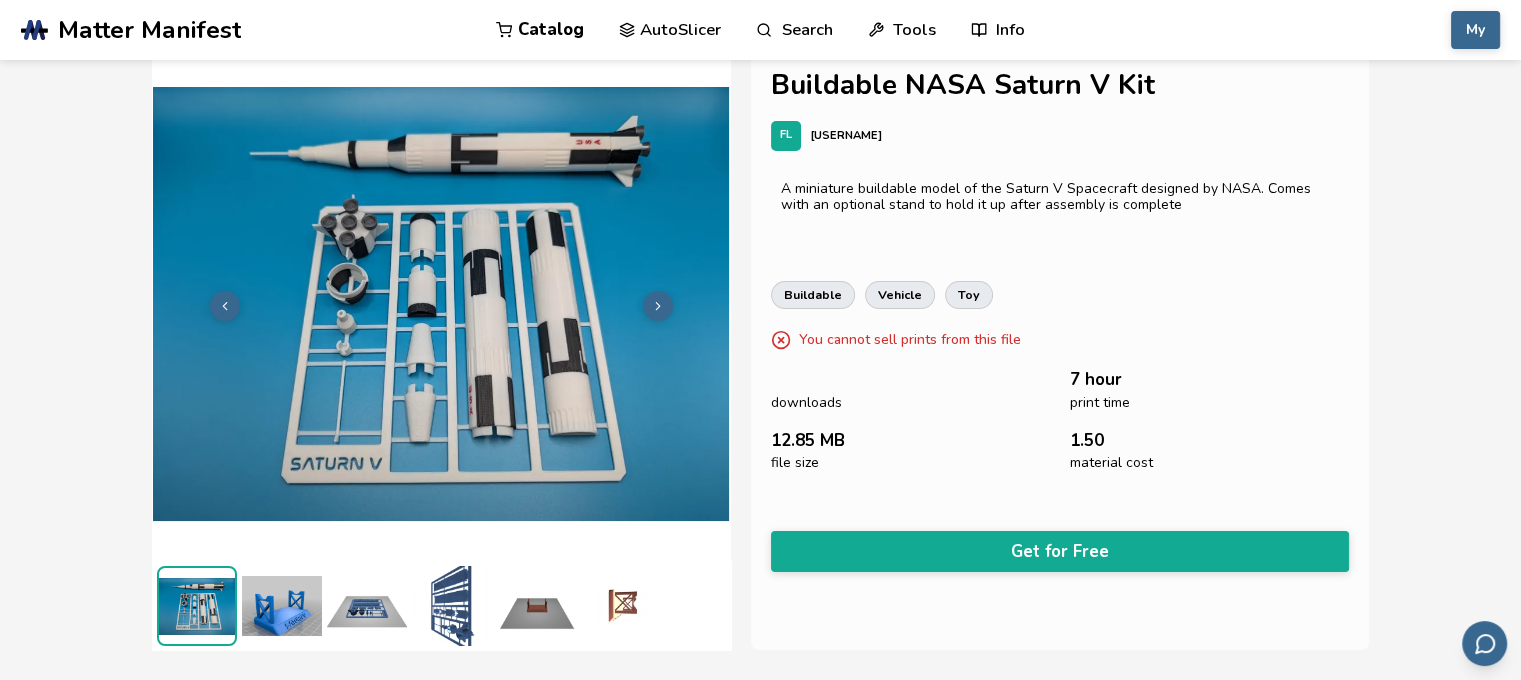 scroll, scrollTop: 0, scrollLeft: 0, axis: both 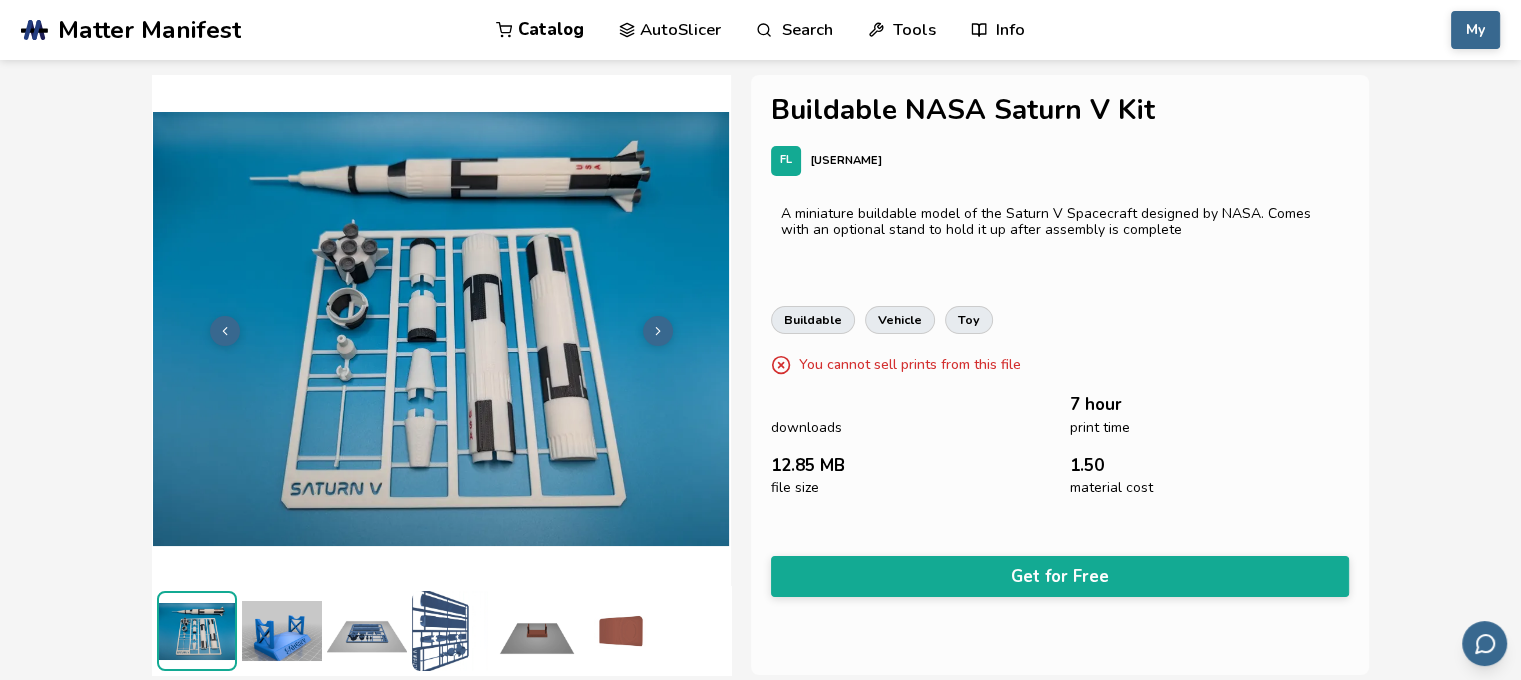 type 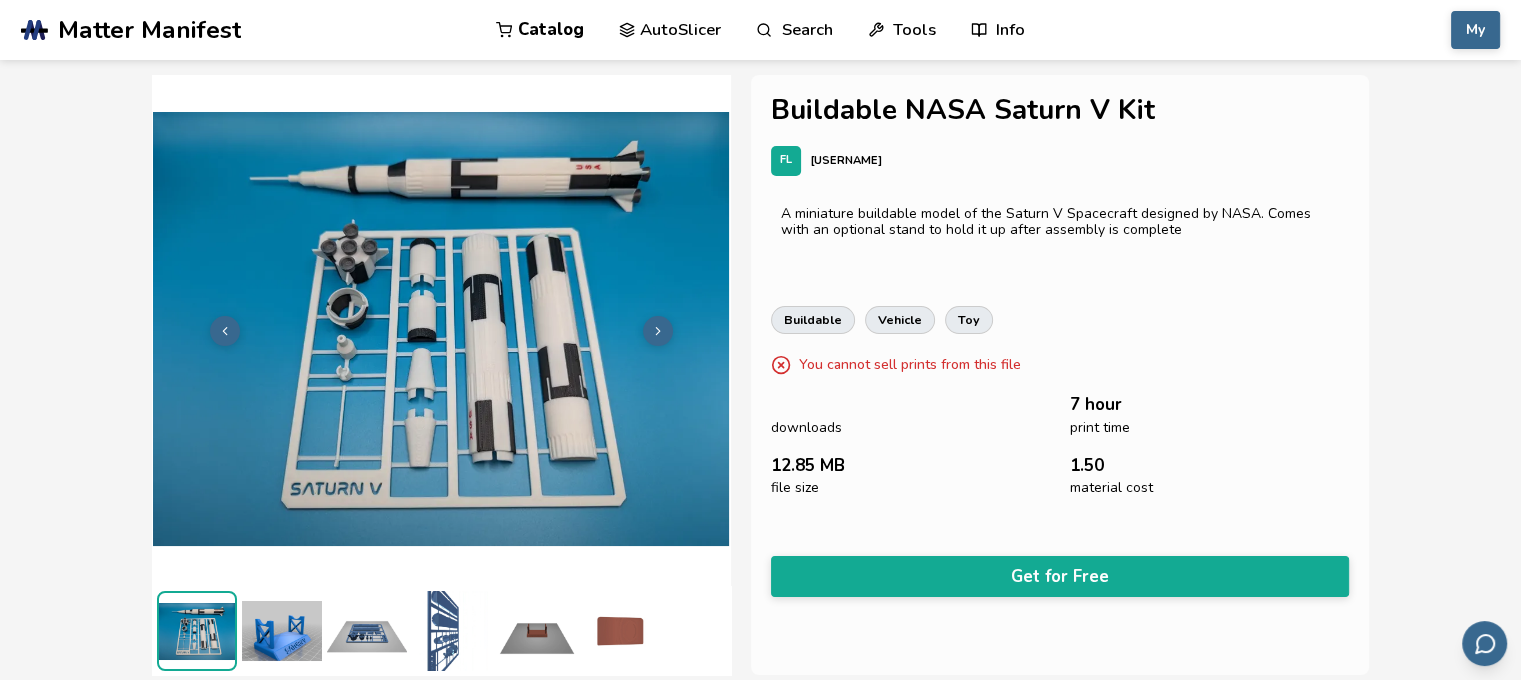 click at bounding box center [367, 631] 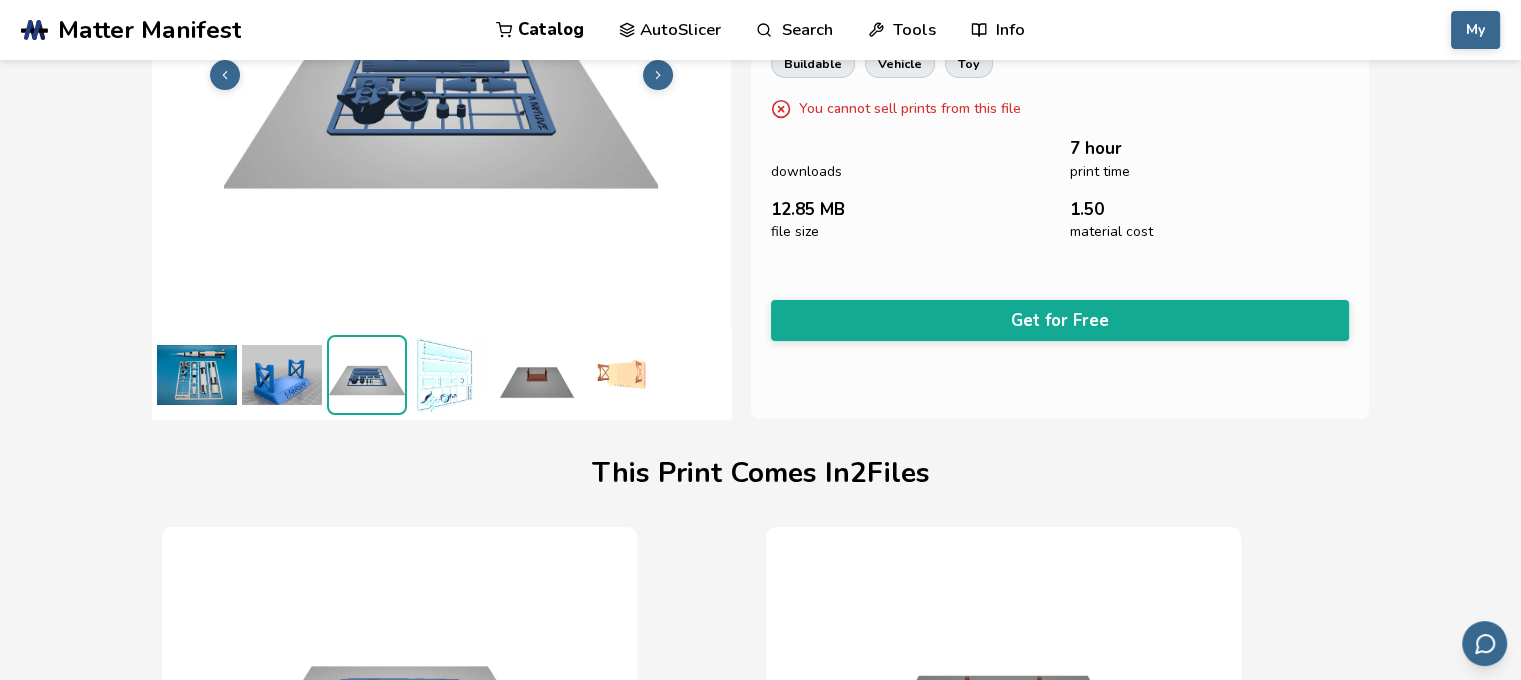 scroll, scrollTop: 20, scrollLeft: 0, axis: vertical 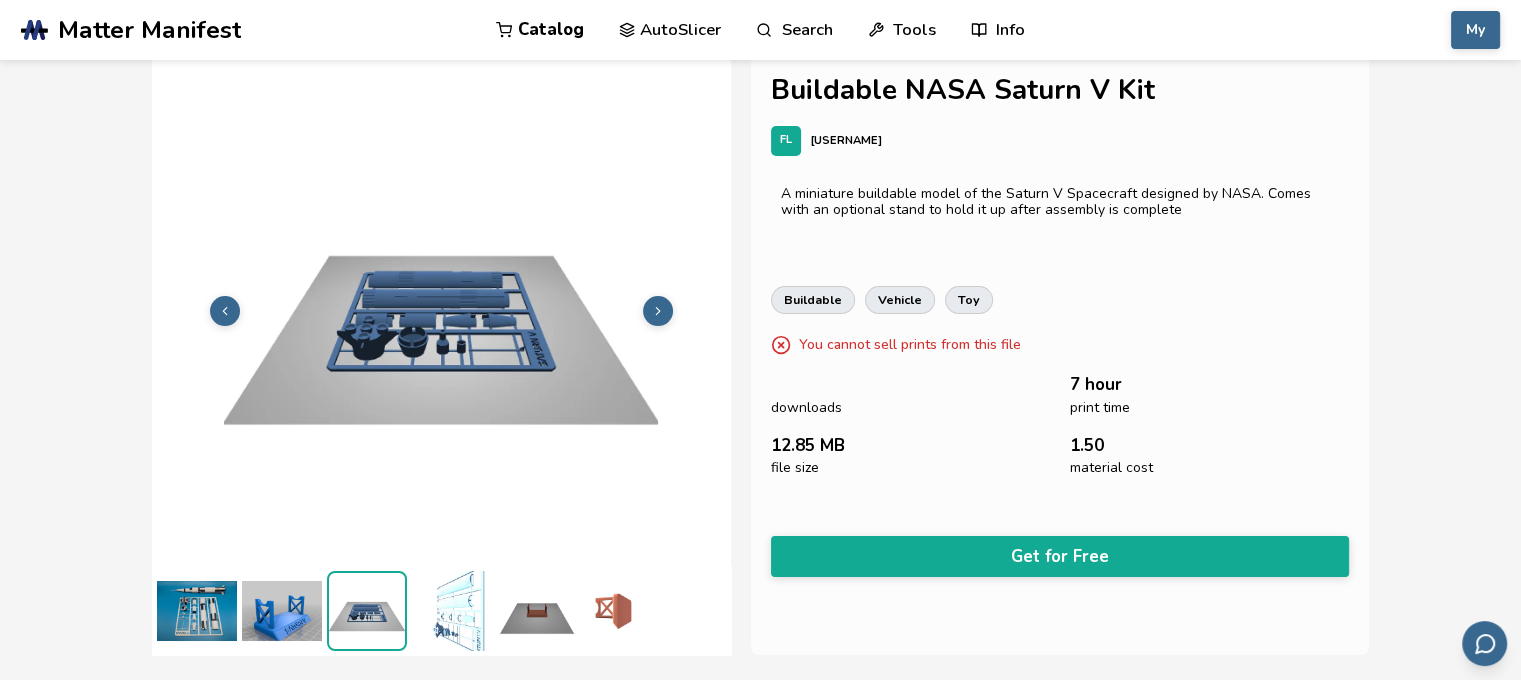click at bounding box center [658, 311] 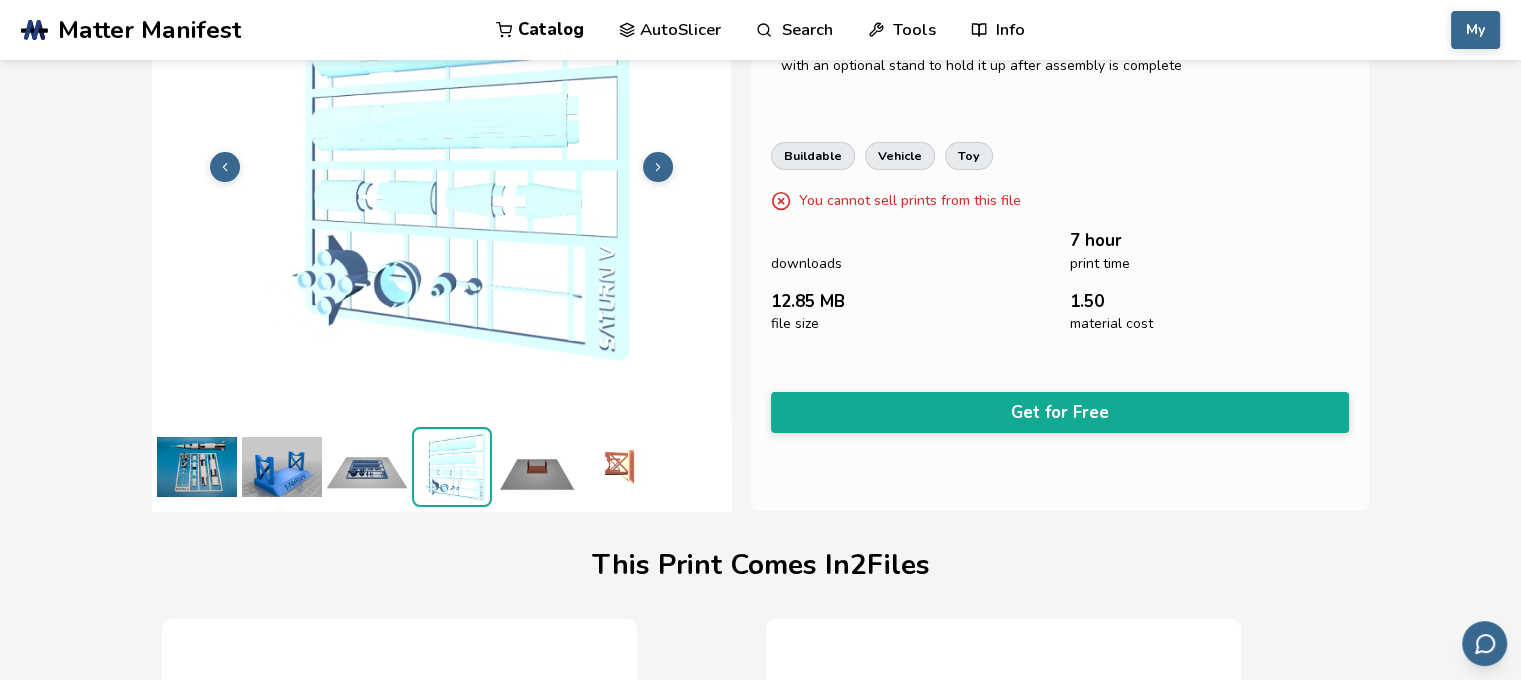 scroll, scrollTop: 94, scrollLeft: 0, axis: vertical 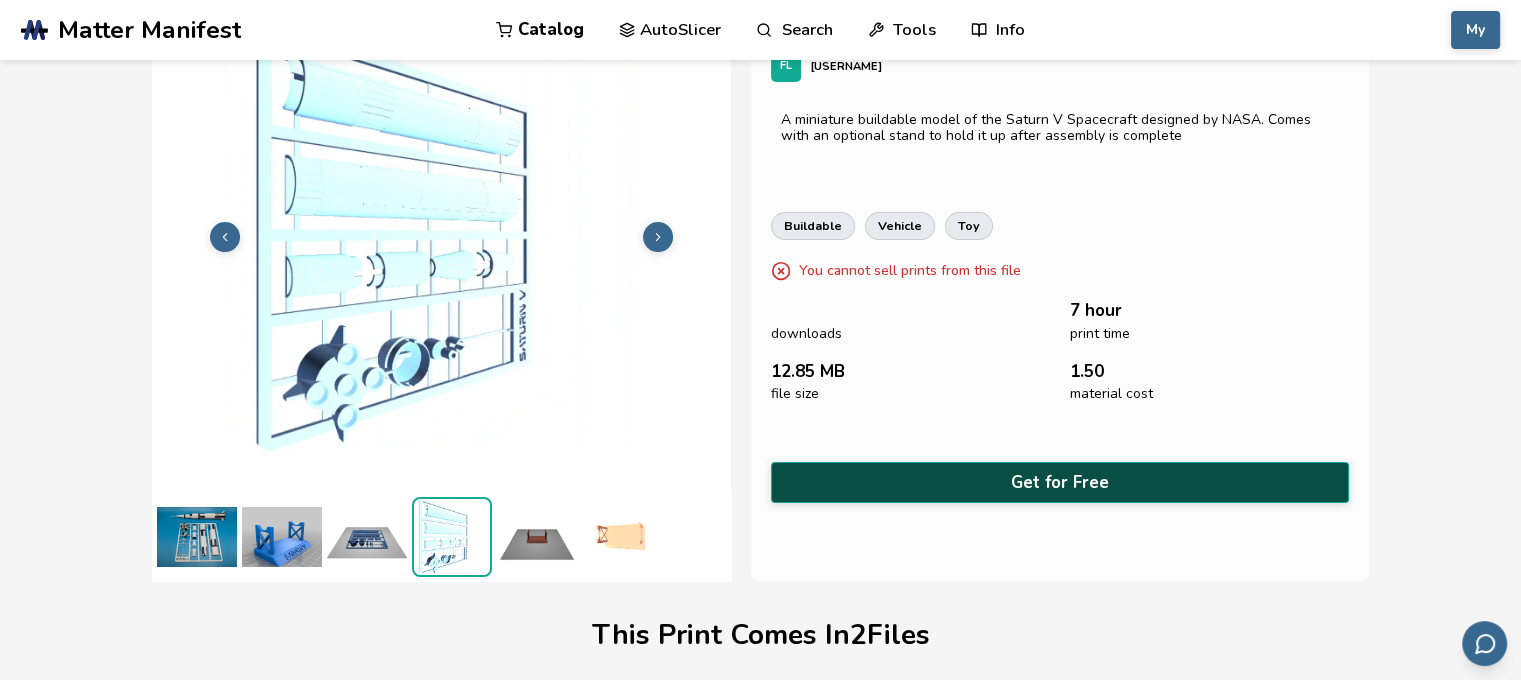 click on "Get for Free" at bounding box center [1060, 482] 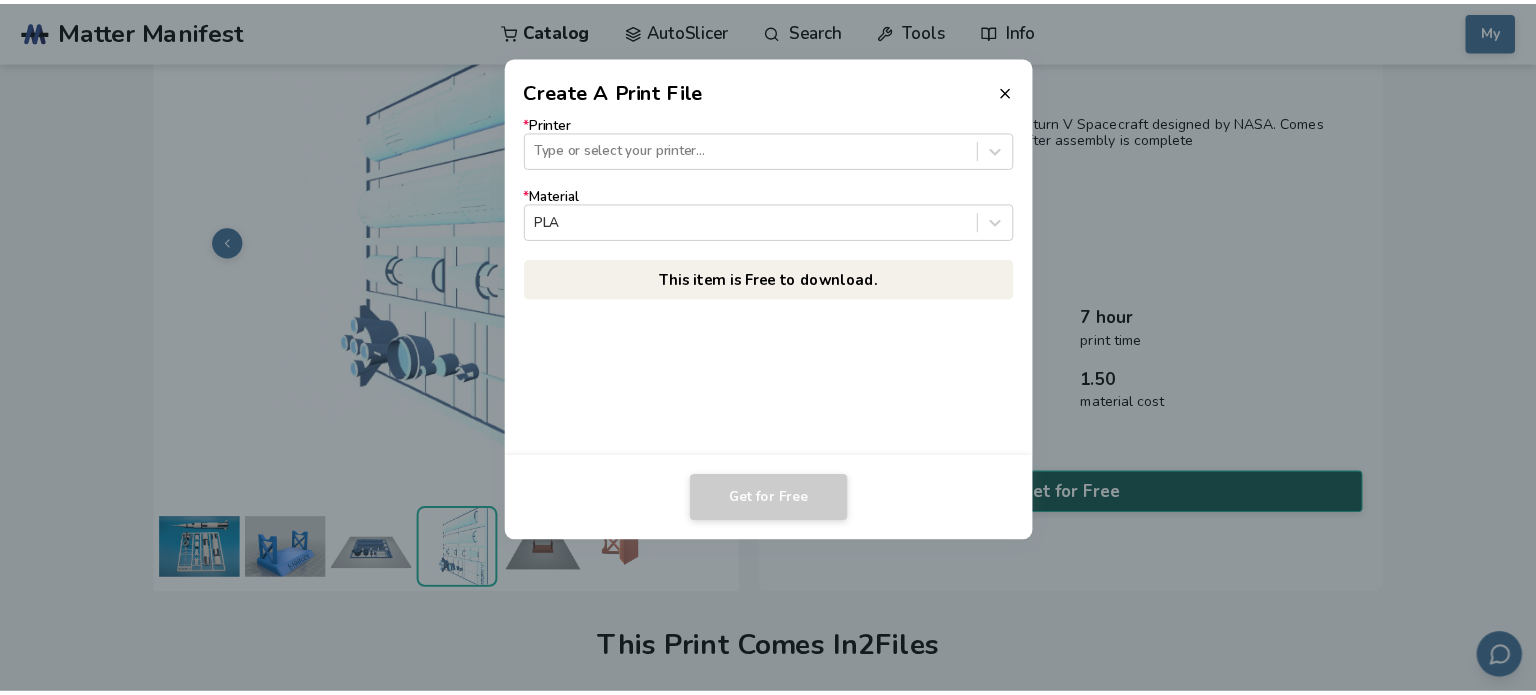 scroll, scrollTop: 92, scrollLeft: 0, axis: vertical 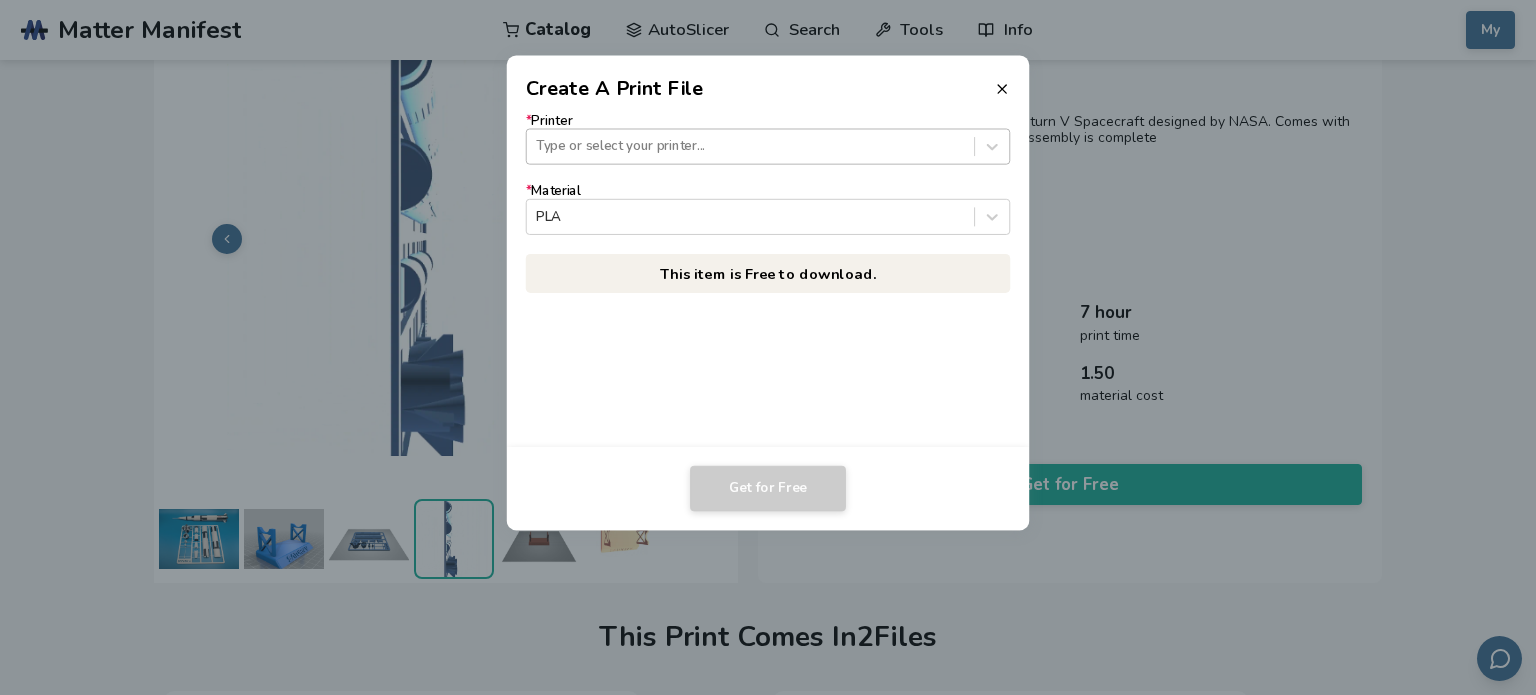 click at bounding box center [750, 146] 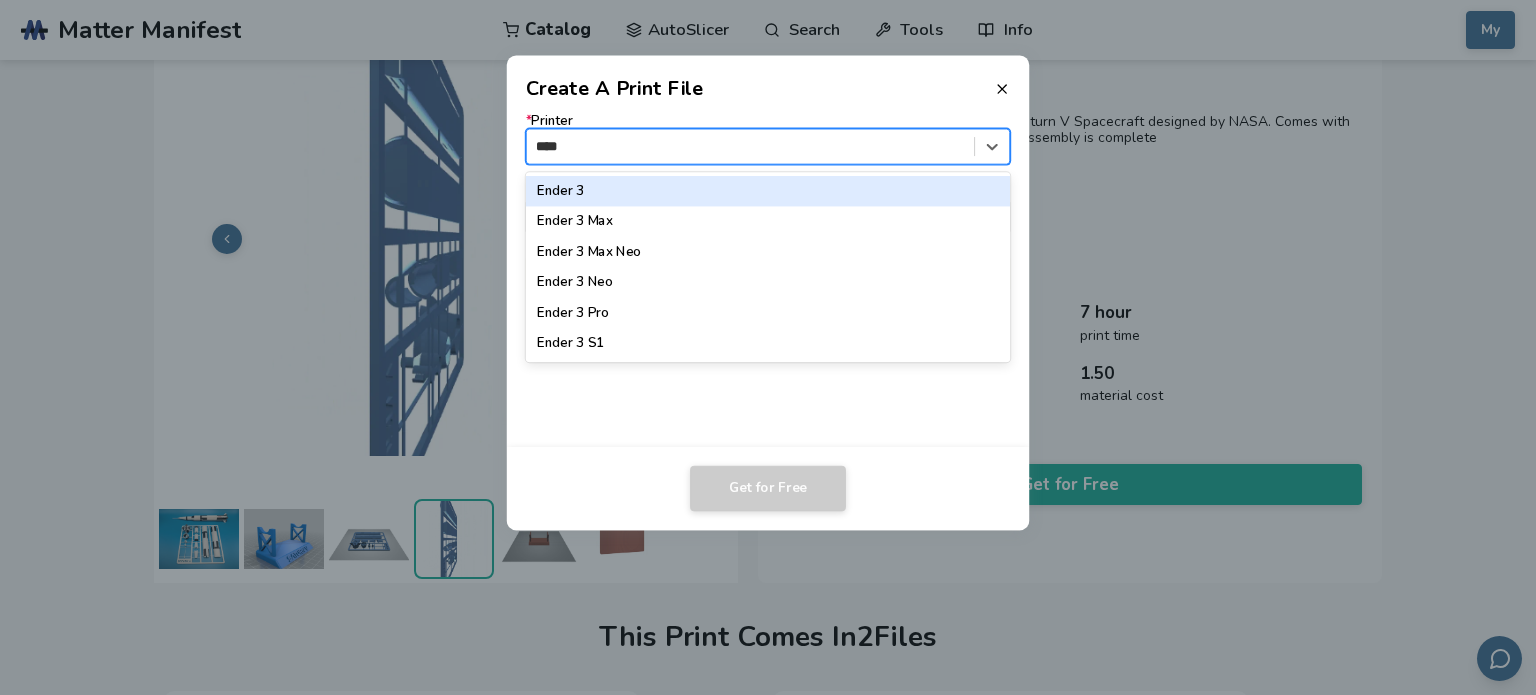 type on "*****" 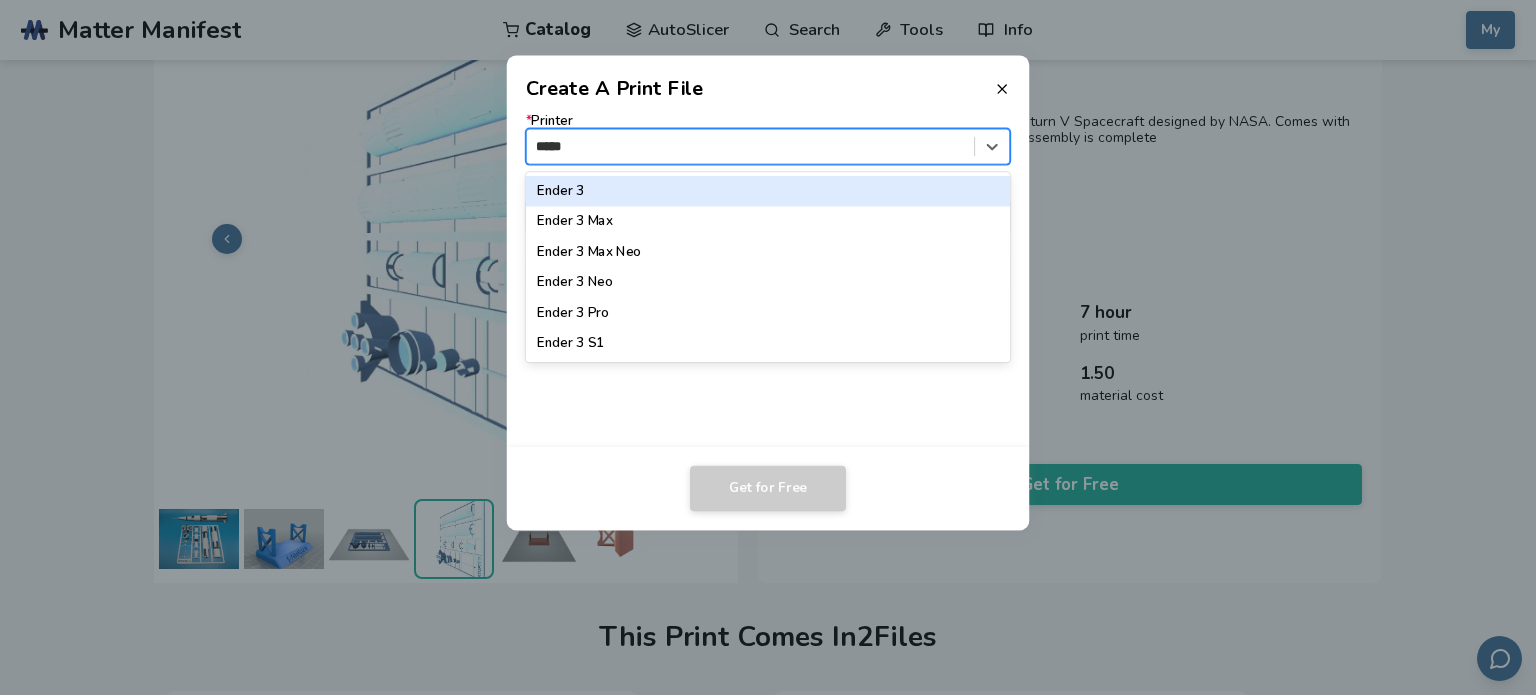click on "Ender 3" at bounding box center (768, 191) 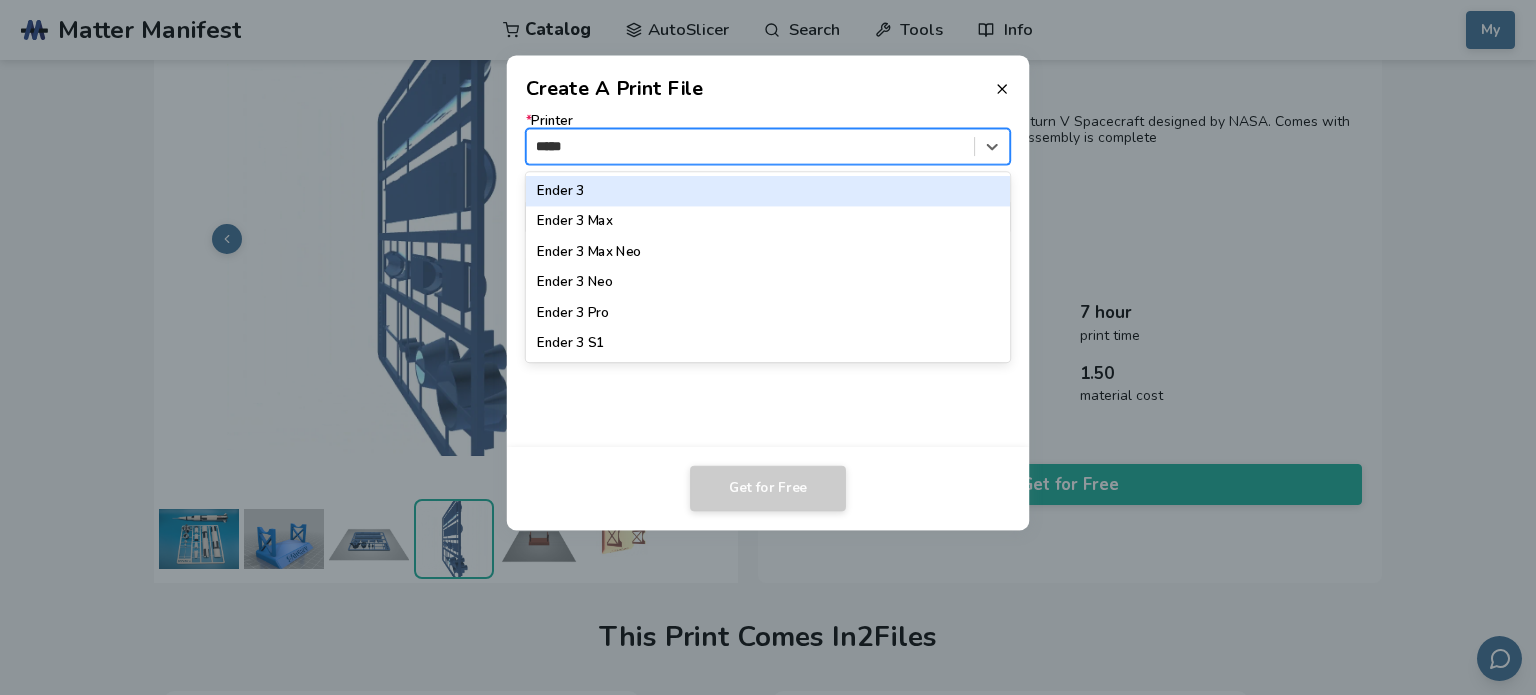 type 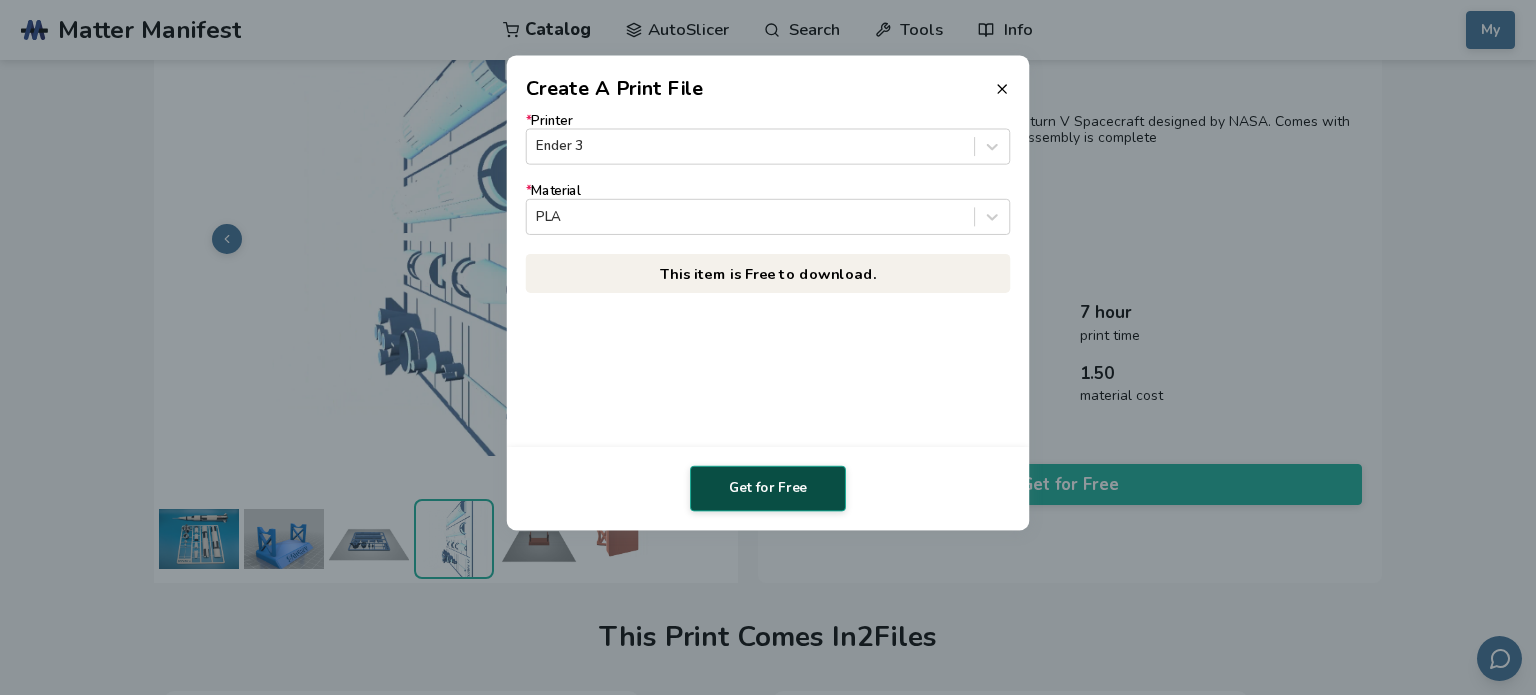 click on "Get for Free" at bounding box center [768, 489] 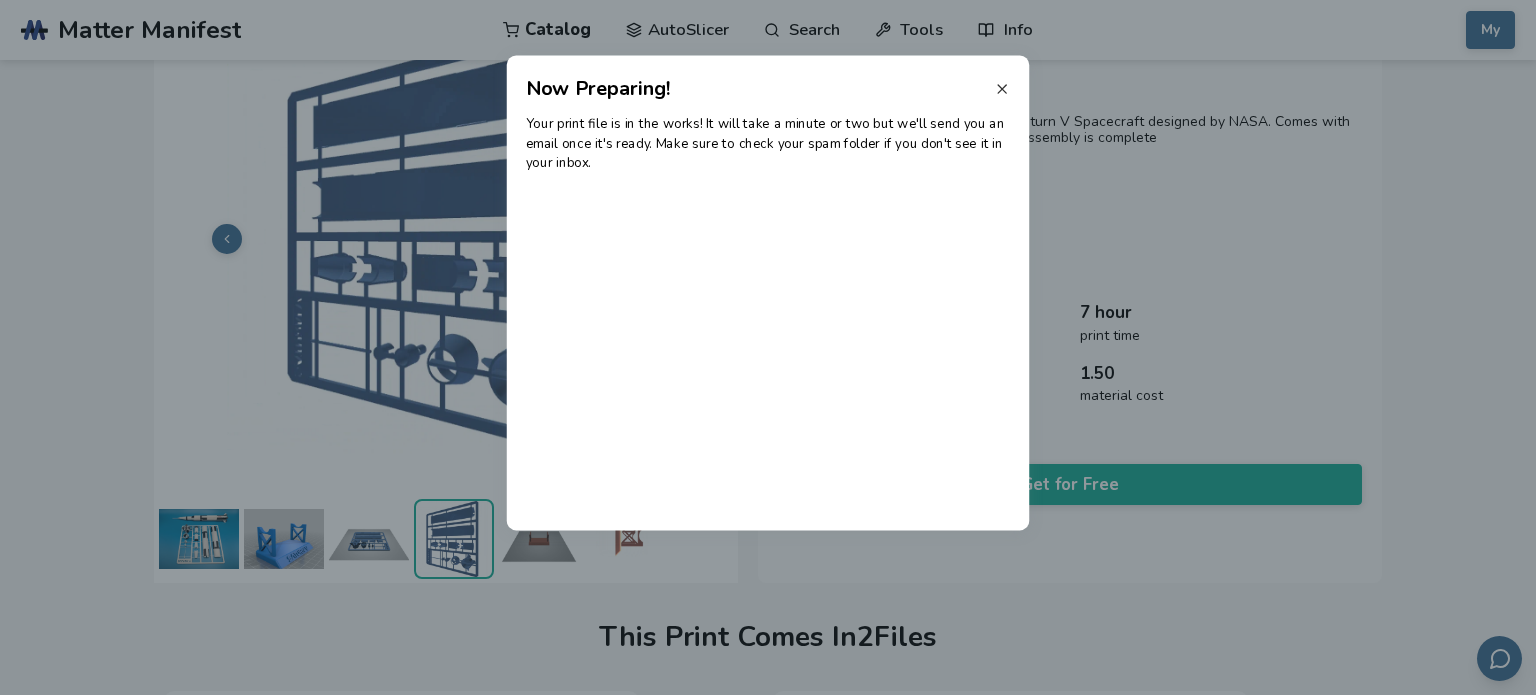 click 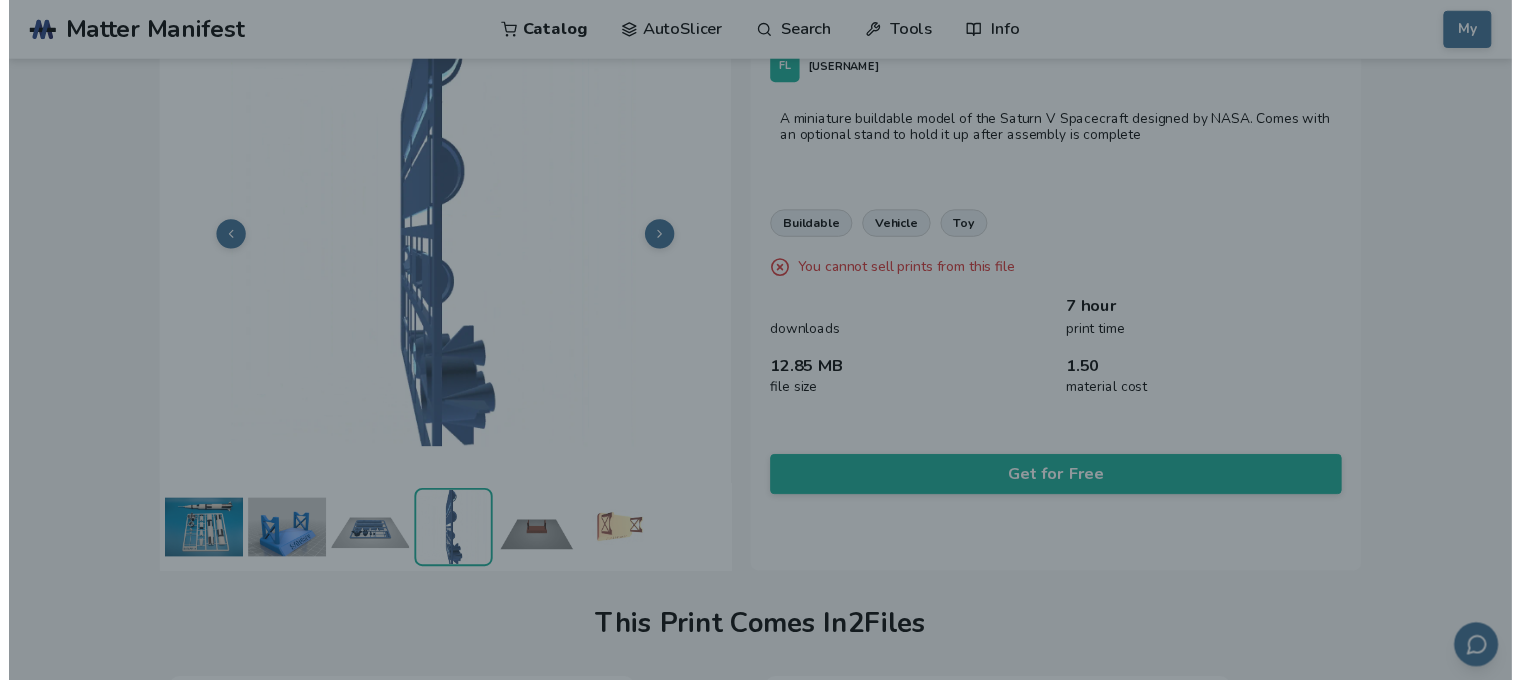 scroll, scrollTop: 94, scrollLeft: 0, axis: vertical 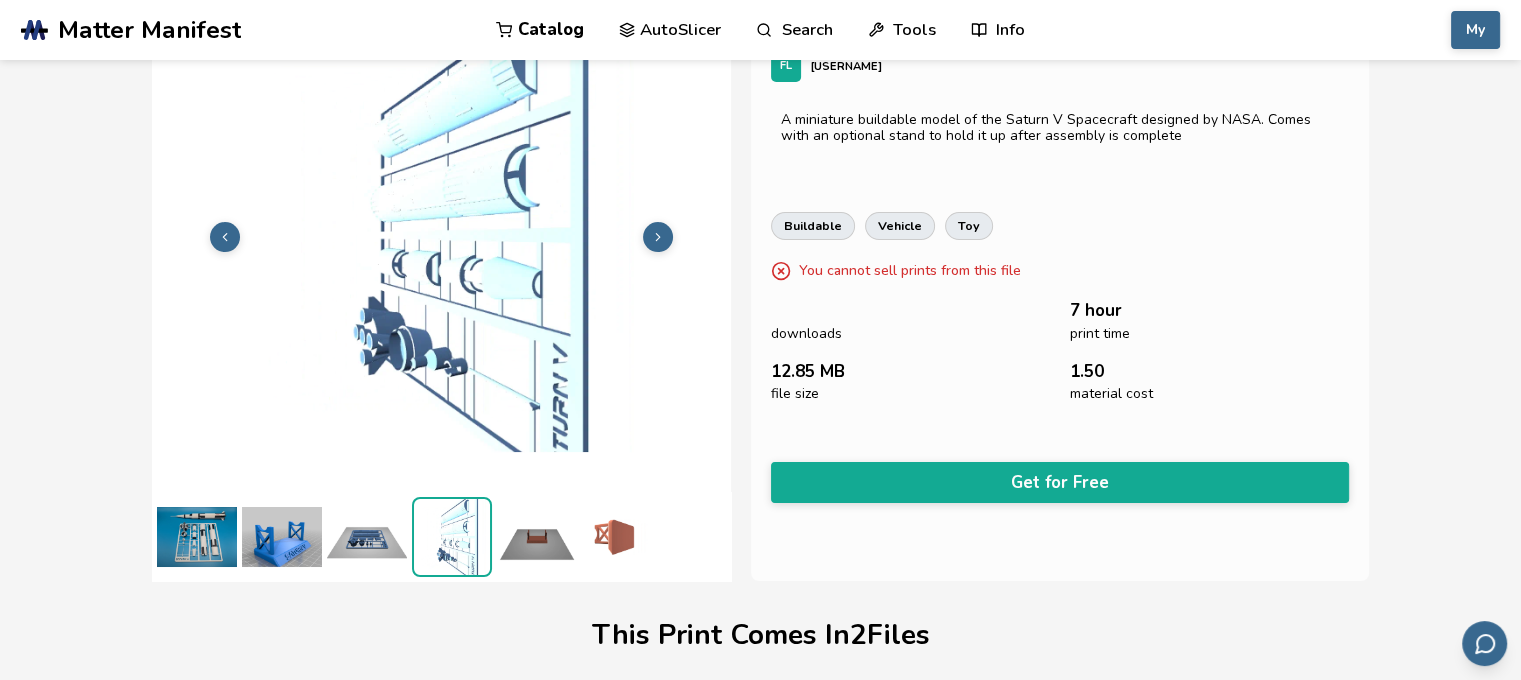 click on "AutoSlicer" at bounding box center [670, 30] 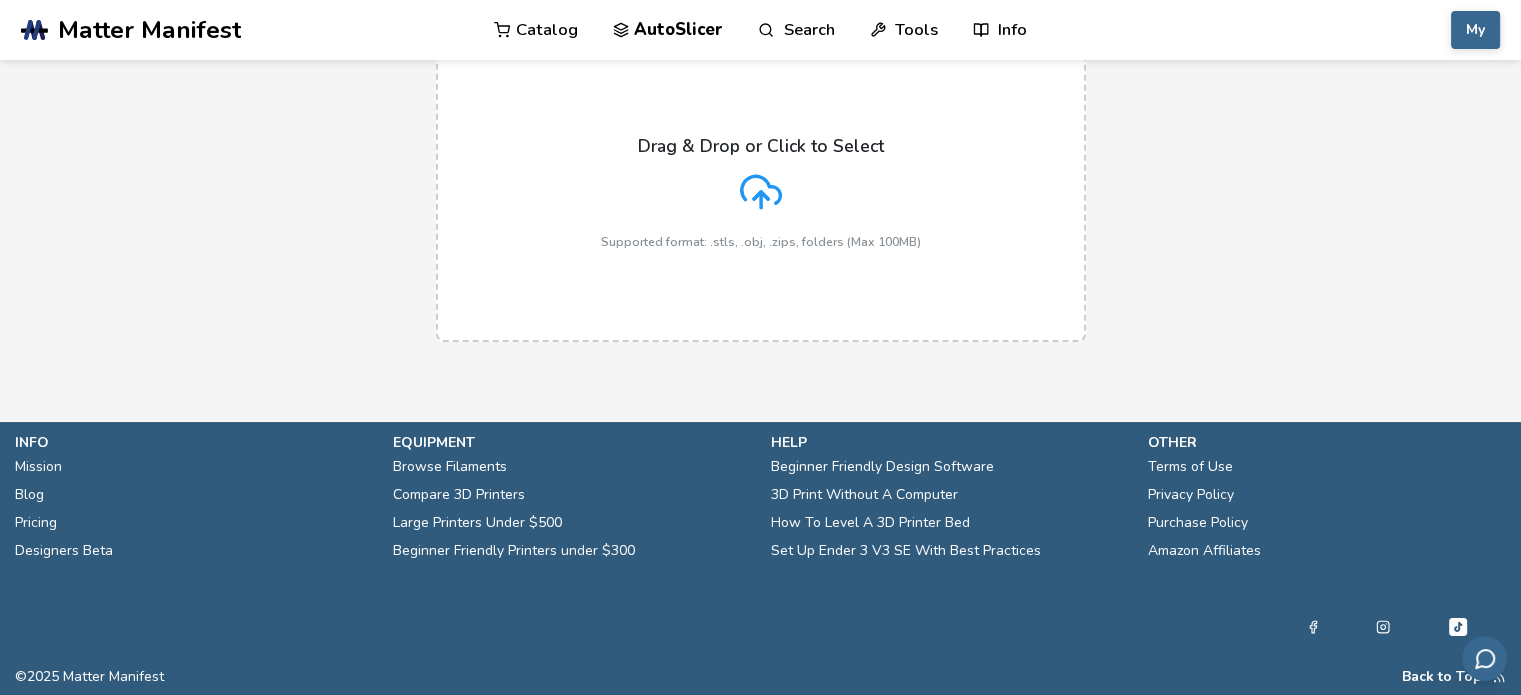 scroll, scrollTop: 0, scrollLeft: 0, axis: both 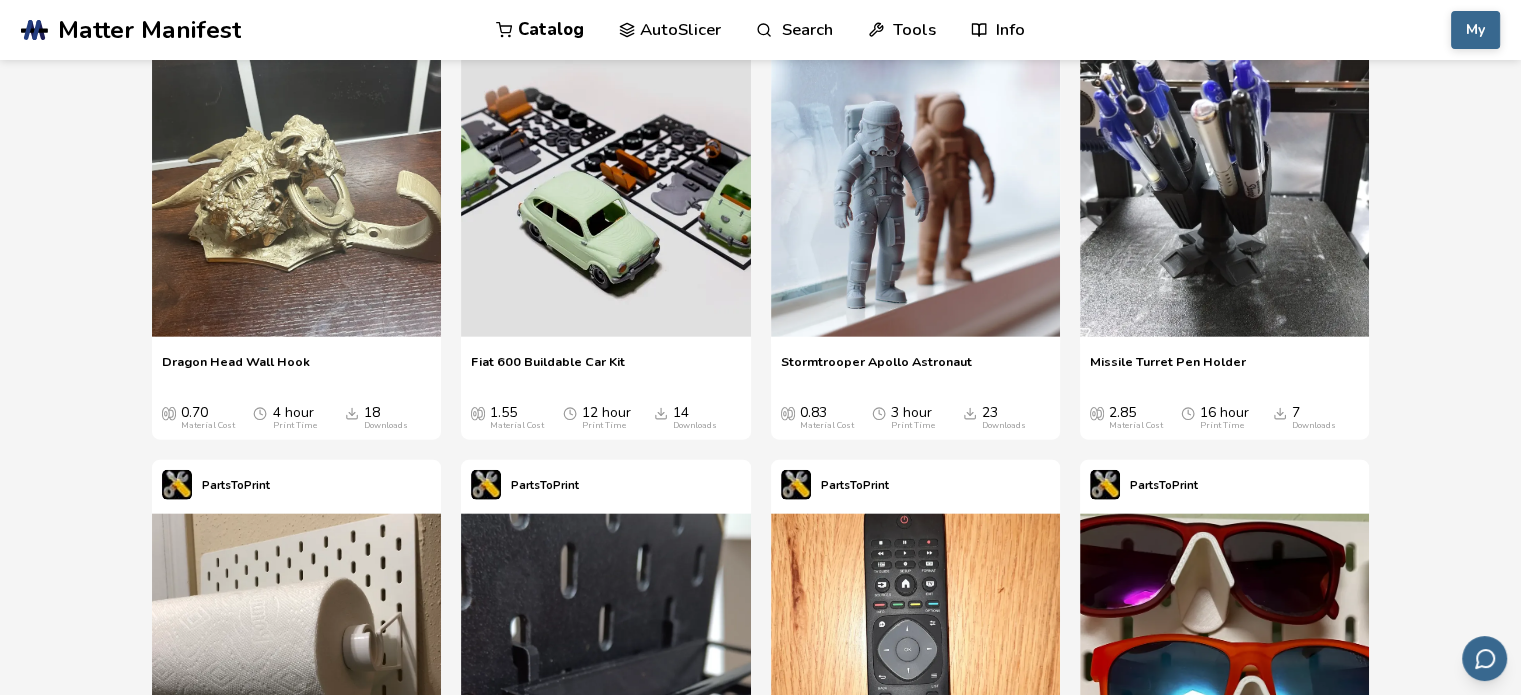click on "Fiat 600 Buildable Car Kit" at bounding box center [548, 369] 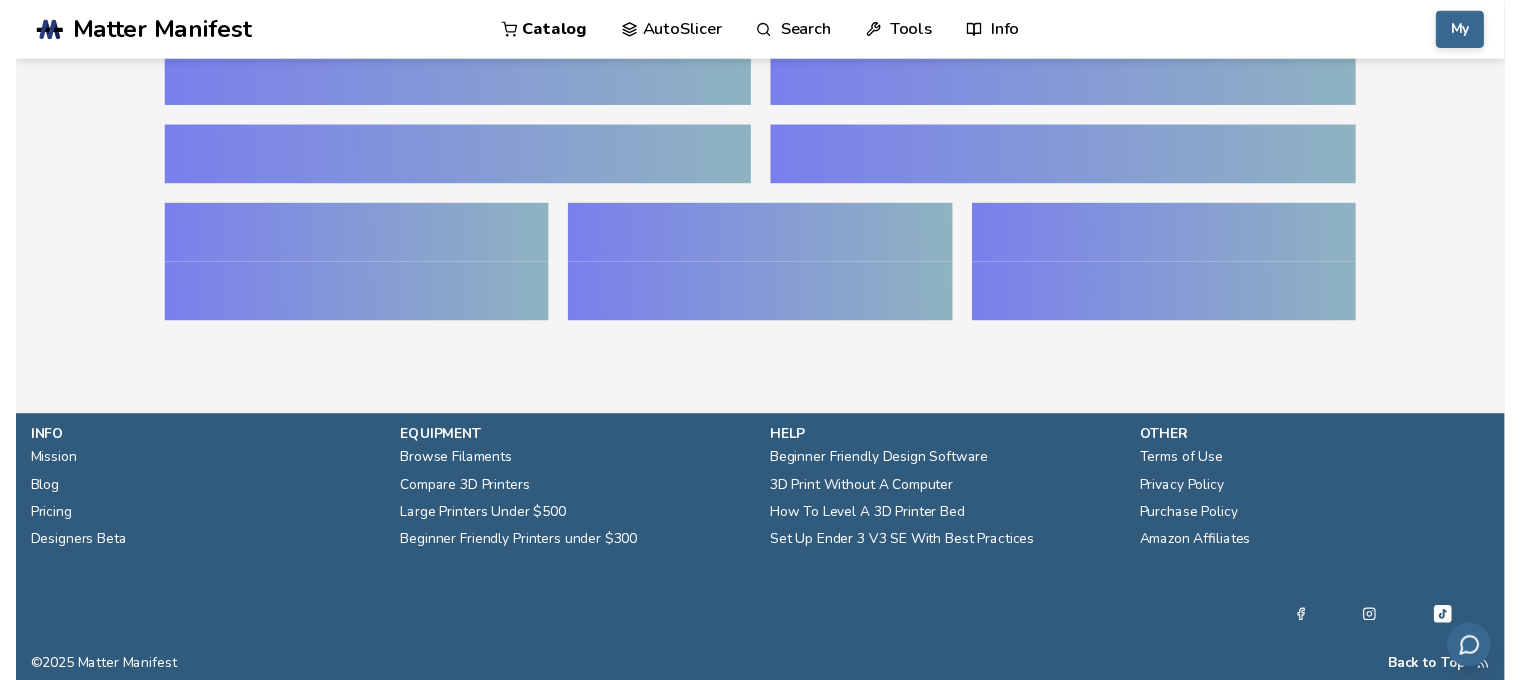 scroll, scrollTop: 0, scrollLeft: 0, axis: both 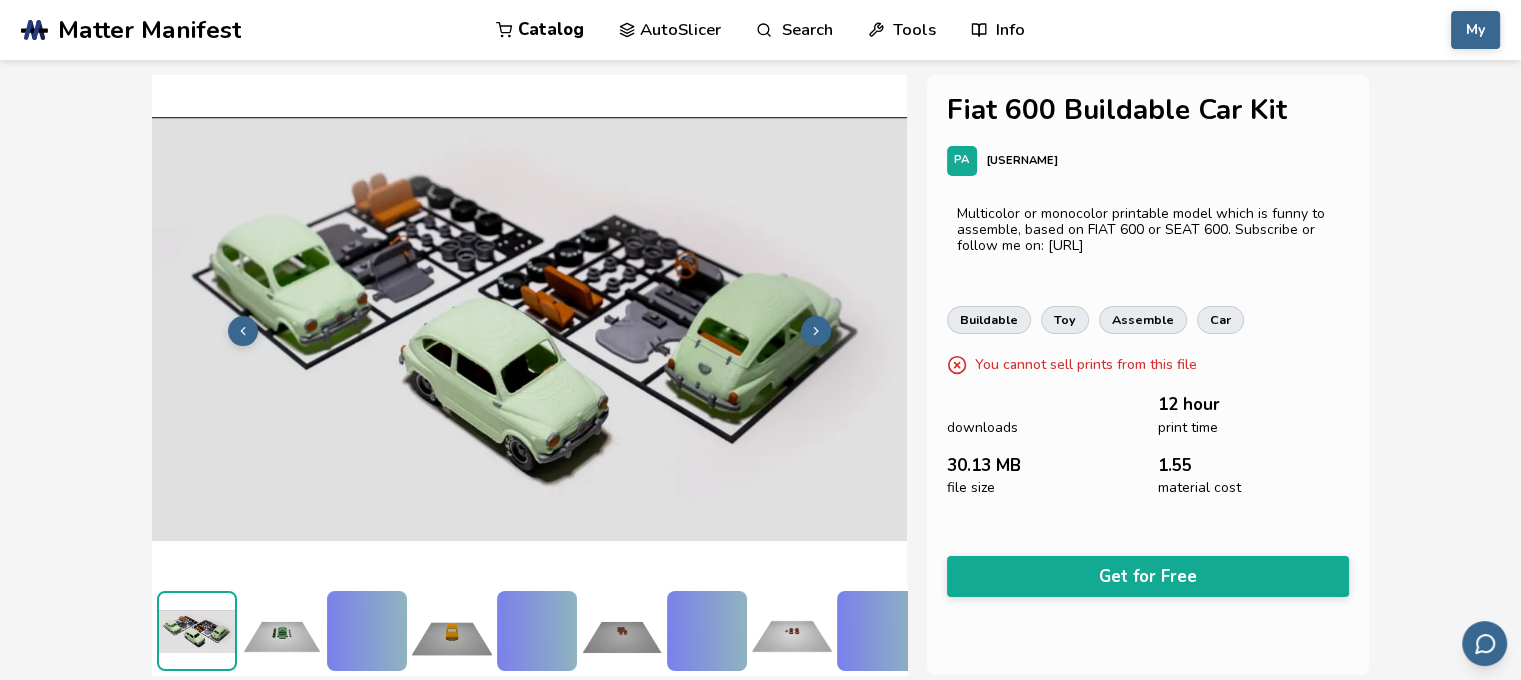 click 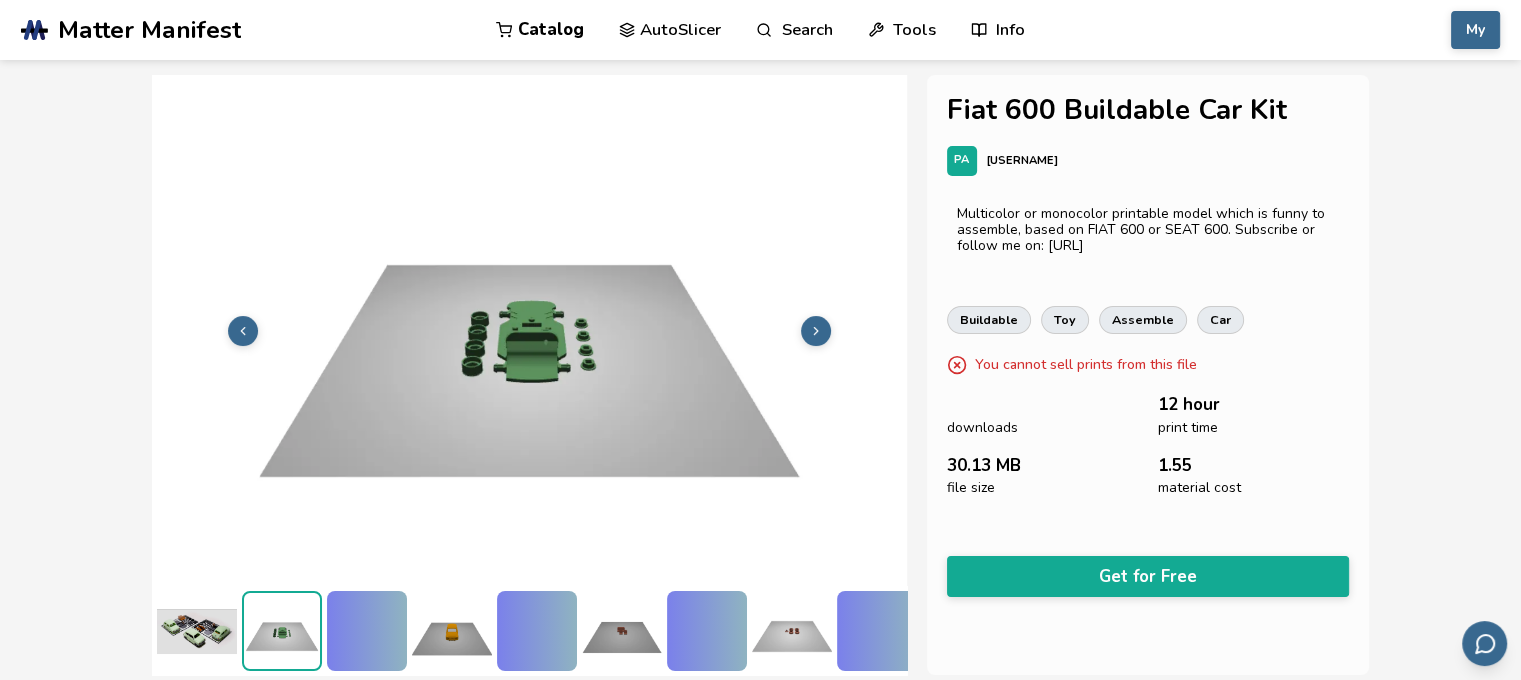 click 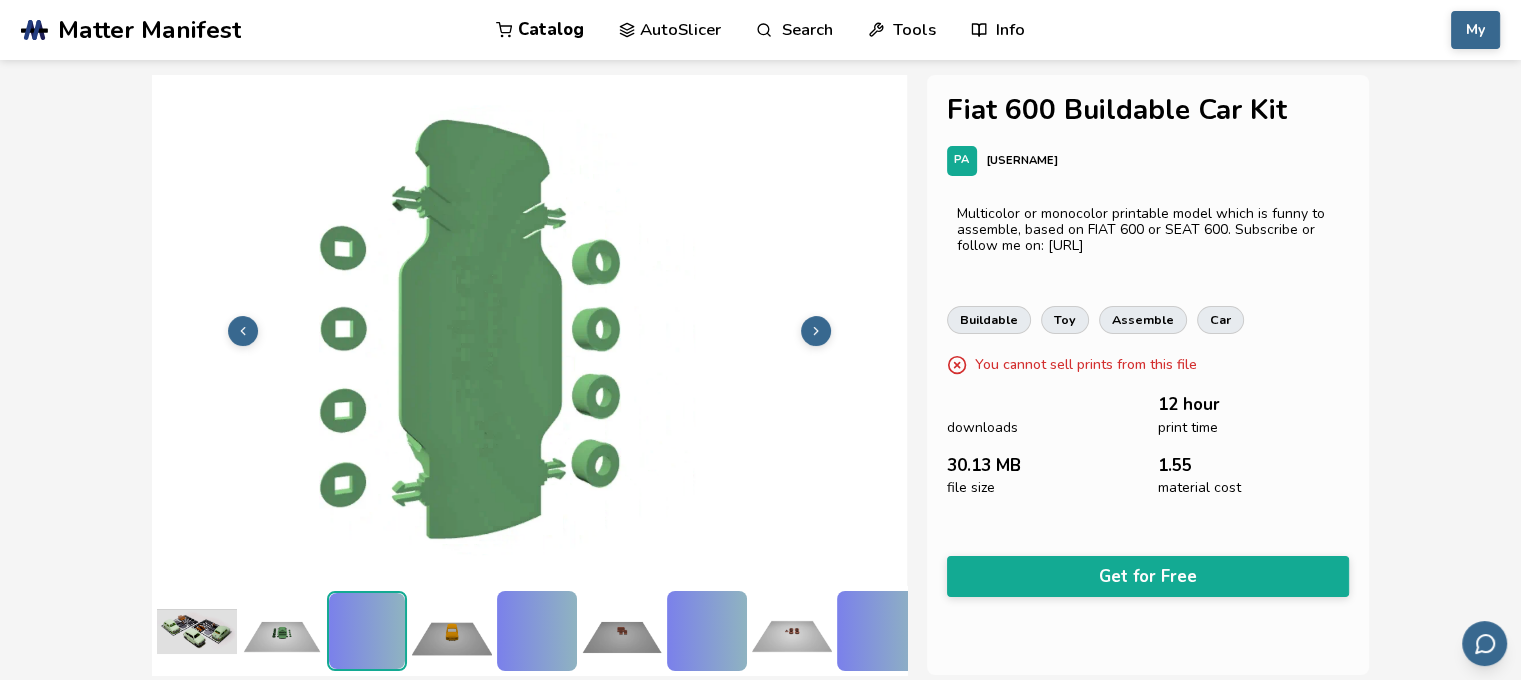 click 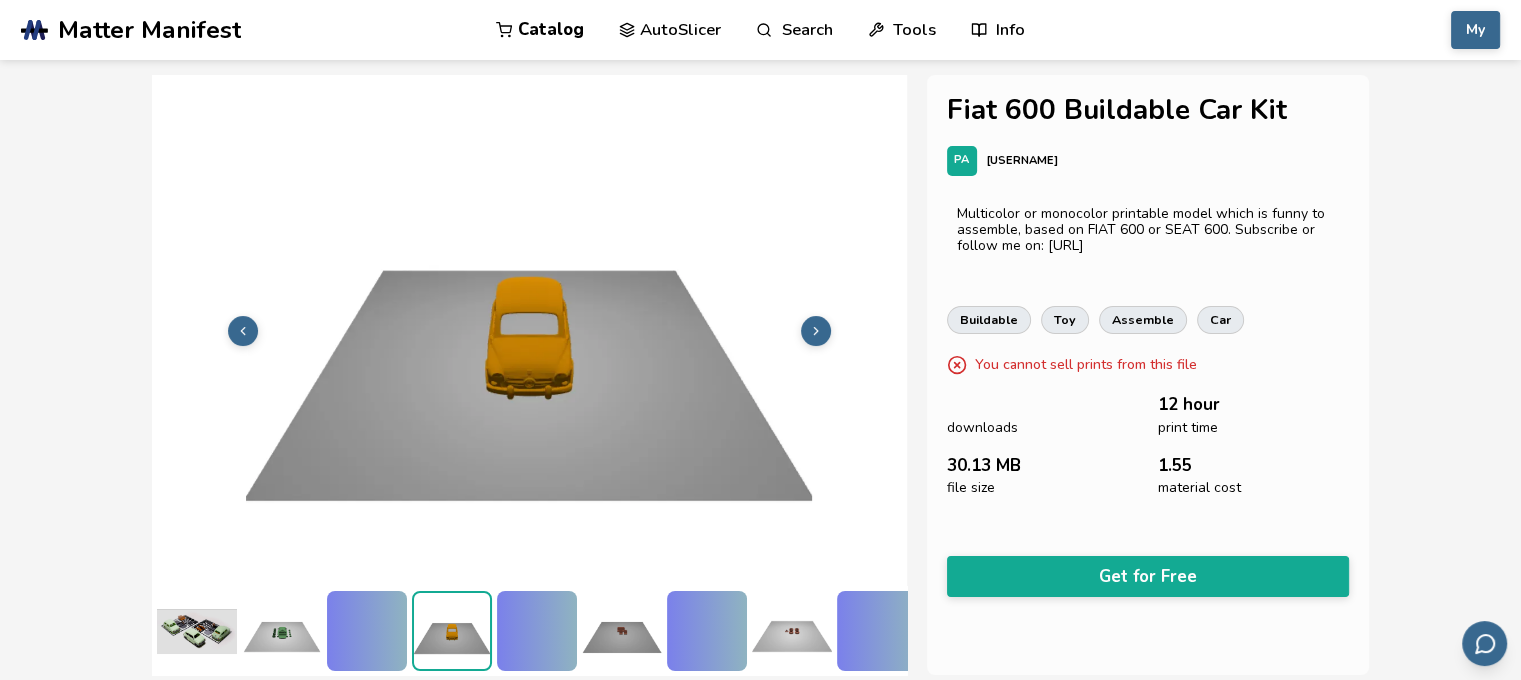 click 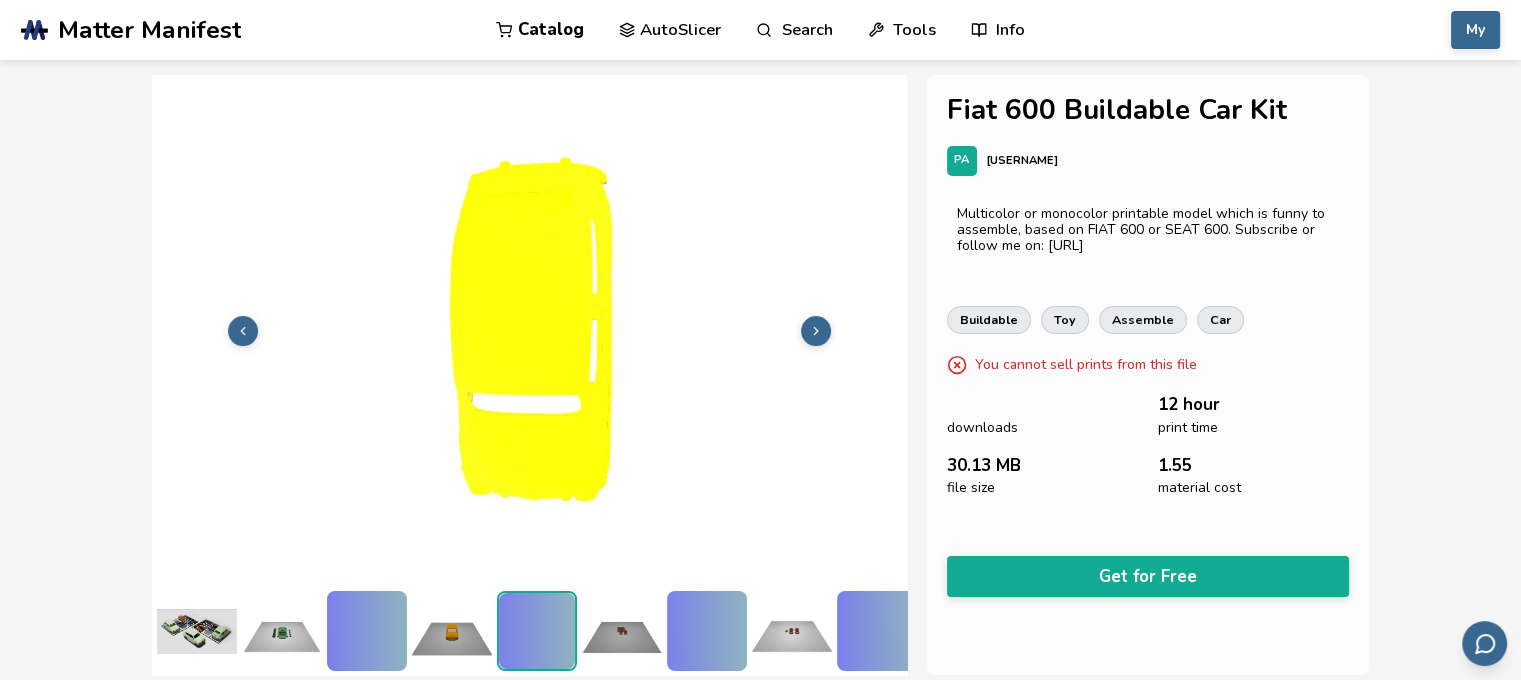 scroll, scrollTop: 0, scrollLeft: 15, axis: horizontal 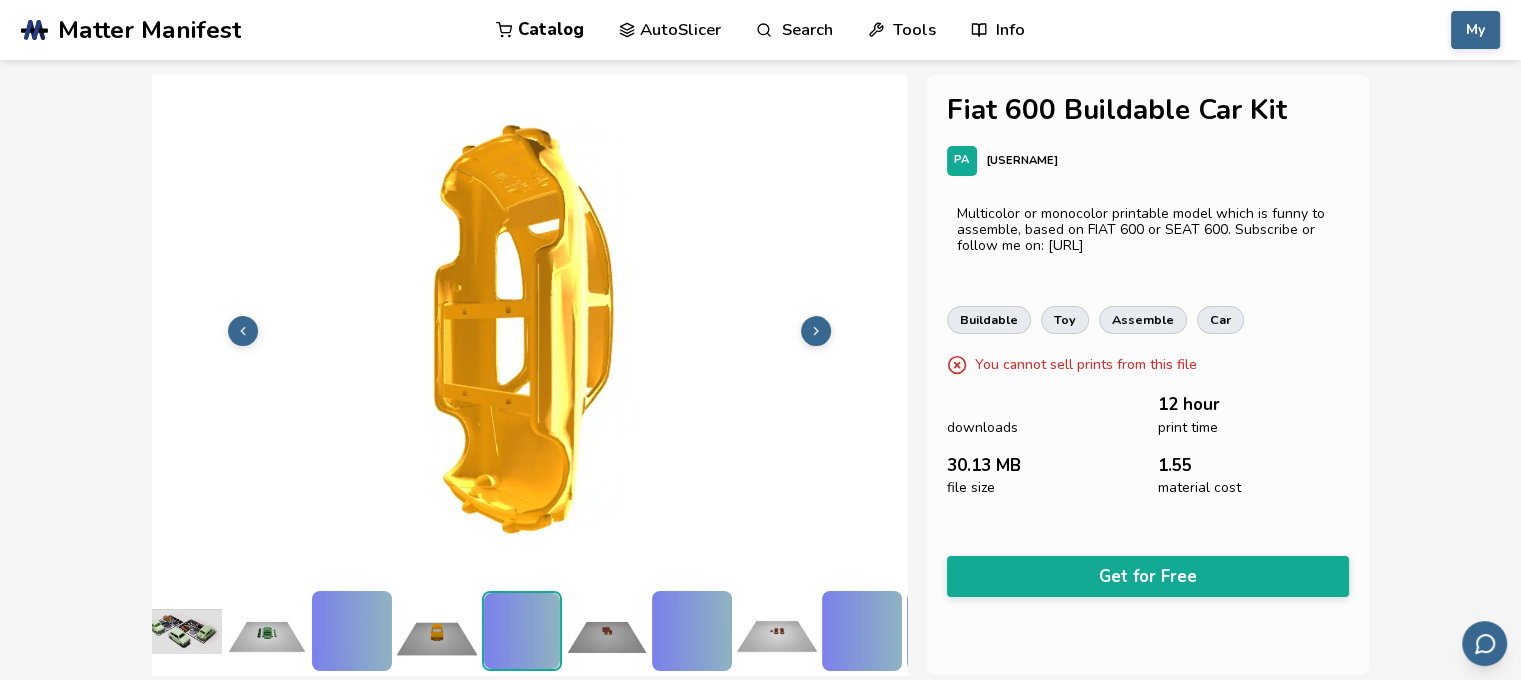click 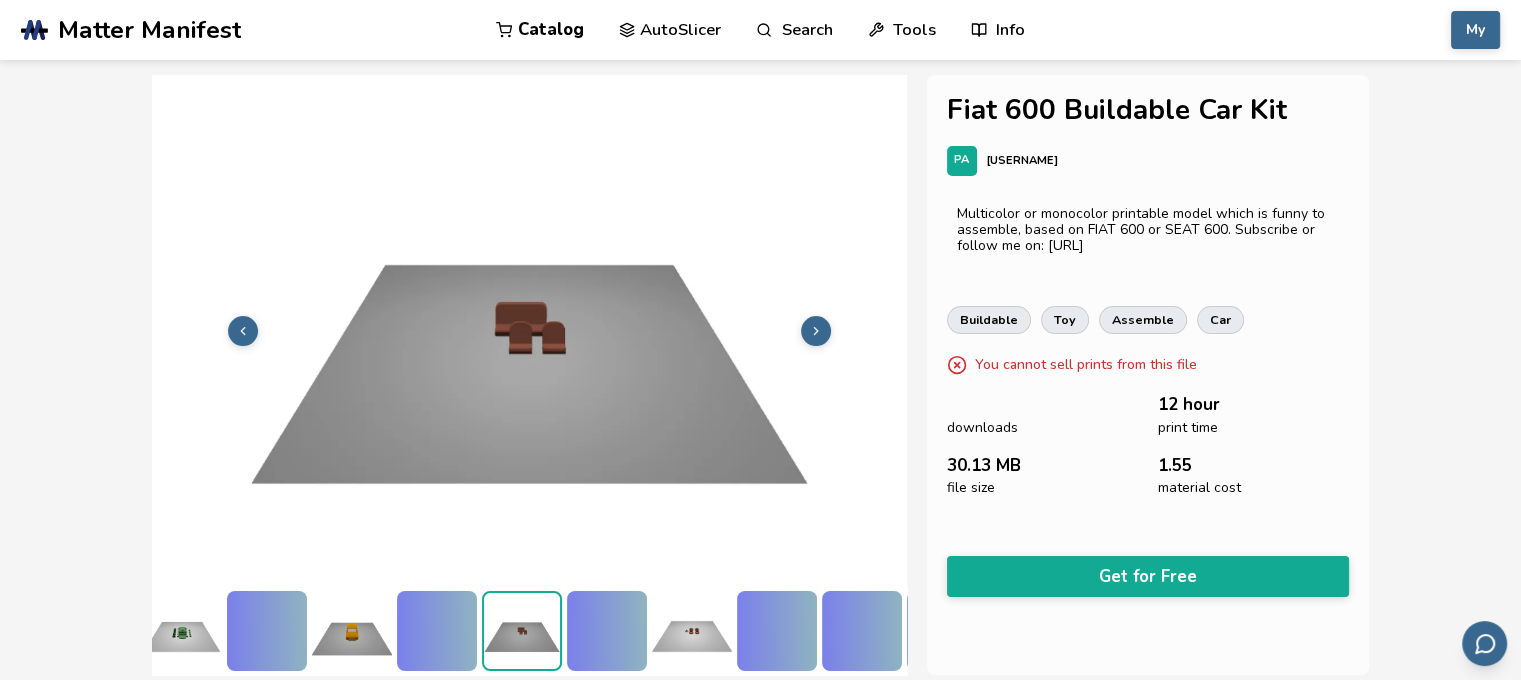 click 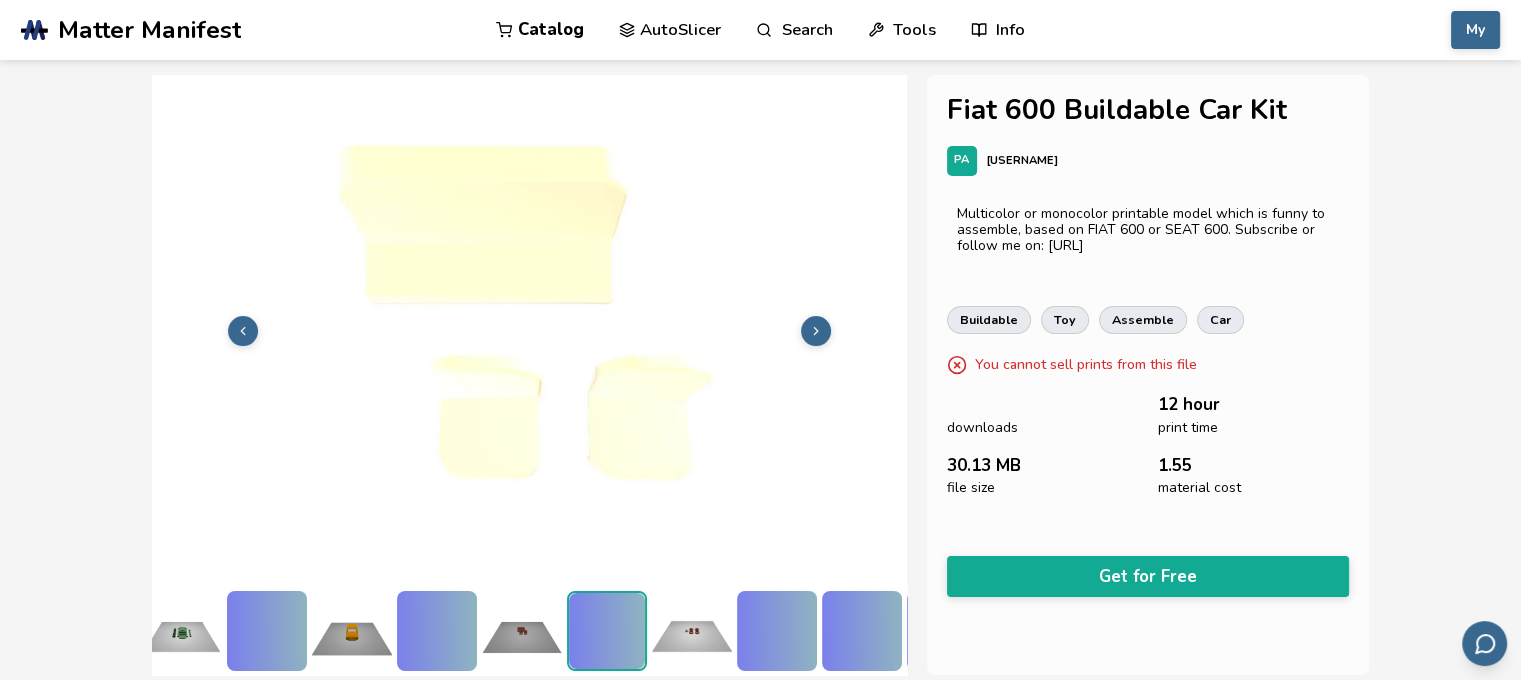 scroll, scrollTop: 0, scrollLeft: 185, axis: horizontal 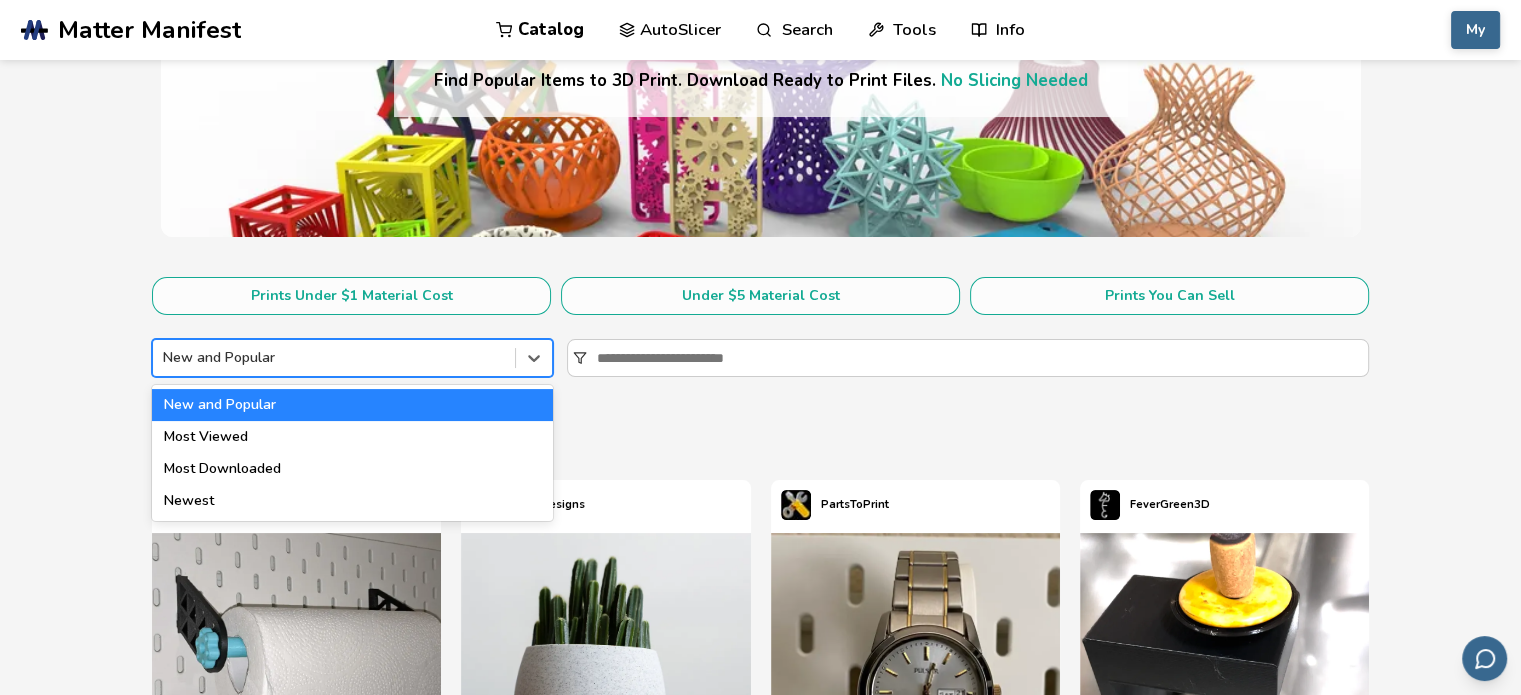 click on "New and Popular" at bounding box center [334, 358] 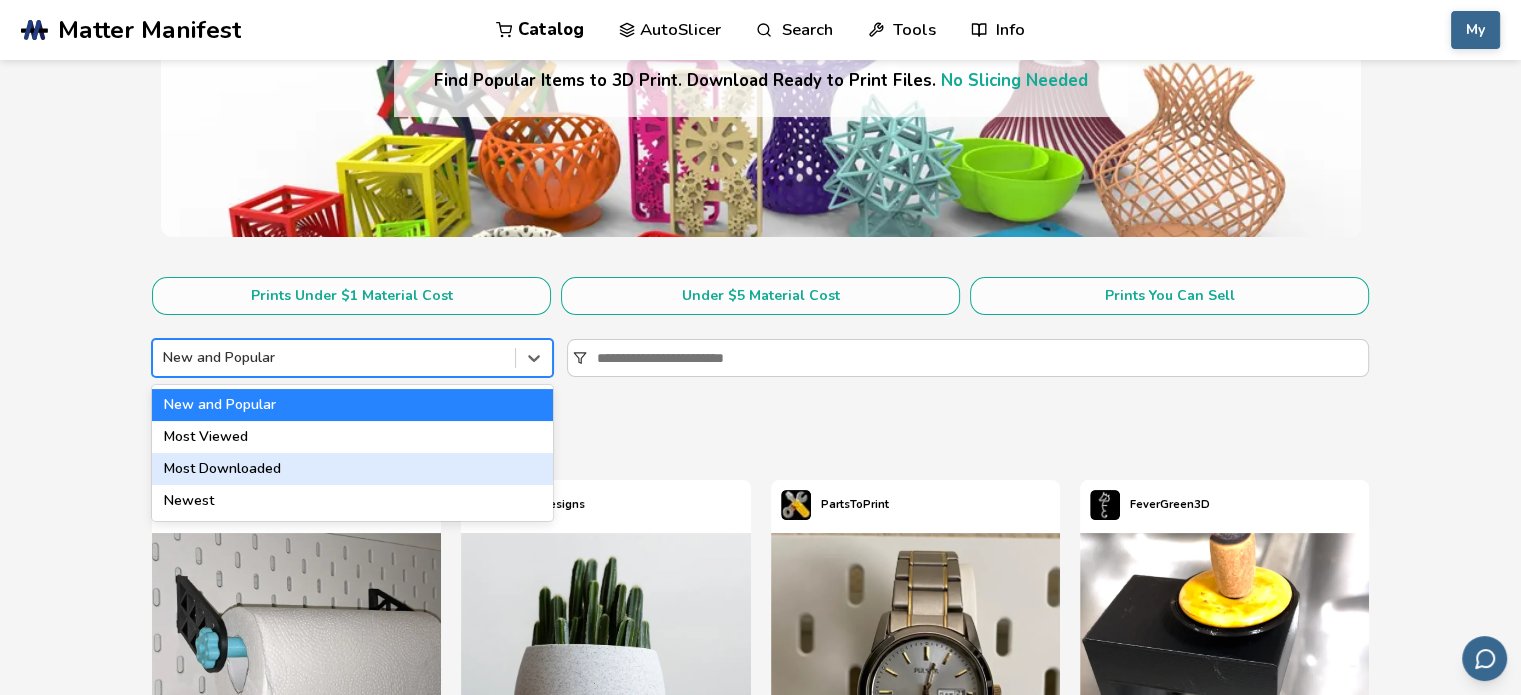 click on "Most Downloaded" at bounding box center (352, 469) 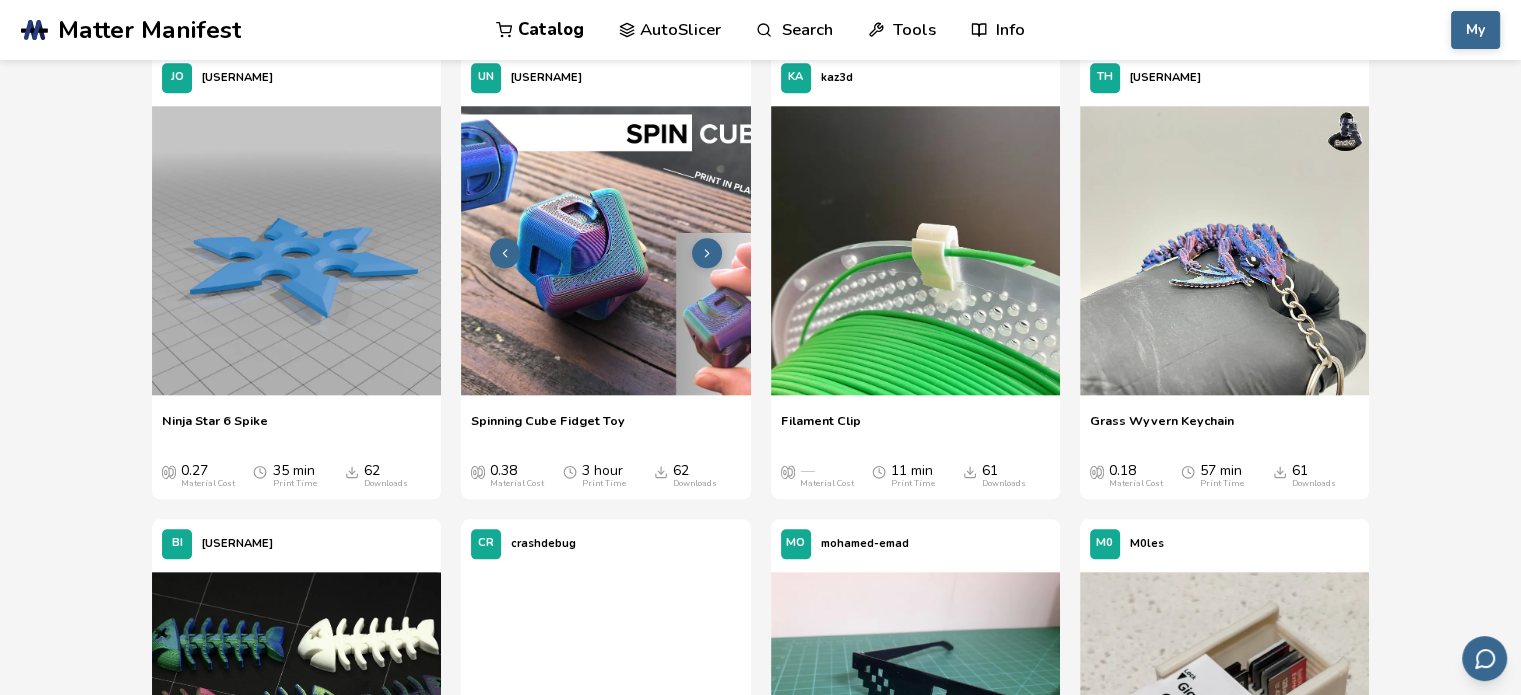 scroll, scrollTop: 2020, scrollLeft: 0, axis: vertical 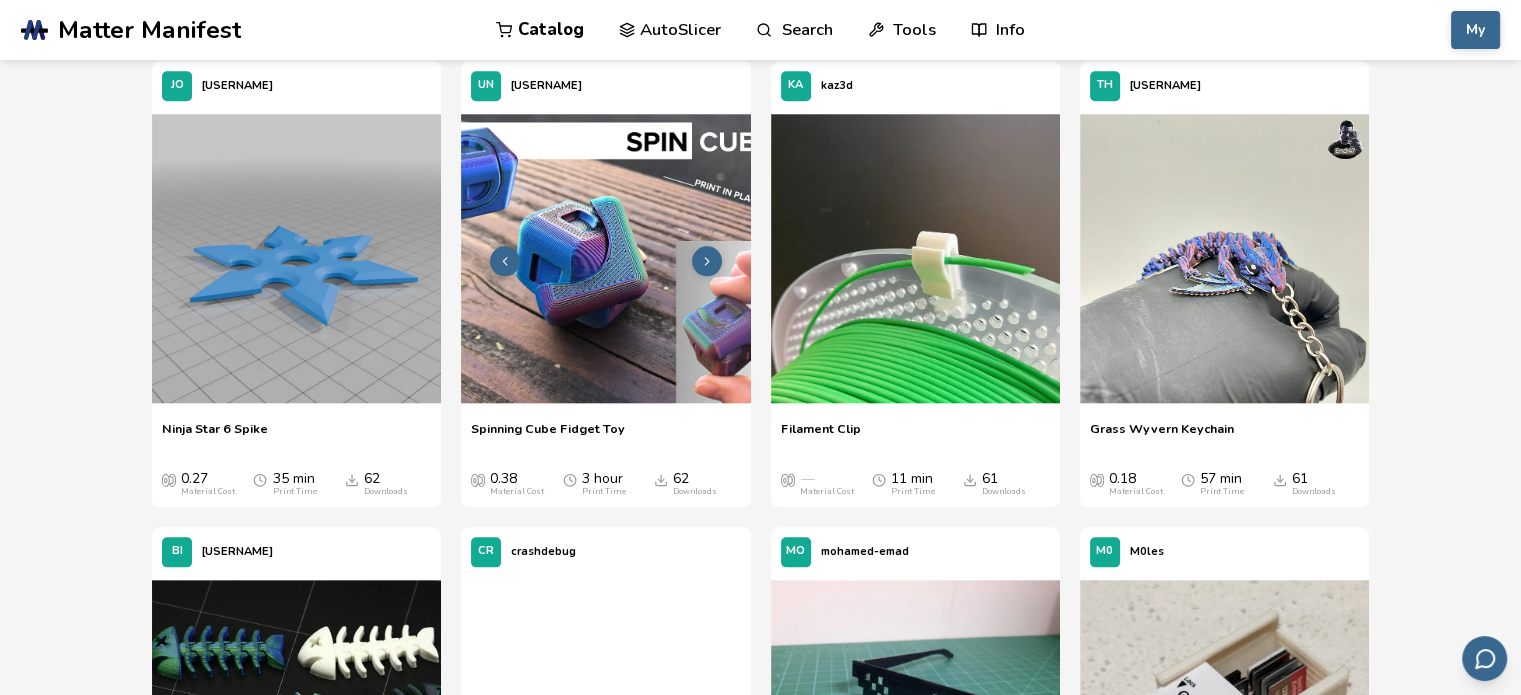 click 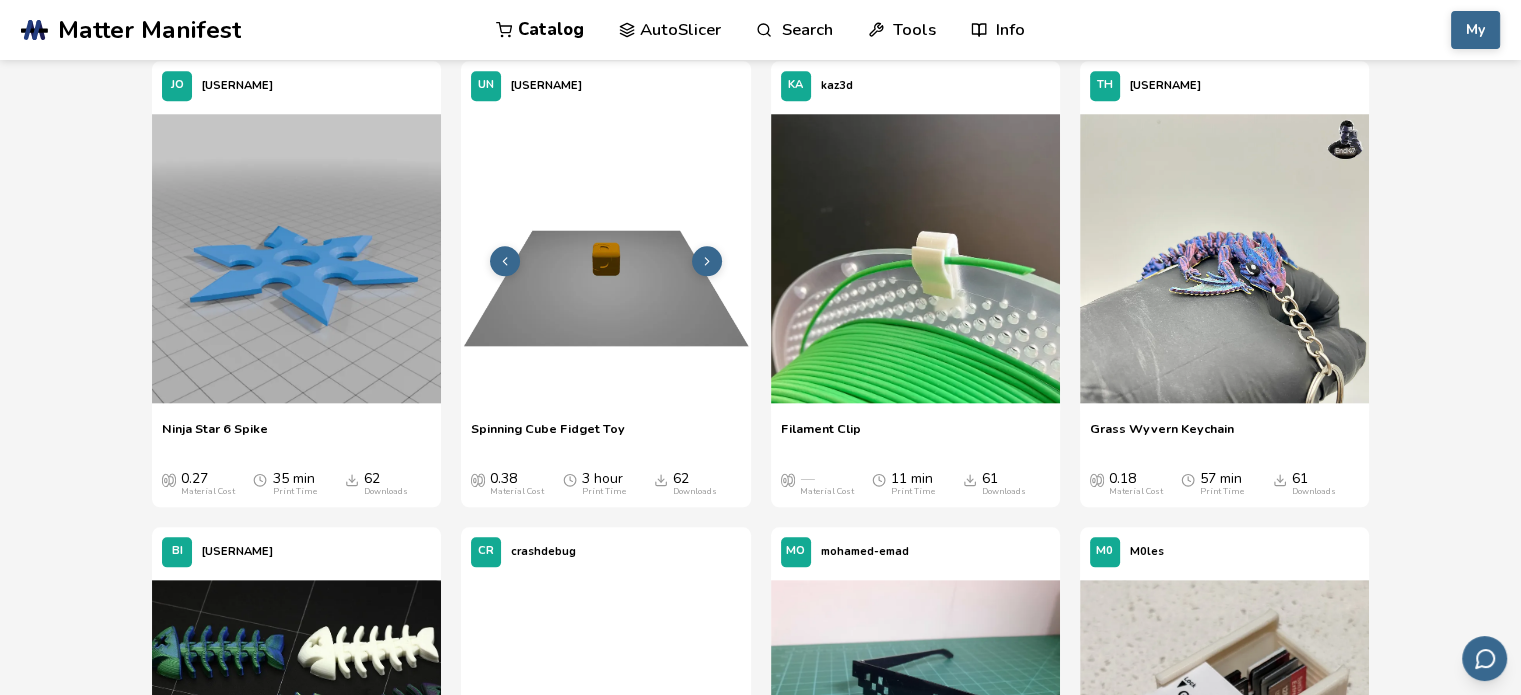 click 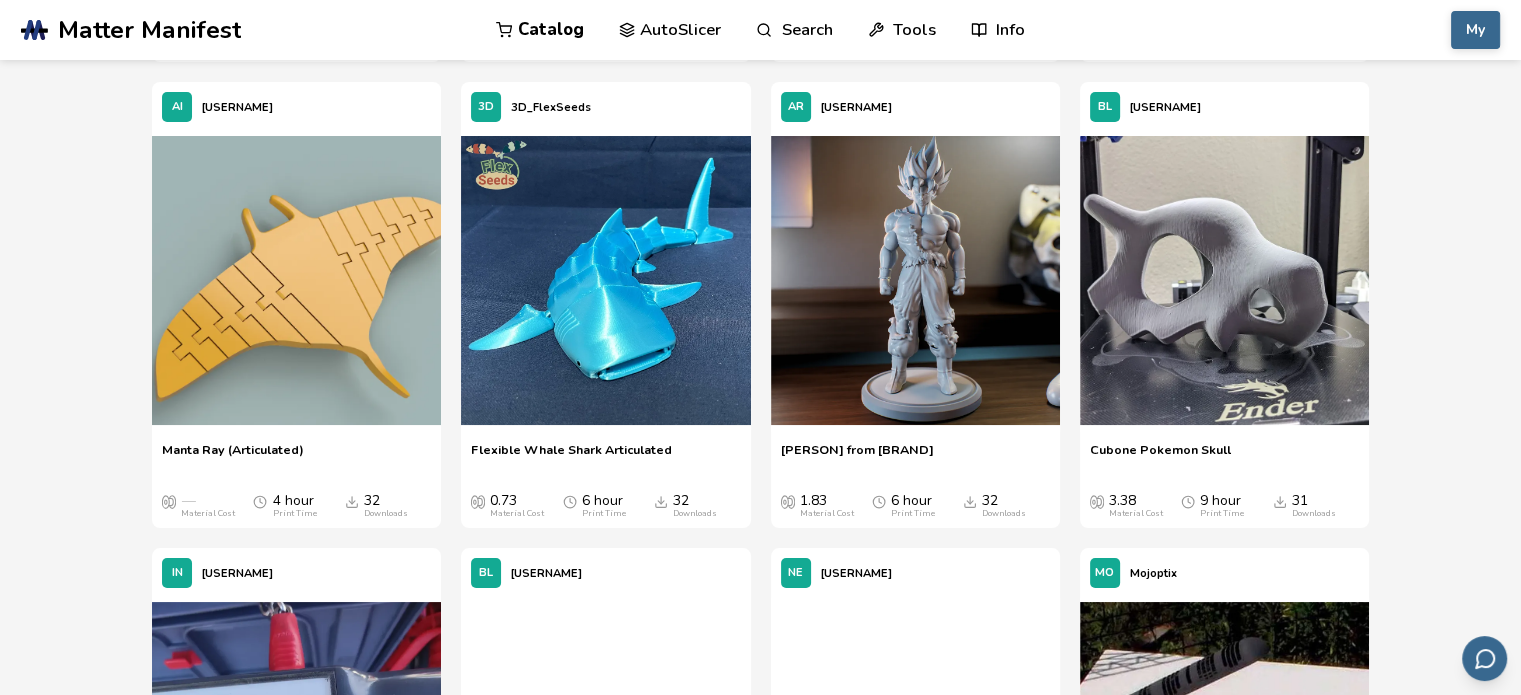 scroll, scrollTop: 7584, scrollLeft: 0, axis: vertical 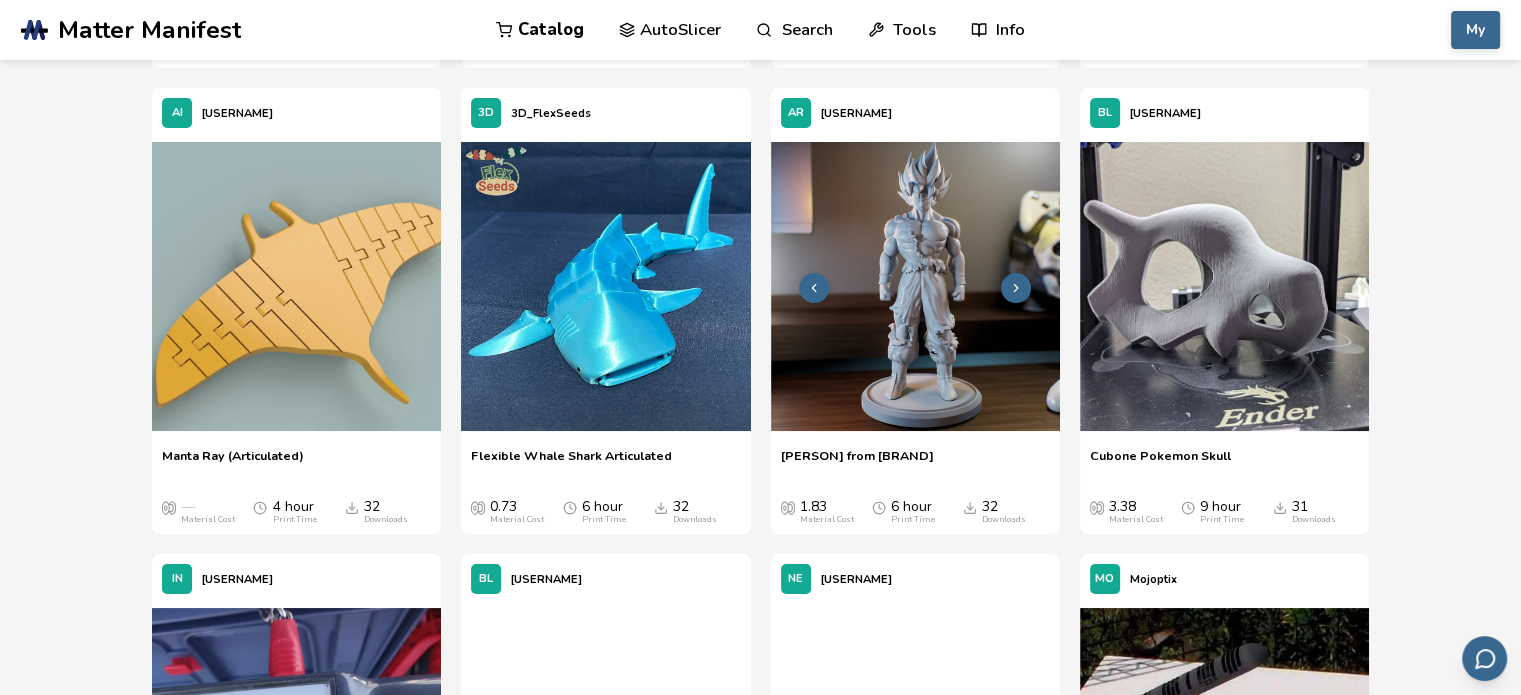 click 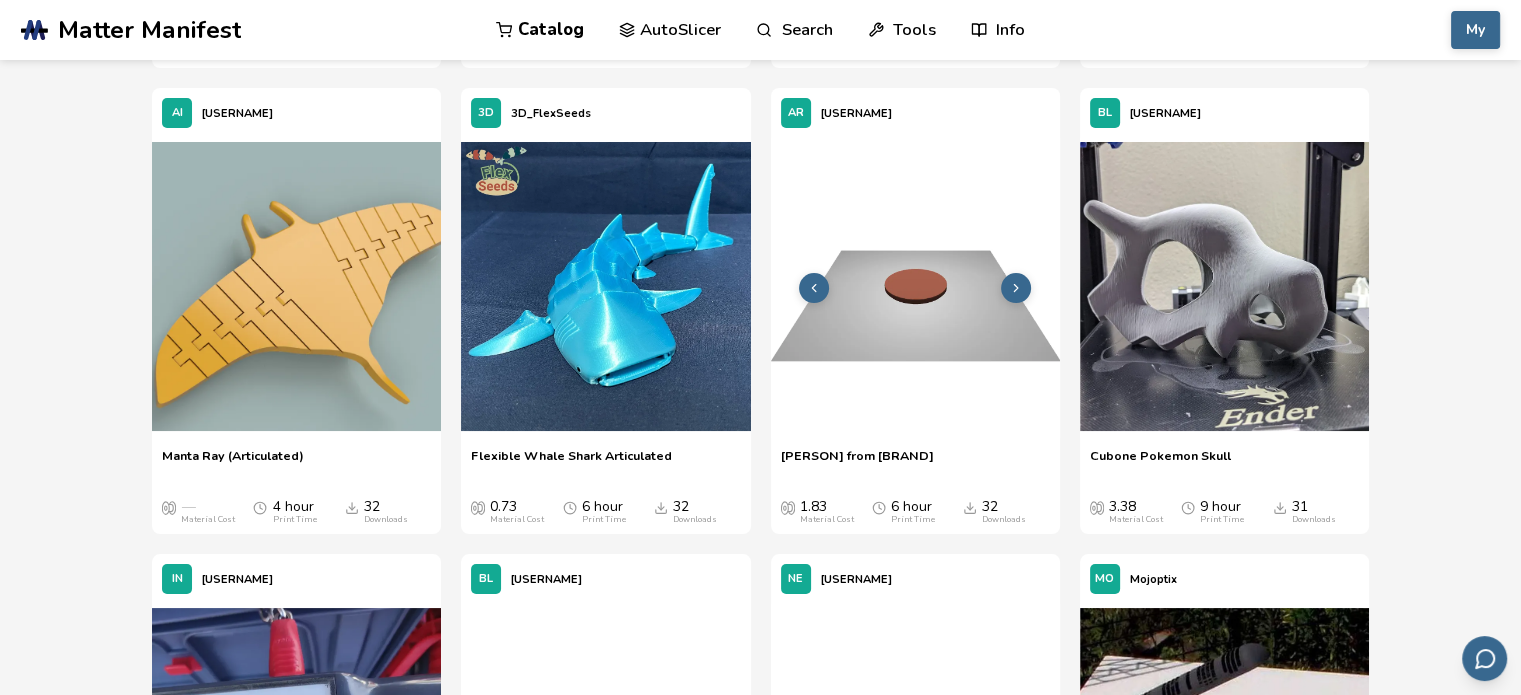 click at bounding box center [814, 288] 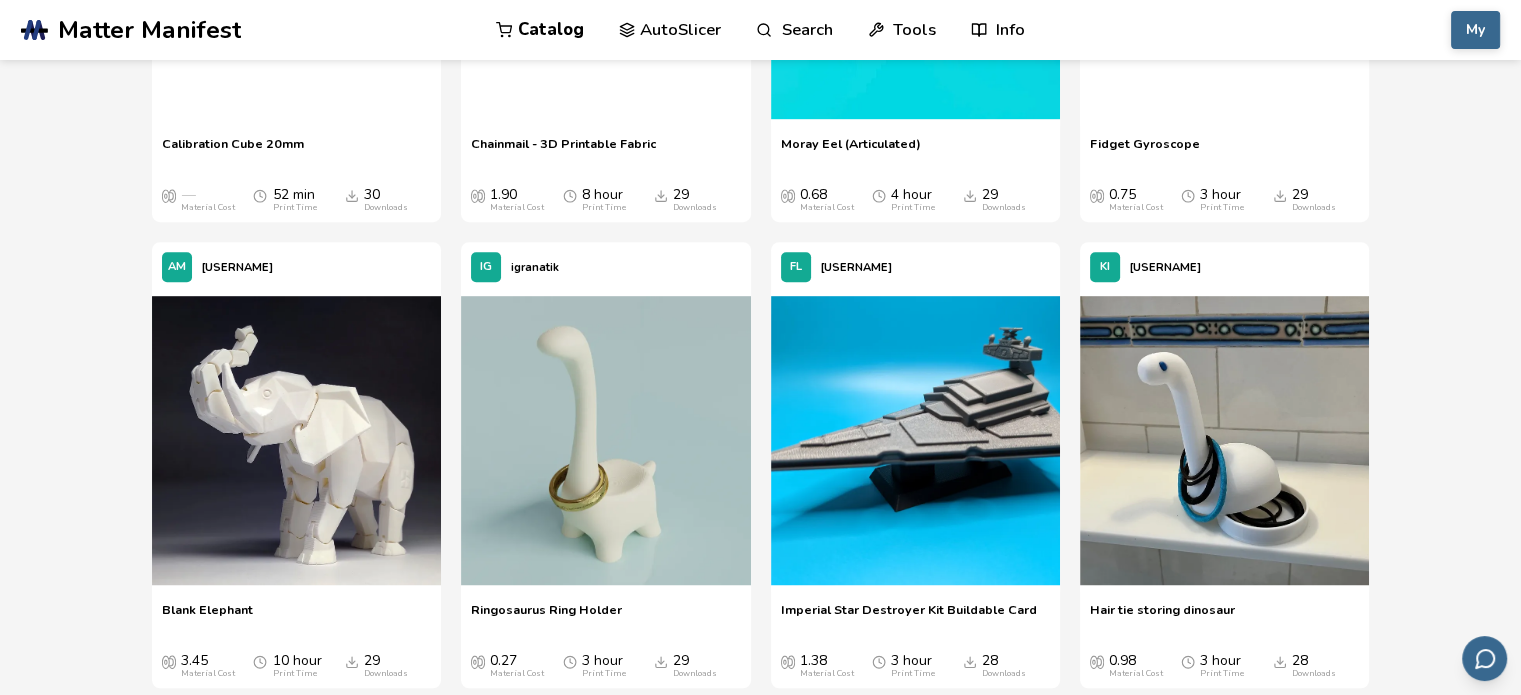 scroll, scrollTop: 8912, scrollLeft: 0, axis: vertical 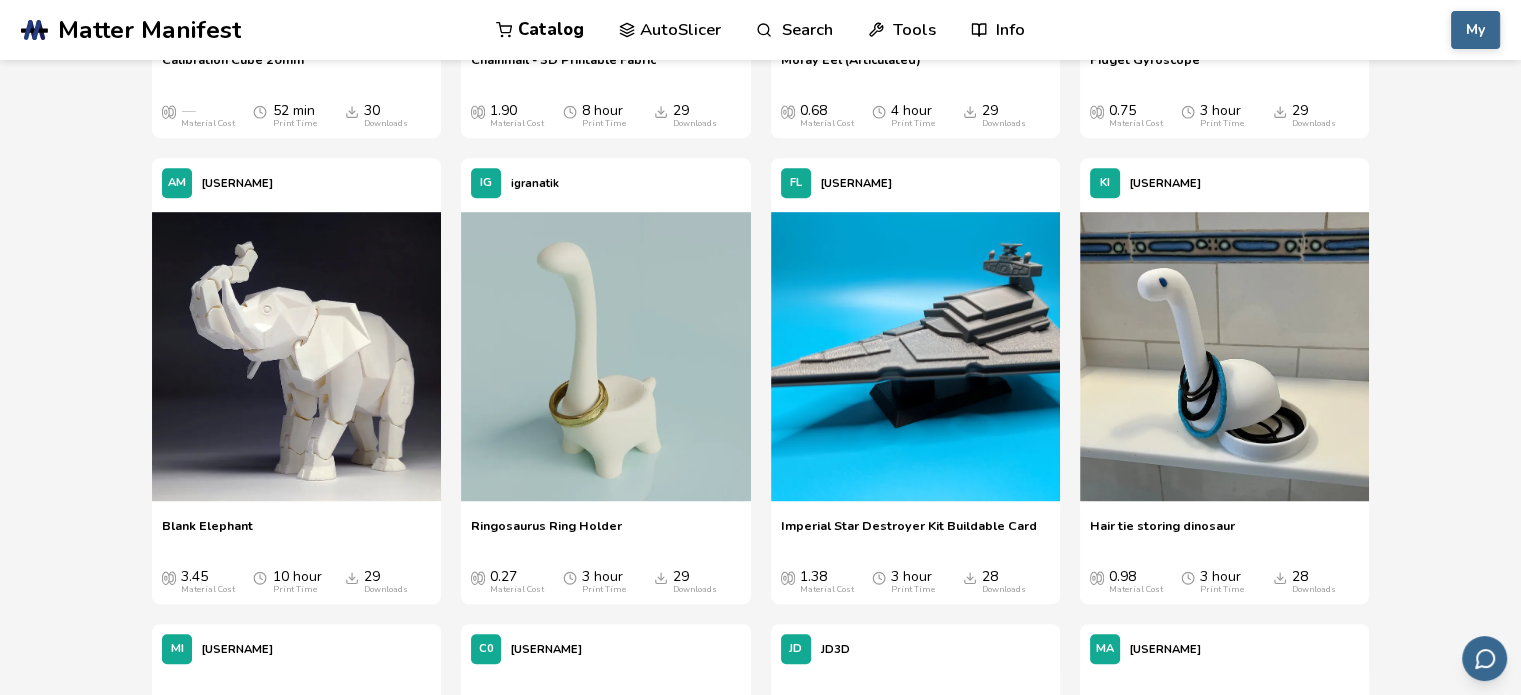 click on "Blank Elephant" at bounding box center [207, 533] 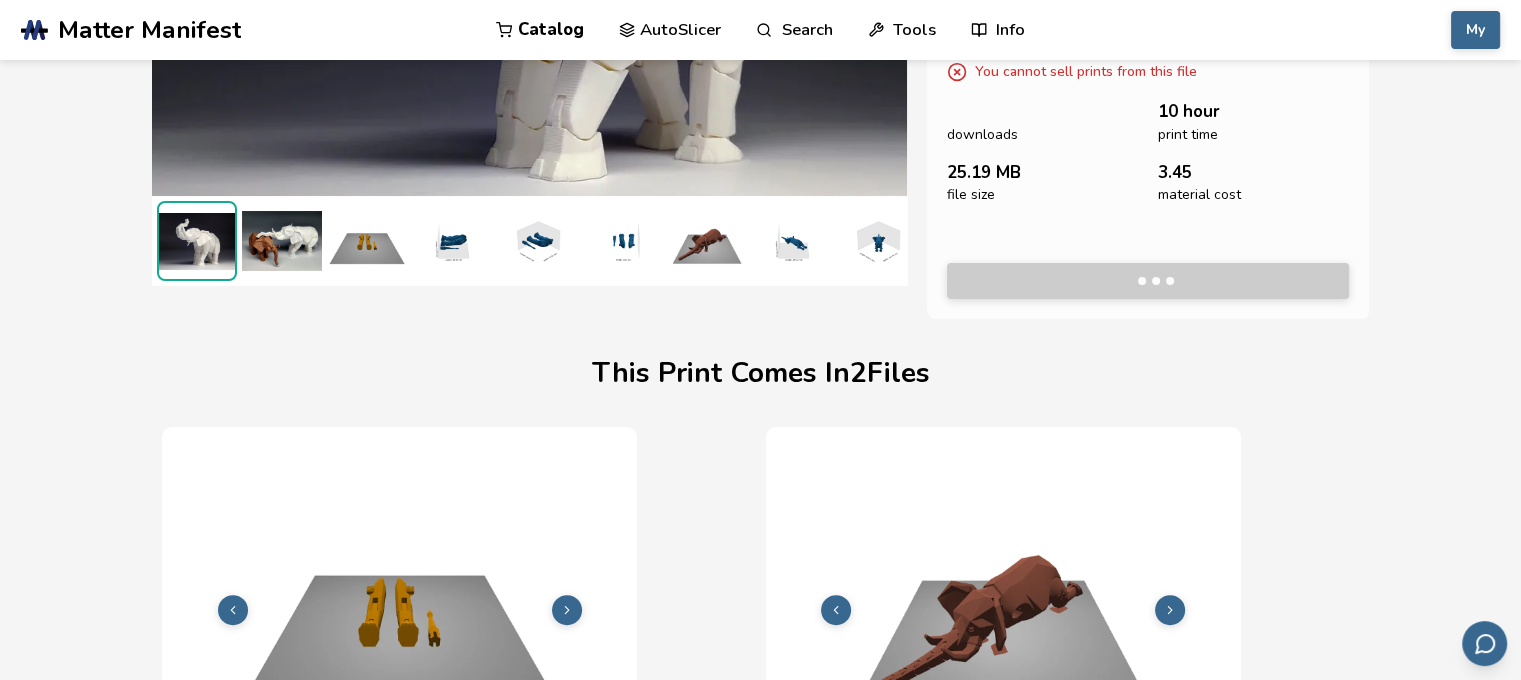 scroll, scrollTop: 381, scrollLeft: 8, axis: both 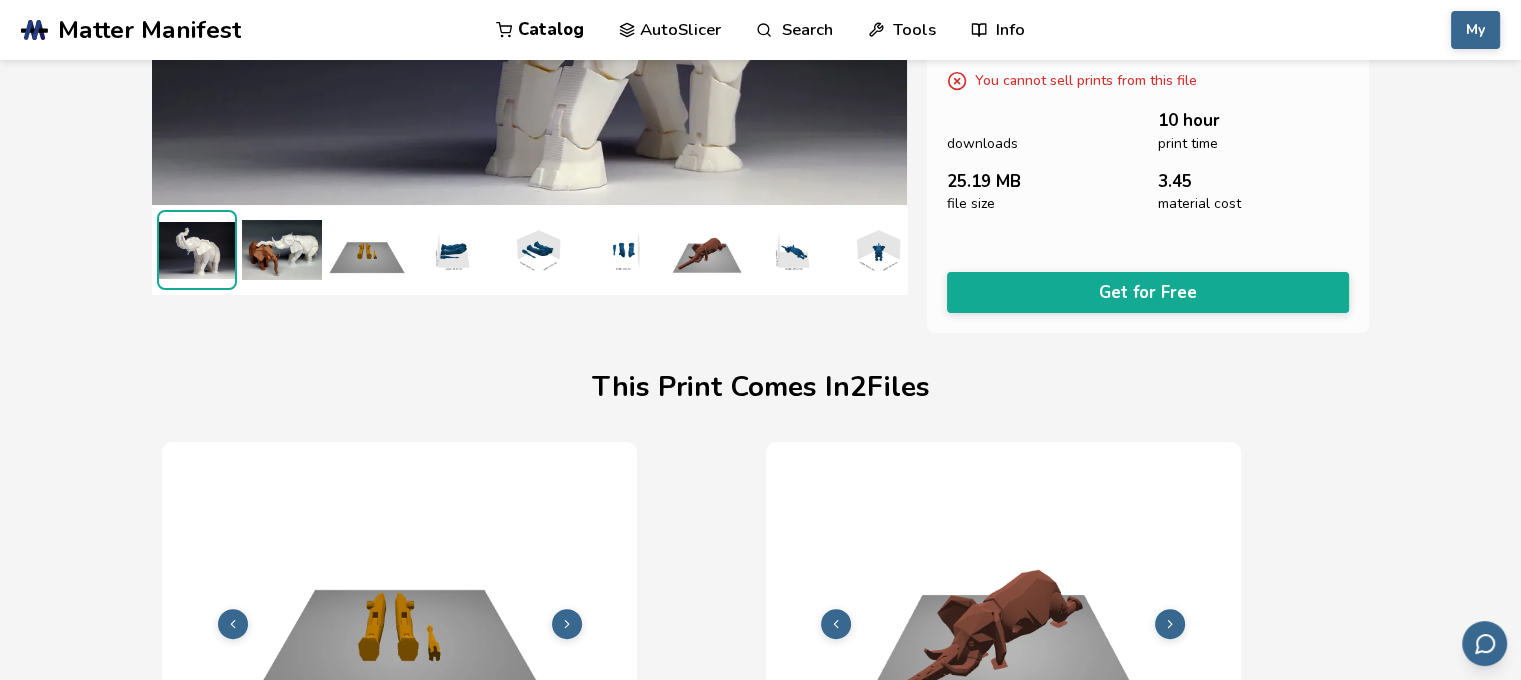 click at bounding box center [452, 250] 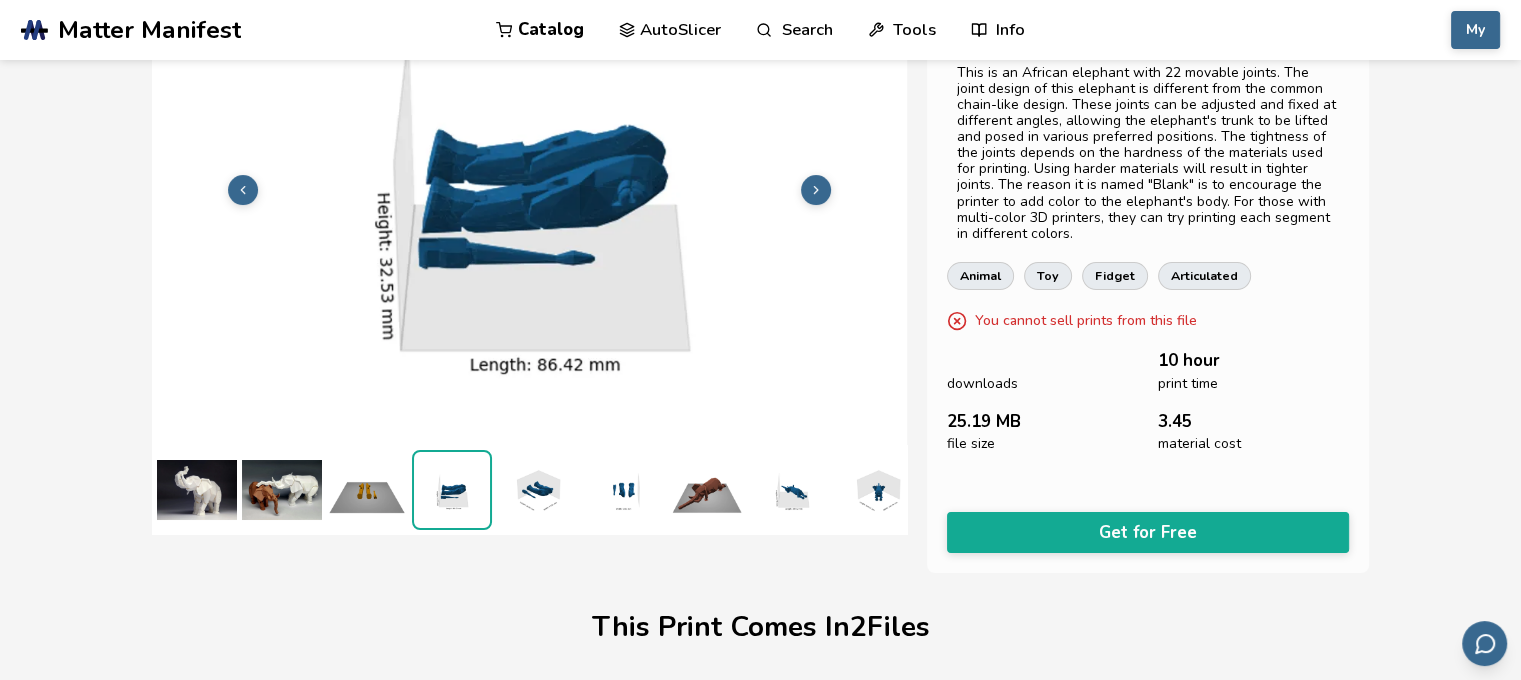 scroll, scrollTop: 140, scrollLeft: 0, axis: vertical 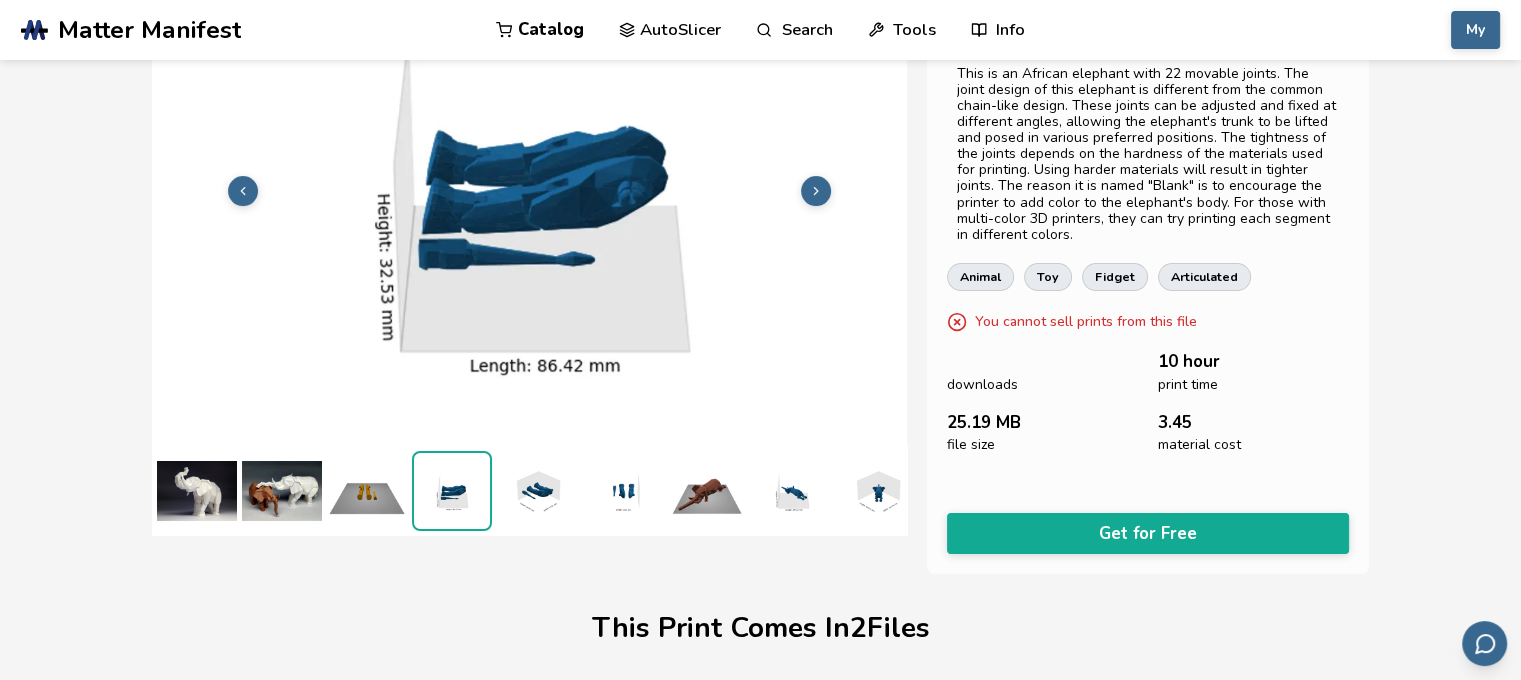 click at bounding box center (537, 491) 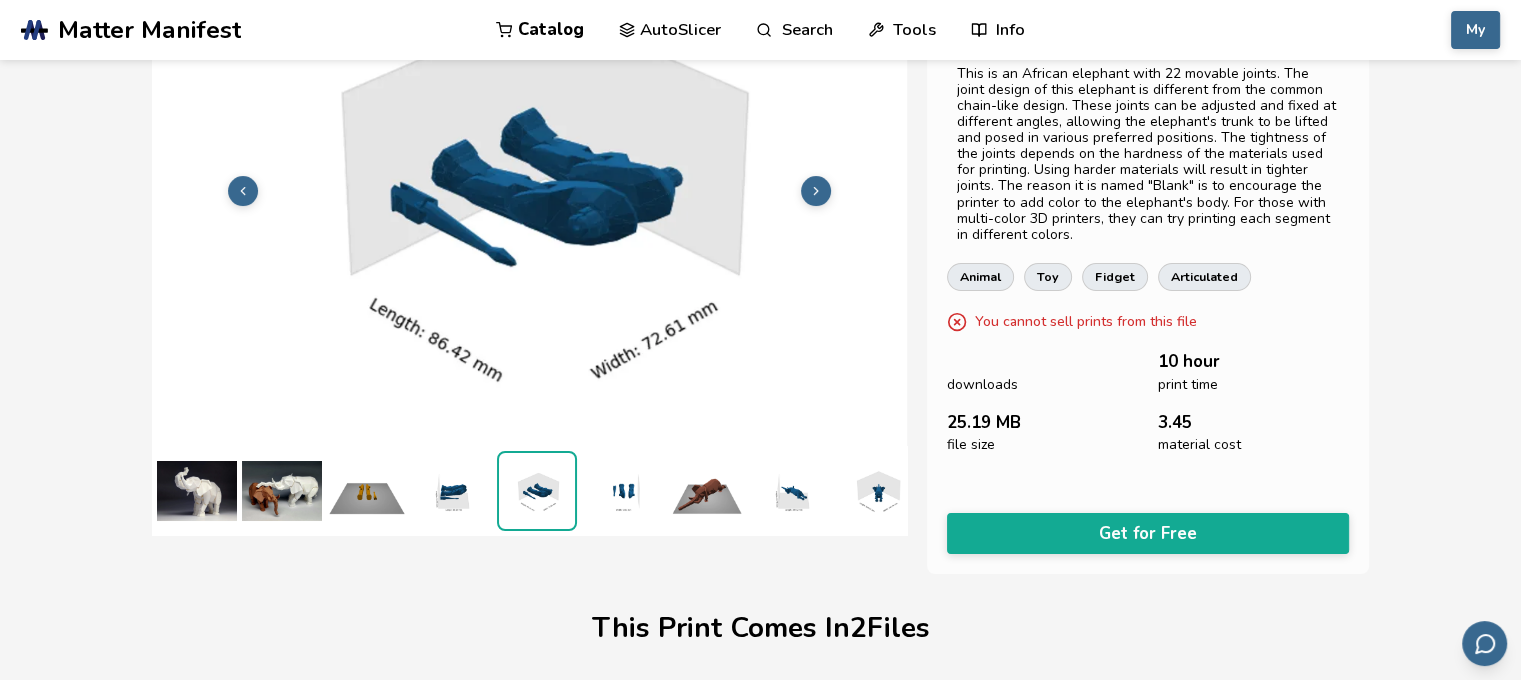 scroll, scrollTop: 0, scrollLeft: 15, axis: horizontal 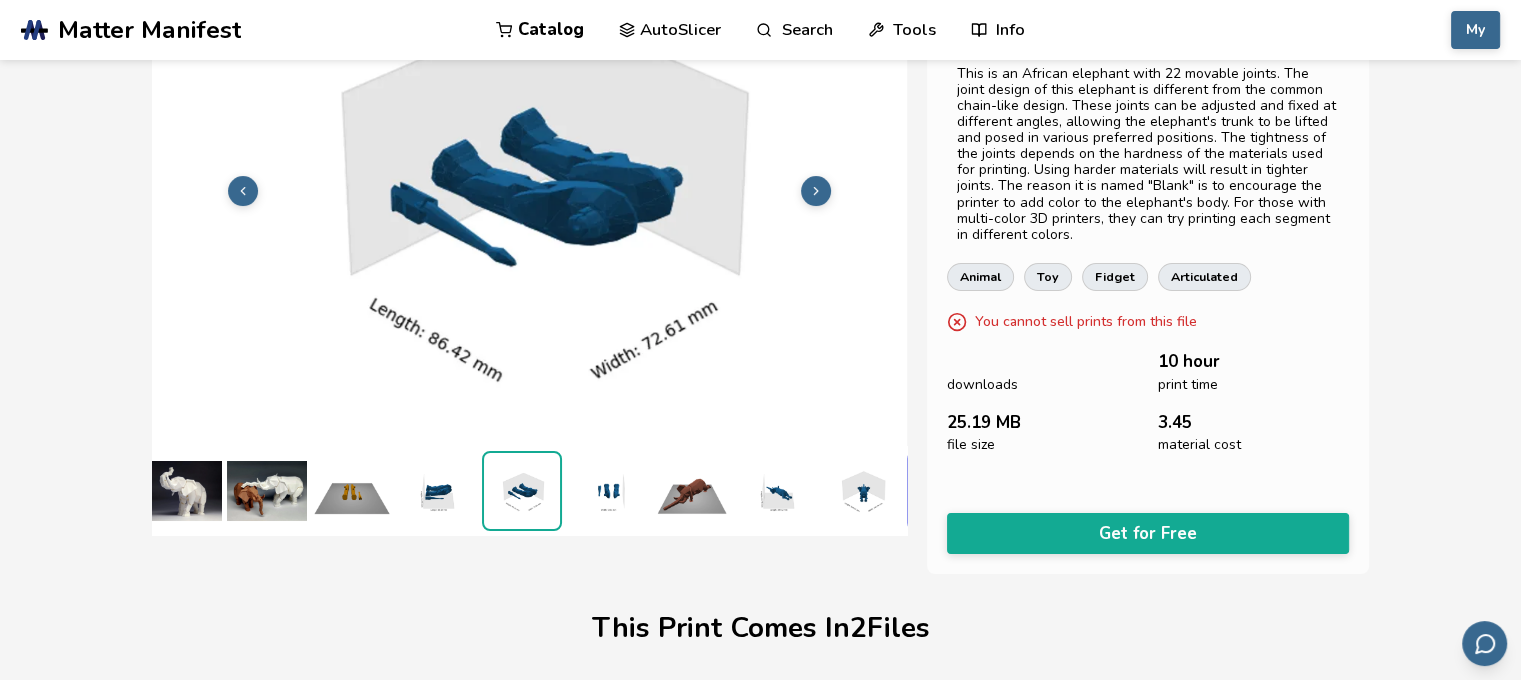 click at bounding box center [607, 491] 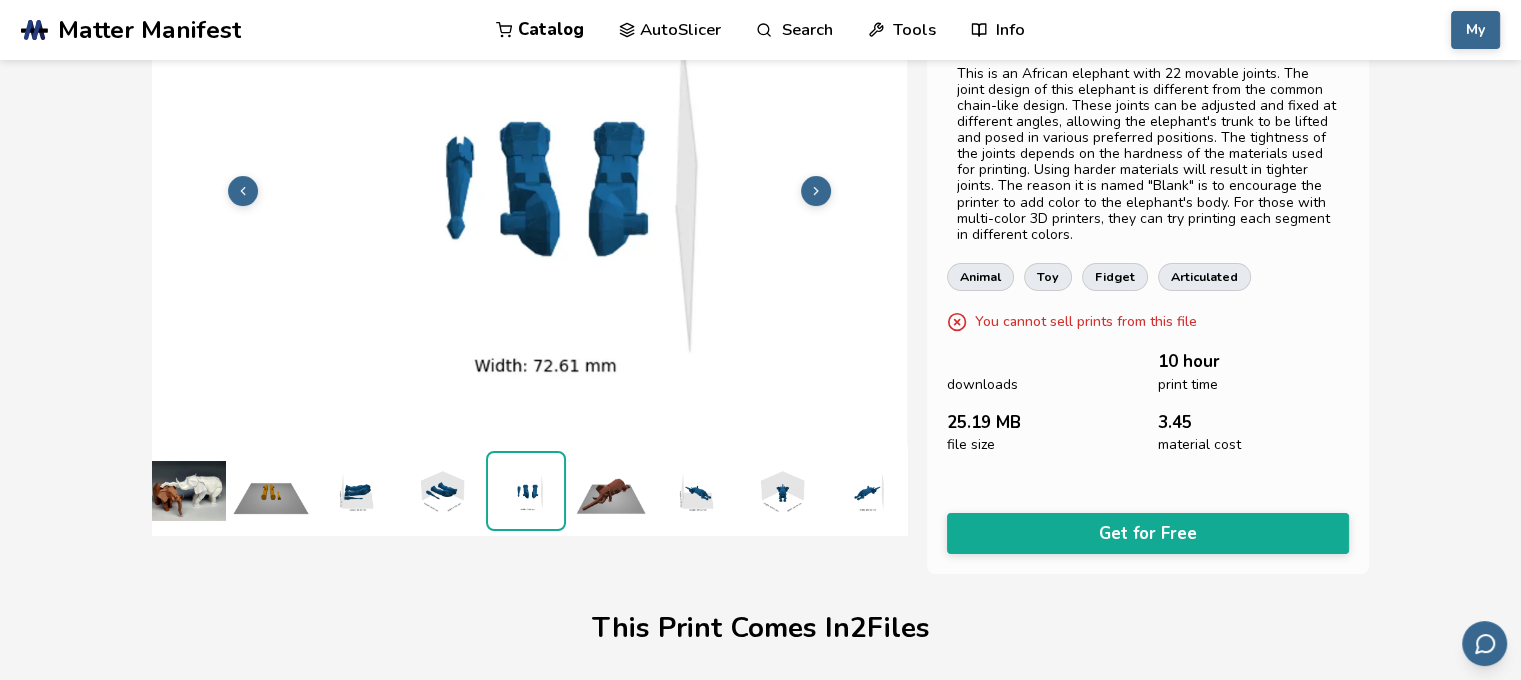 scroll, scrollTop: 0, scrollLeft: 100, axis: horizontal 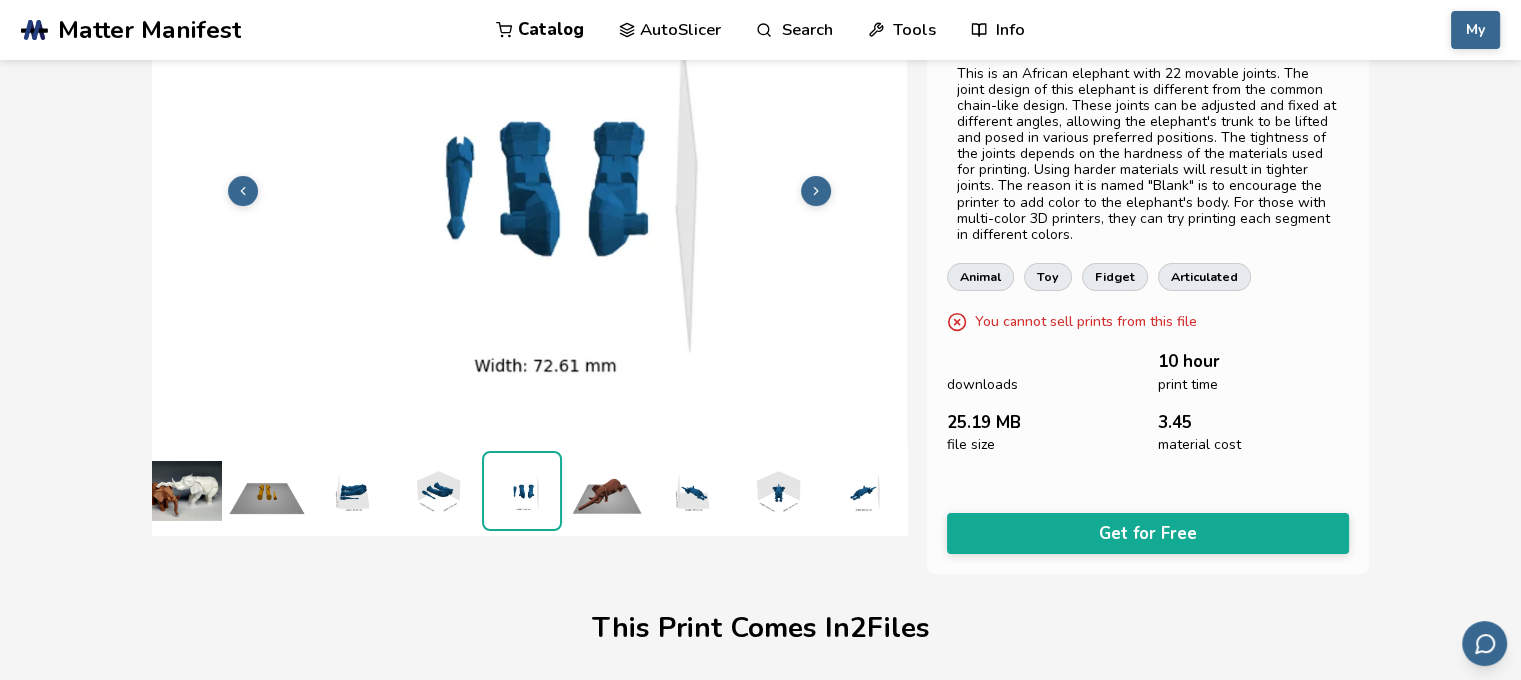 click at bounding box center (692, 491) 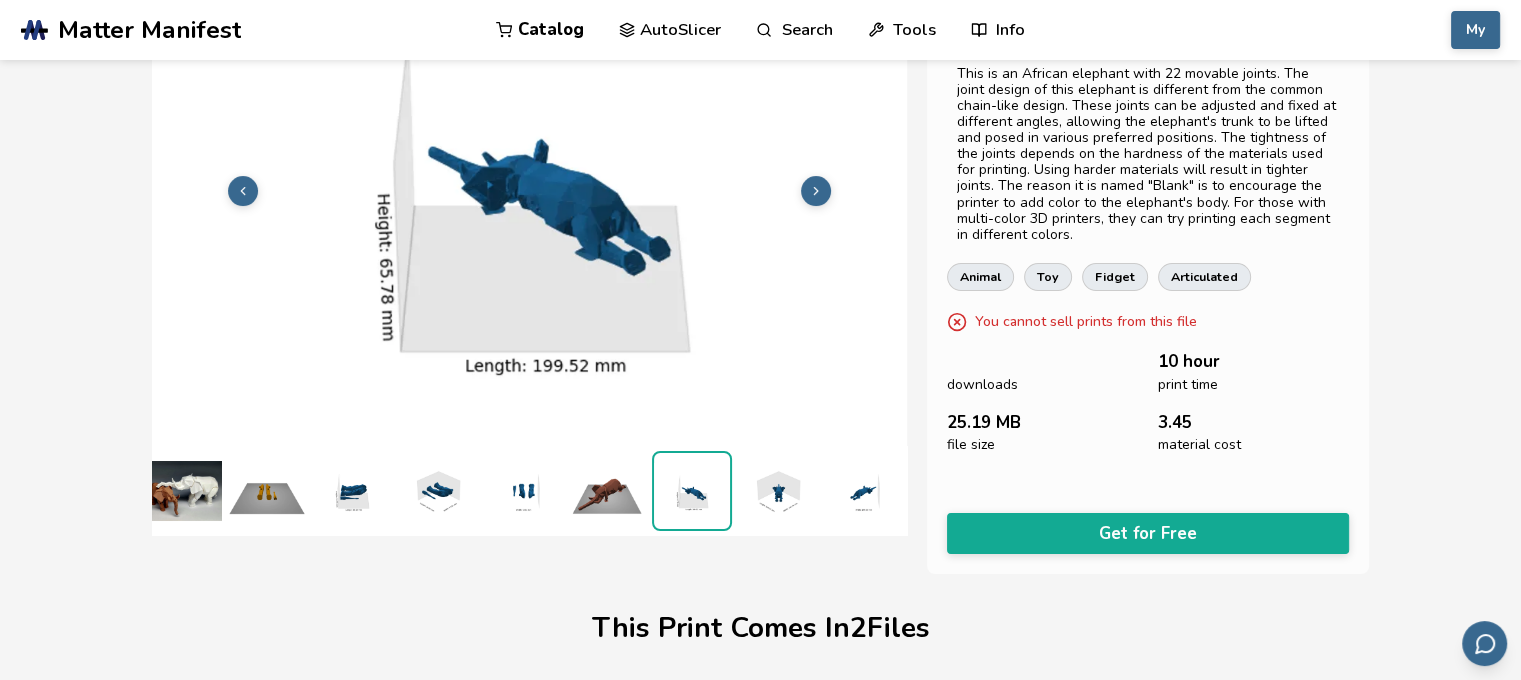 scroll, scrollTop: 0, scrollLeft: 116, axis: horizontal 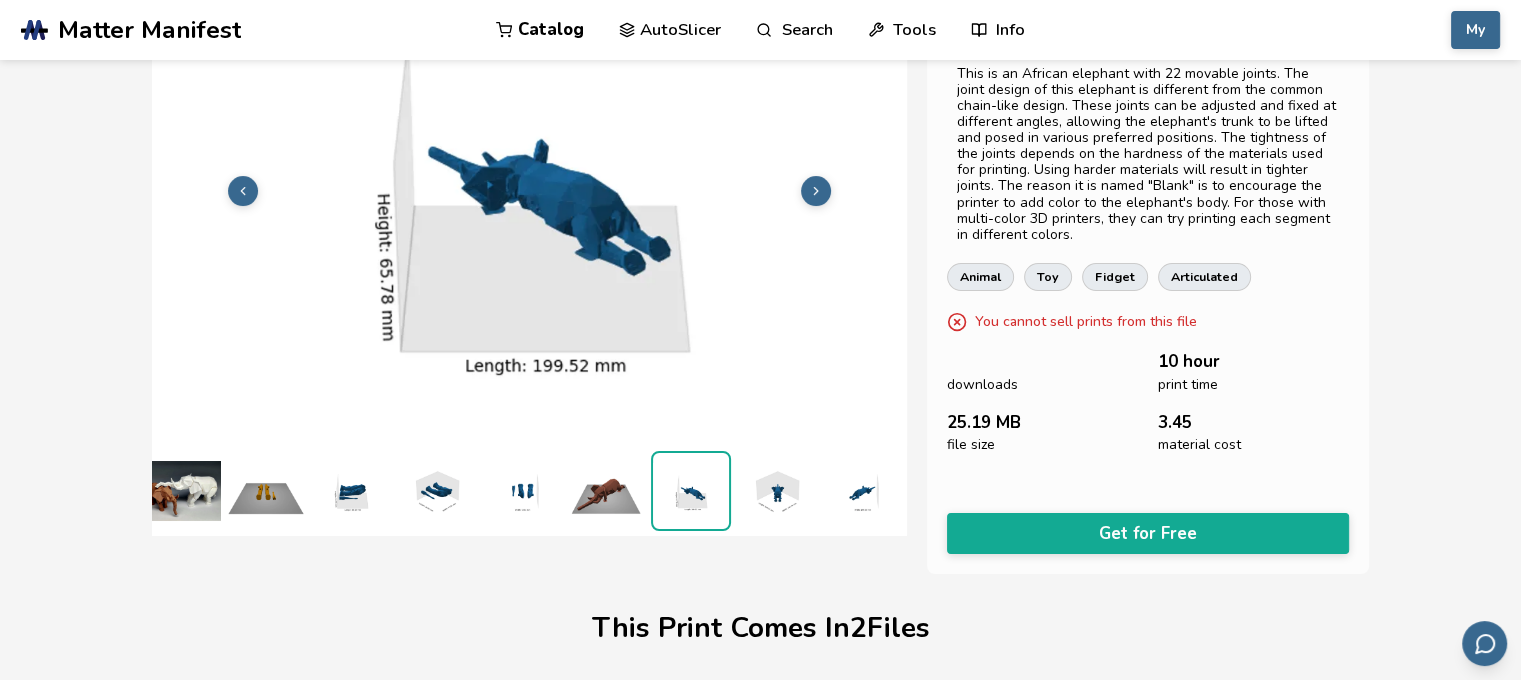 click at bounding box center [776, 491] 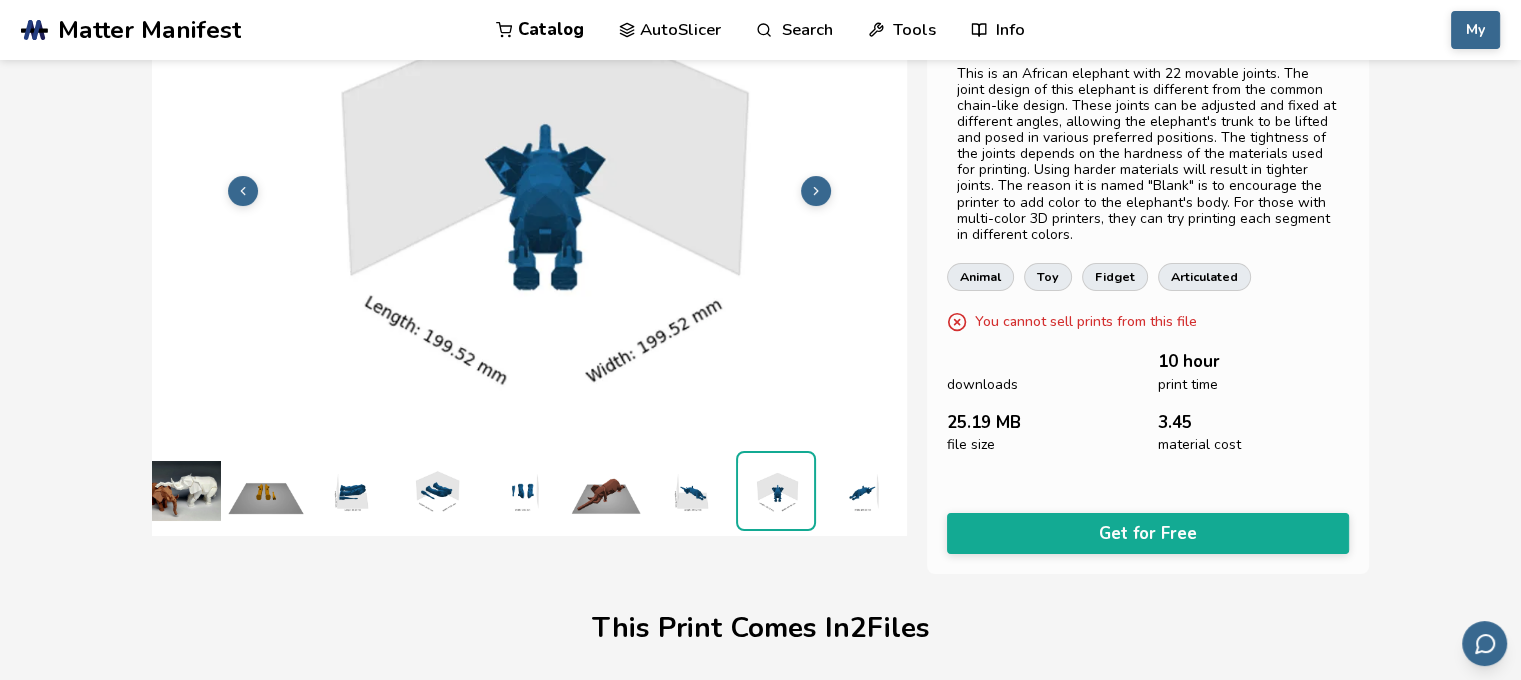 scroll, scrollTop: 140, scrollLeft: 0, axis: vertical 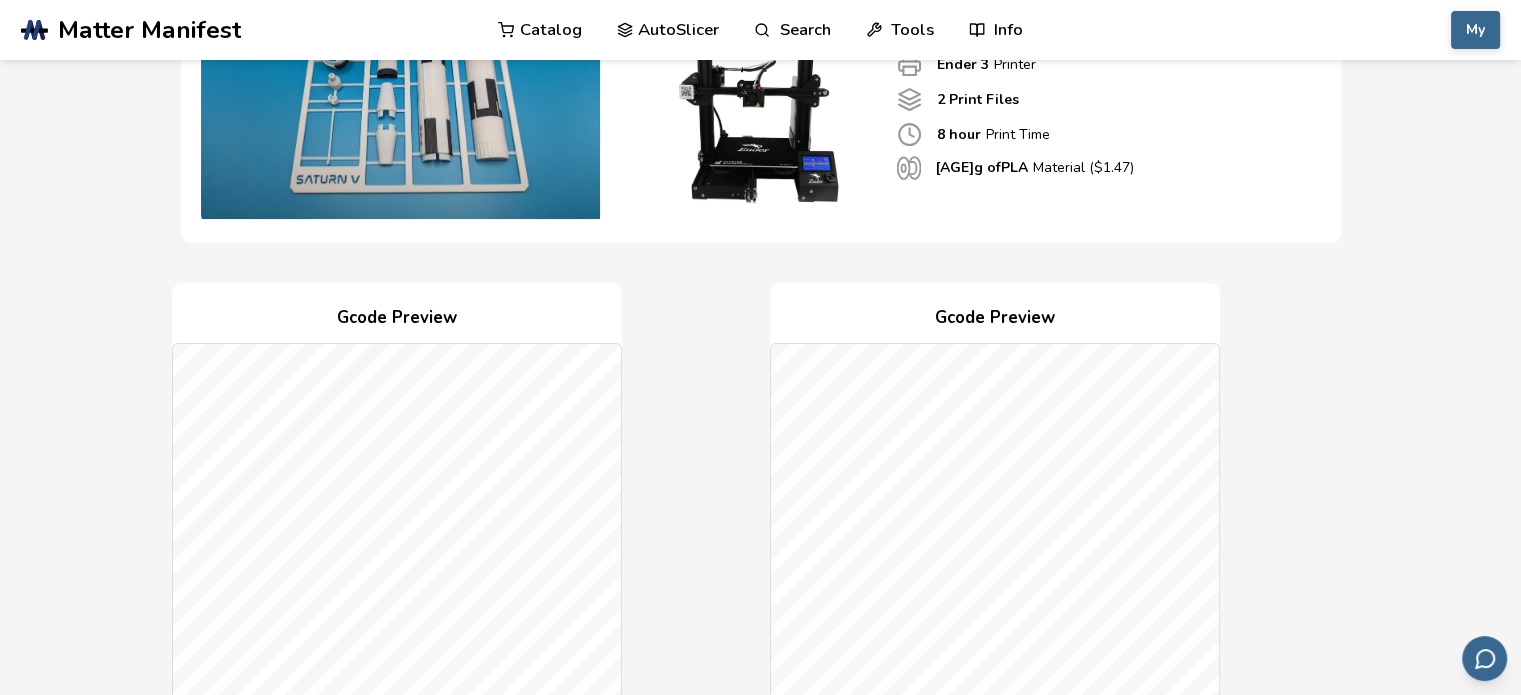 click on "Gcode Preview" at bounding box center (397, 318) 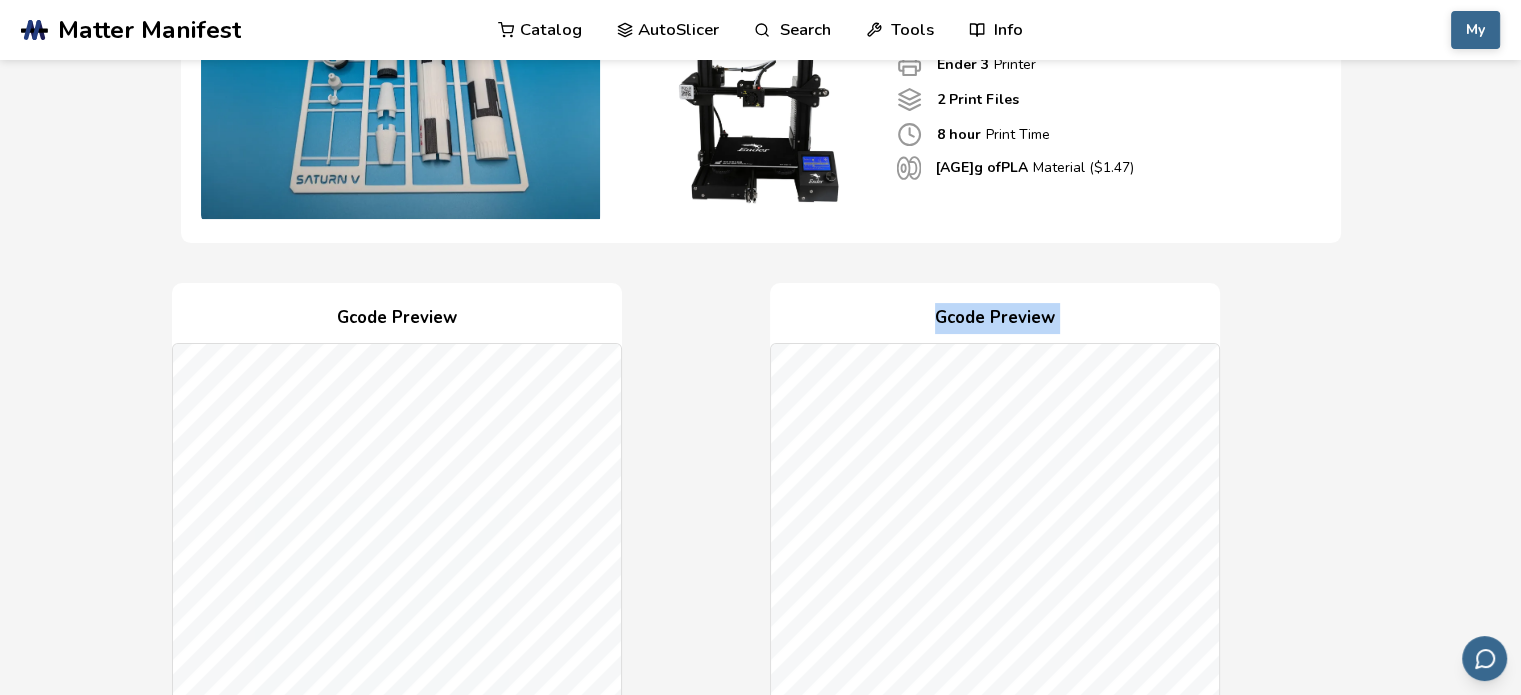 drag, startPoint x: 701, startPoint y: 583, endPoint x: 690, endPoint y: 522, distance: 61.983868 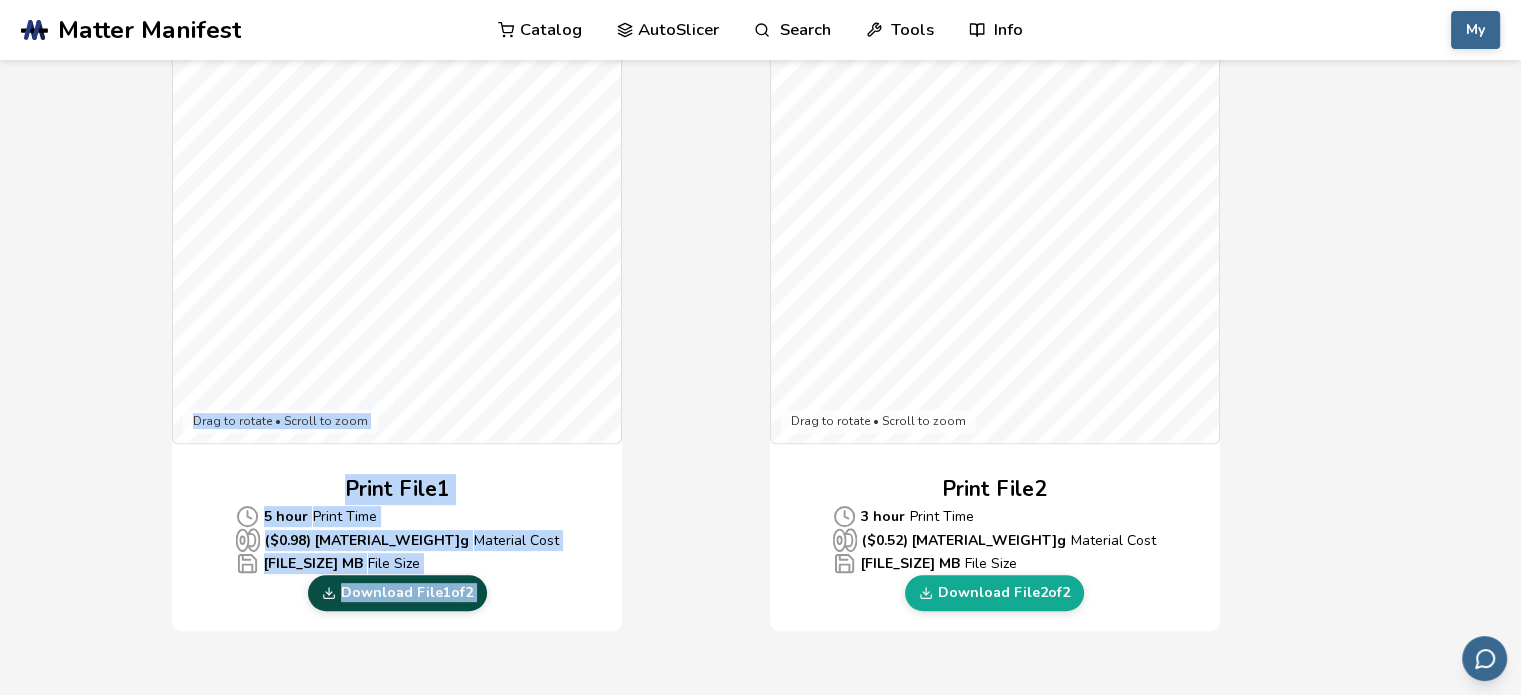 scroll, scrollTop: 616, scrollLeft: 0, axis: vertical 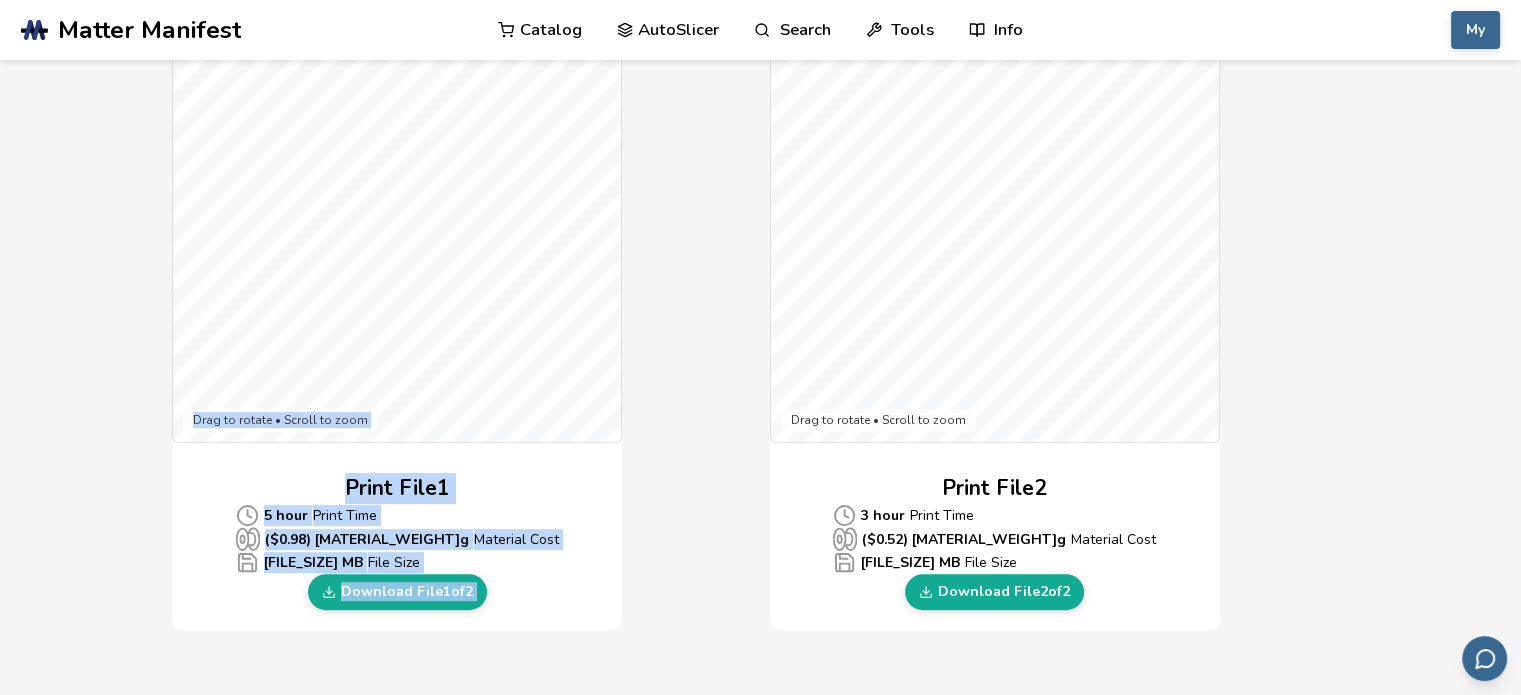 click on "Download Your Print file Buildable NASA Saturn V Kit By:  Fletch16 Ender 3  Printer 2   Print Files   8 hour  Print Time 59 g of  PLA   Material ($ 1.47 ) Gcode Preview Drag to rotate • Scroll to zoom Print File  1   5 hour  Print Time ($ 0.98 )   39.09 g   Material Cost 6.17 MB  File Size Download File  1  of  2 Gcode Preview Drag to rotate • Scroll to zoom Print File  2   3 hour  Print Time ($ 0.52 )   20.88 g   Material Cost 2.94 MB  File Size Download File  2  of  2 Print Instructions Transfer this .gcode to your printer's SD card Insert SD card and start your print More In Depth Instructions On Setting Up Your Printer" at bounding box center [760, 447] 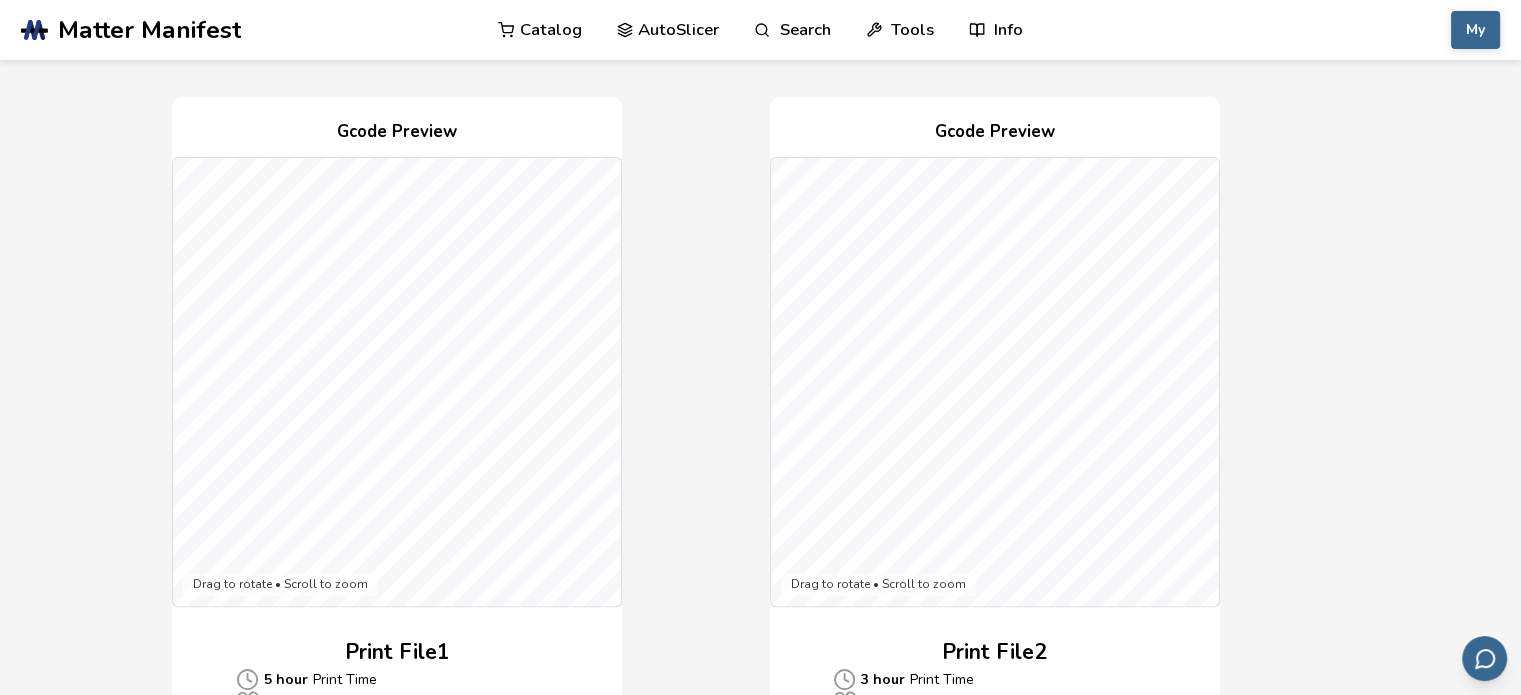 scroll, scrollTop: 447, scrollLeft: 0, axis: vertical 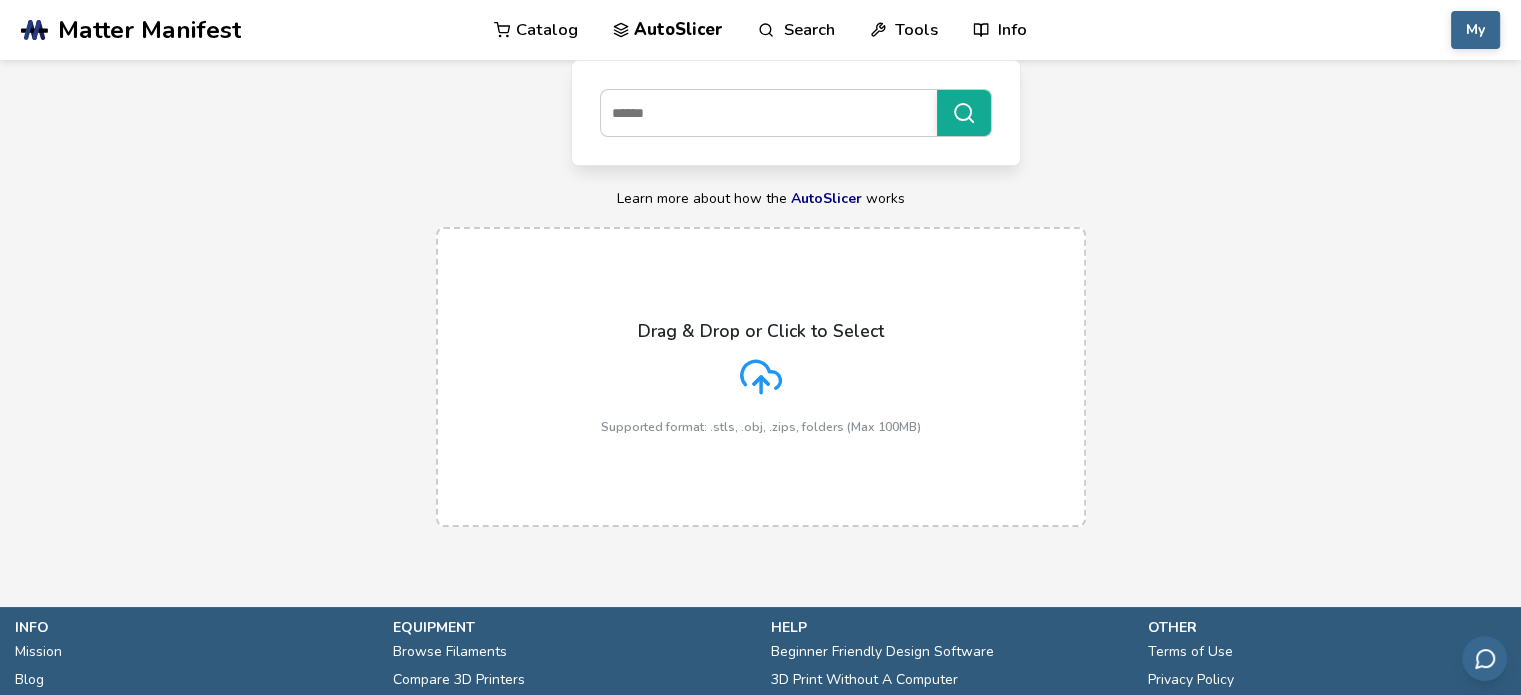 click on "Catalog" at bounding box center [536, 30] 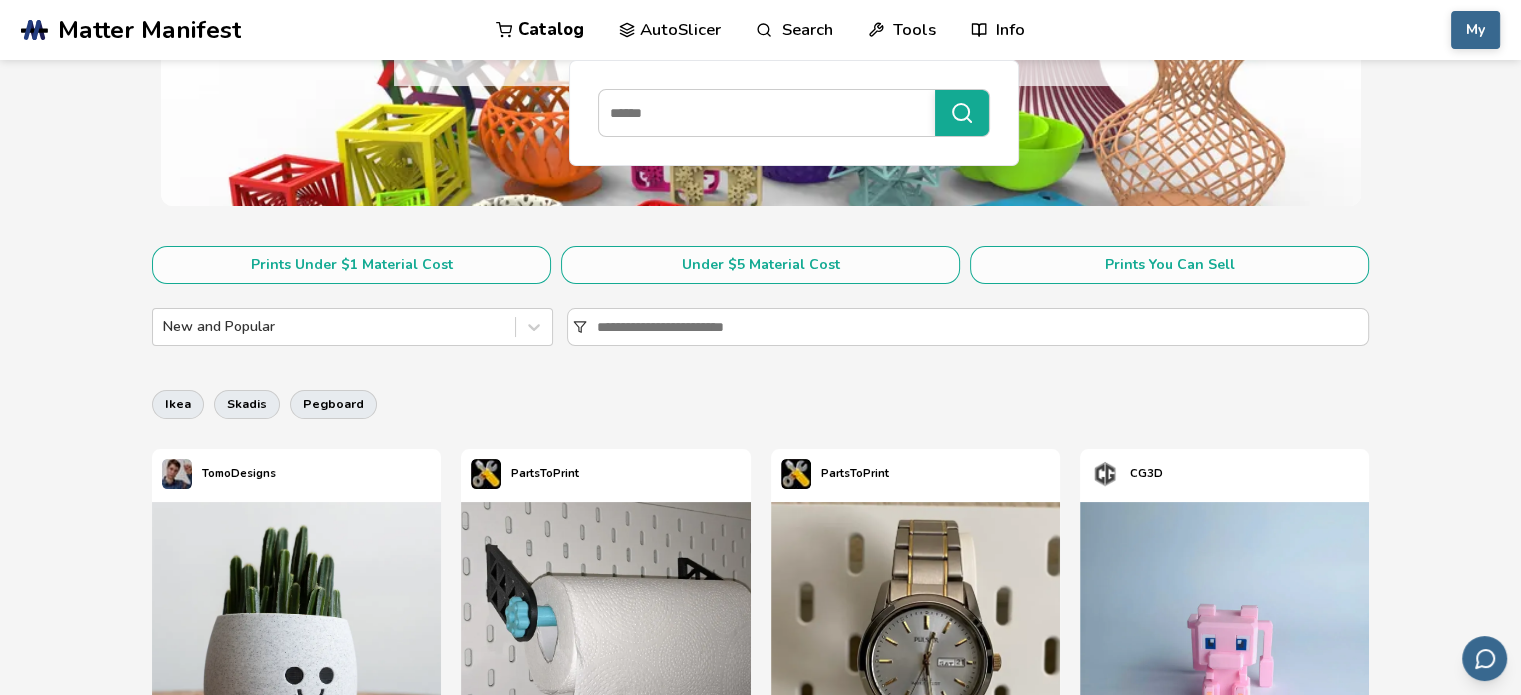 scroll, scrollTop: 228, scrollLeft: 0, axis: vertical 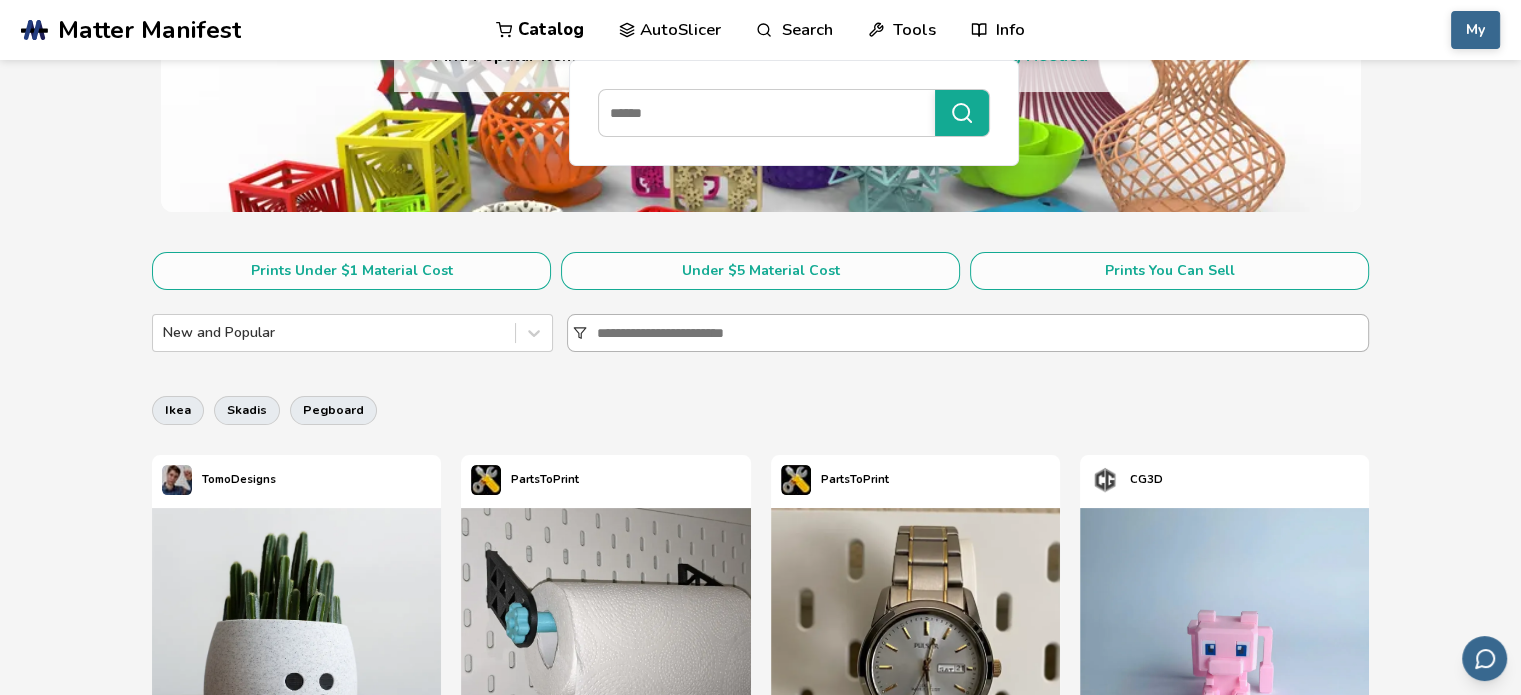 click at bounding box center [982, 333] 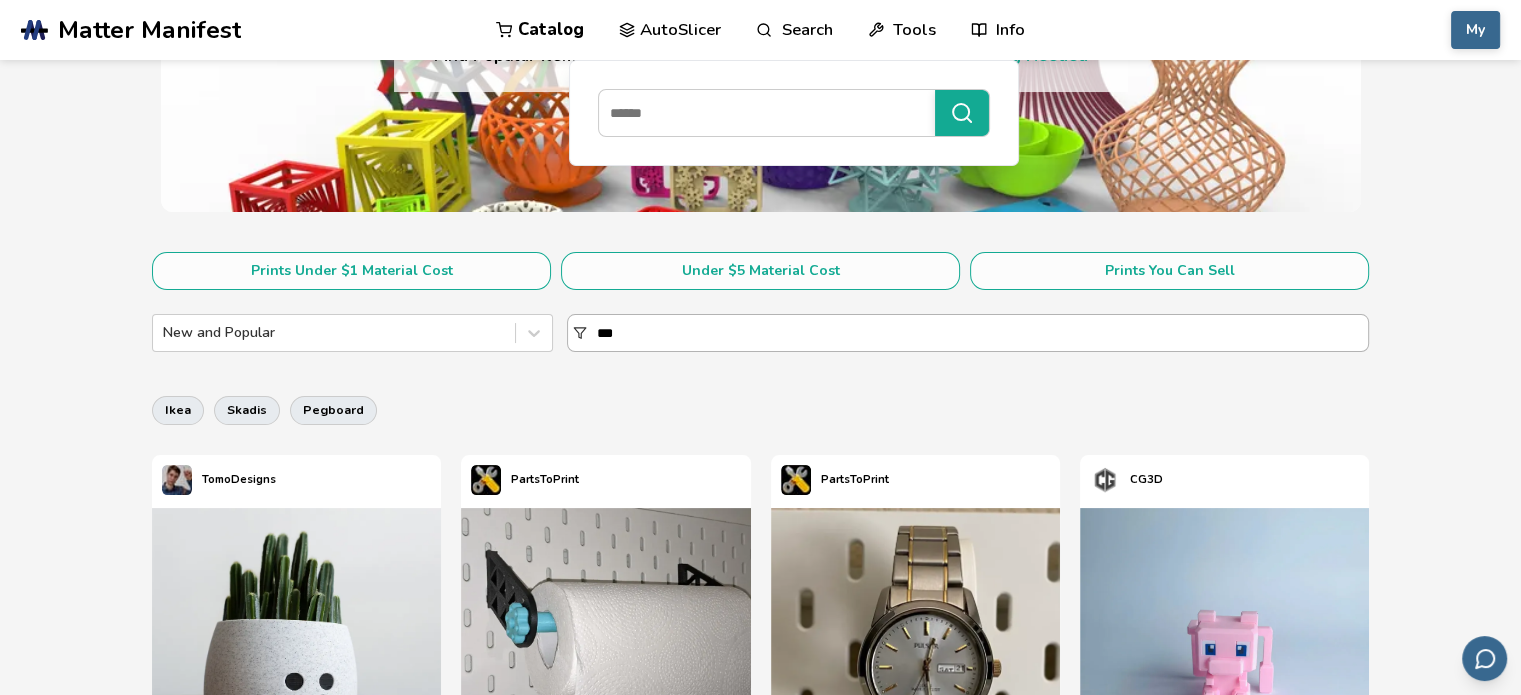 type on "****" 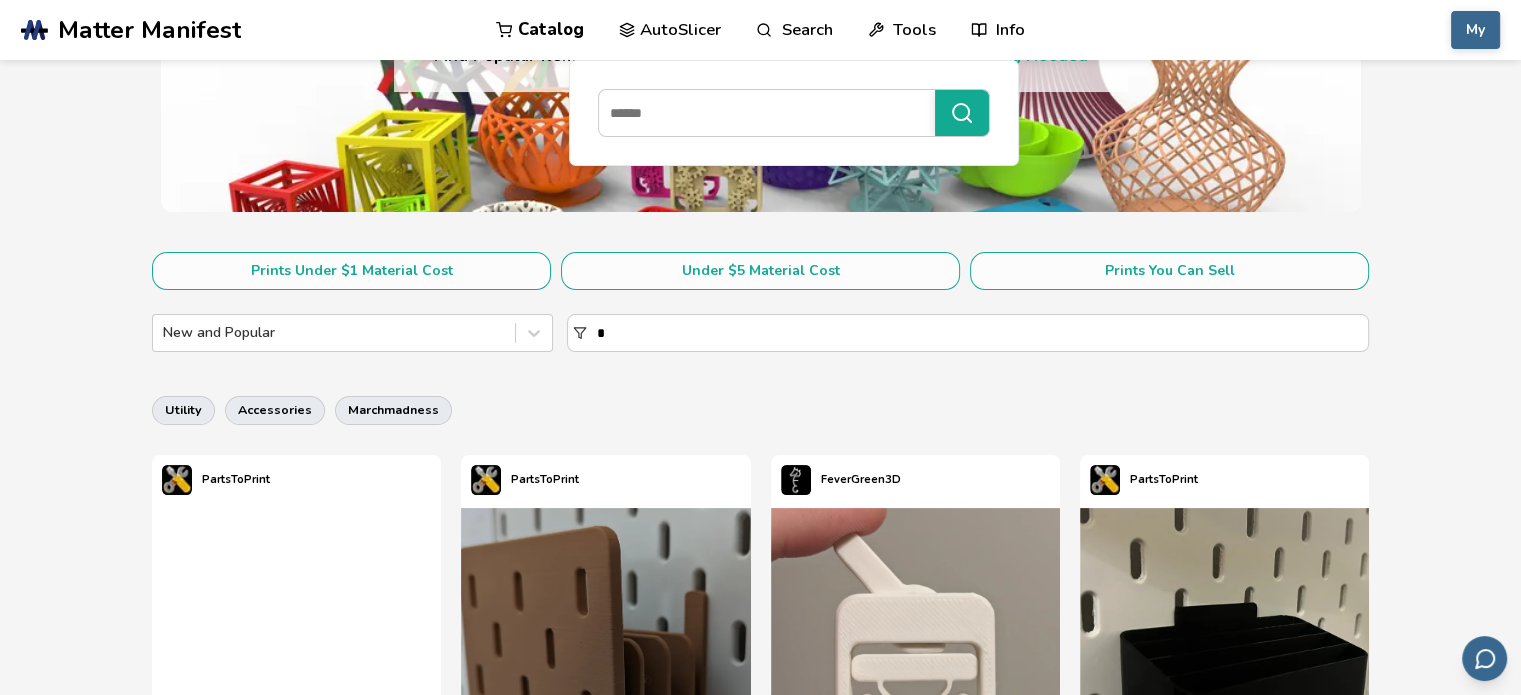 click on "*" at bounding box center [982, 333] 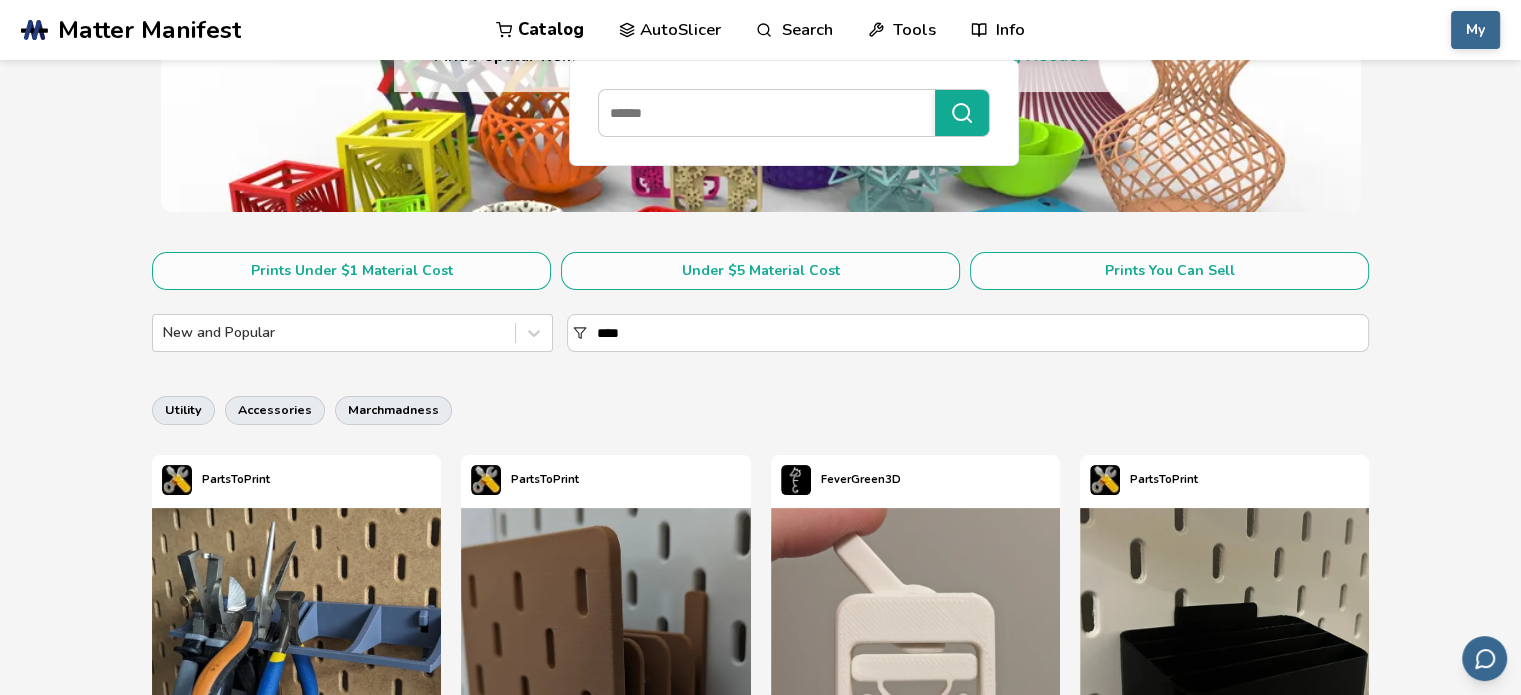 type on "****" 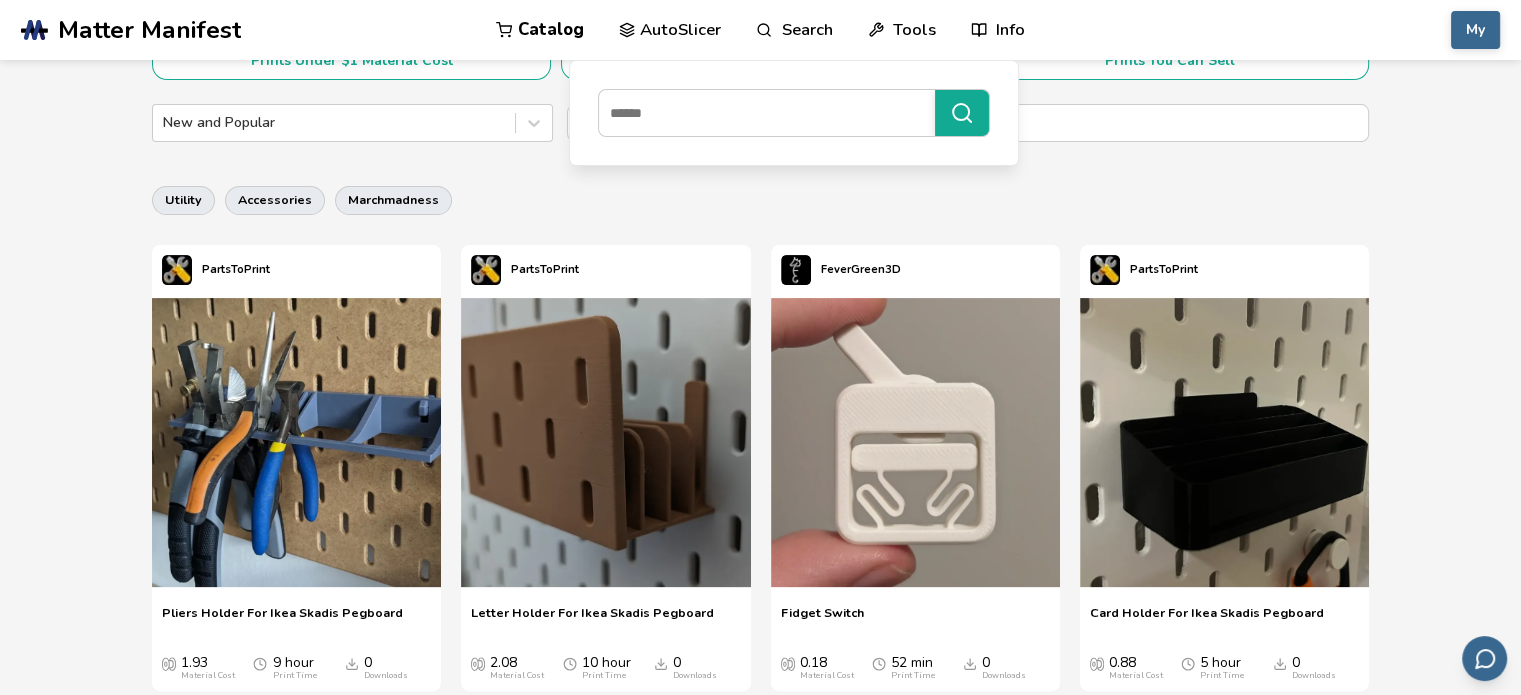 scroll, scrollTop: 431, scrollLeft: 0, axis: vertical 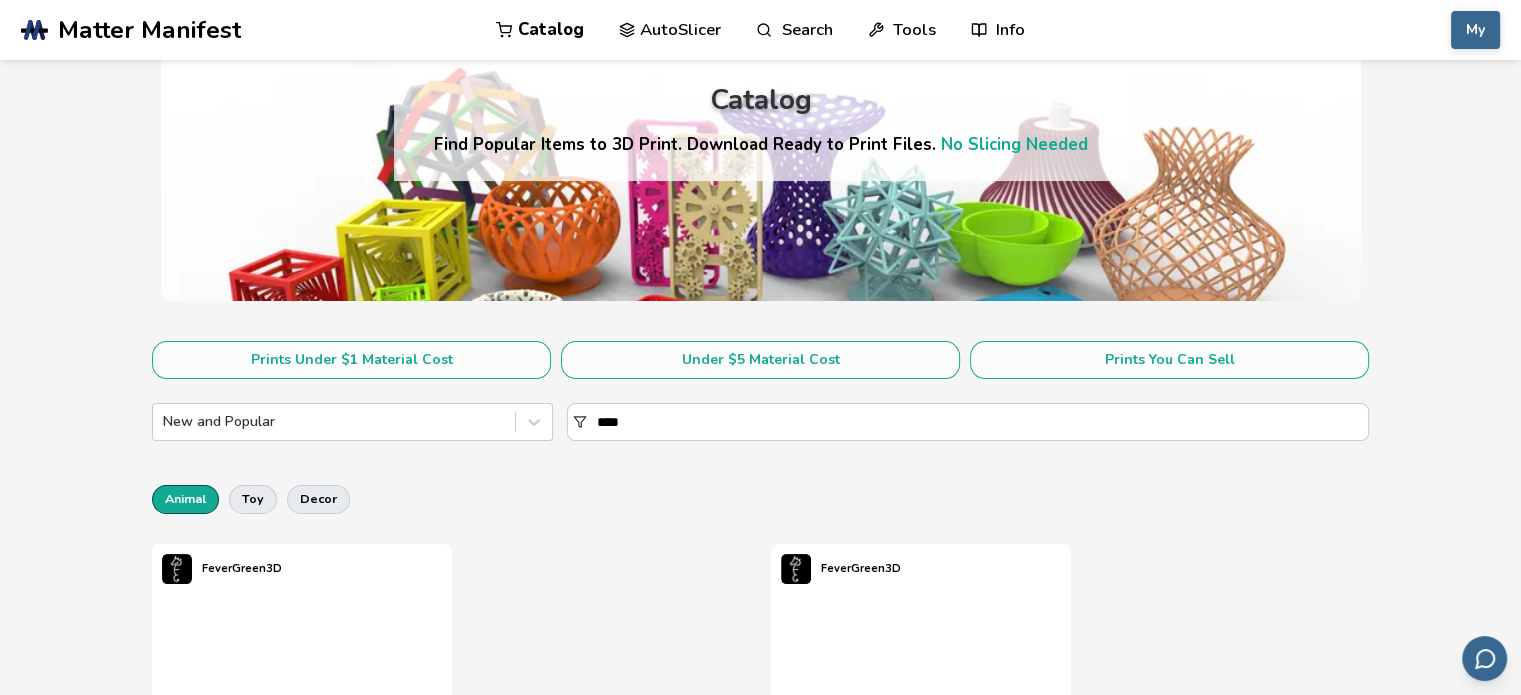 click on "animal" at bounding box center [185, 499] 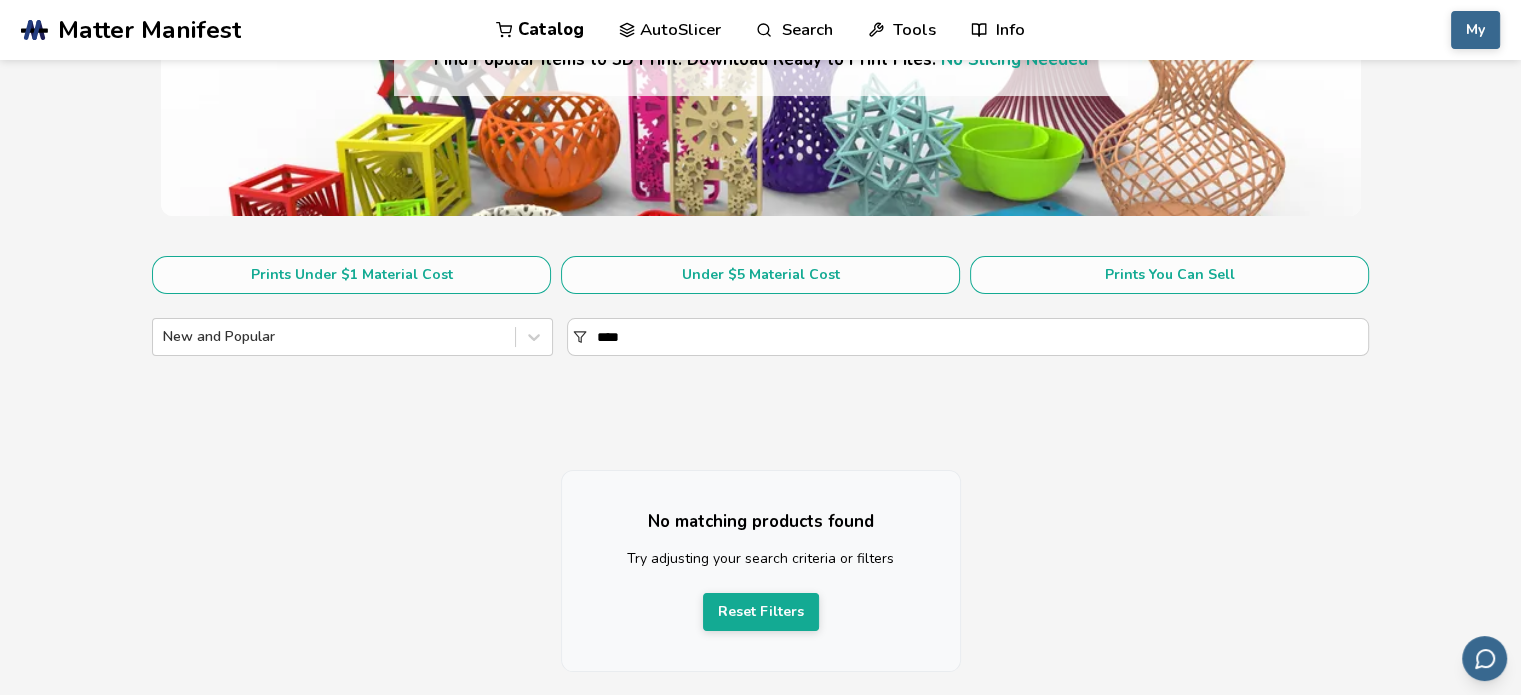 scroll, scrollTop: 223, scrollLeft: 0, axis: vertical 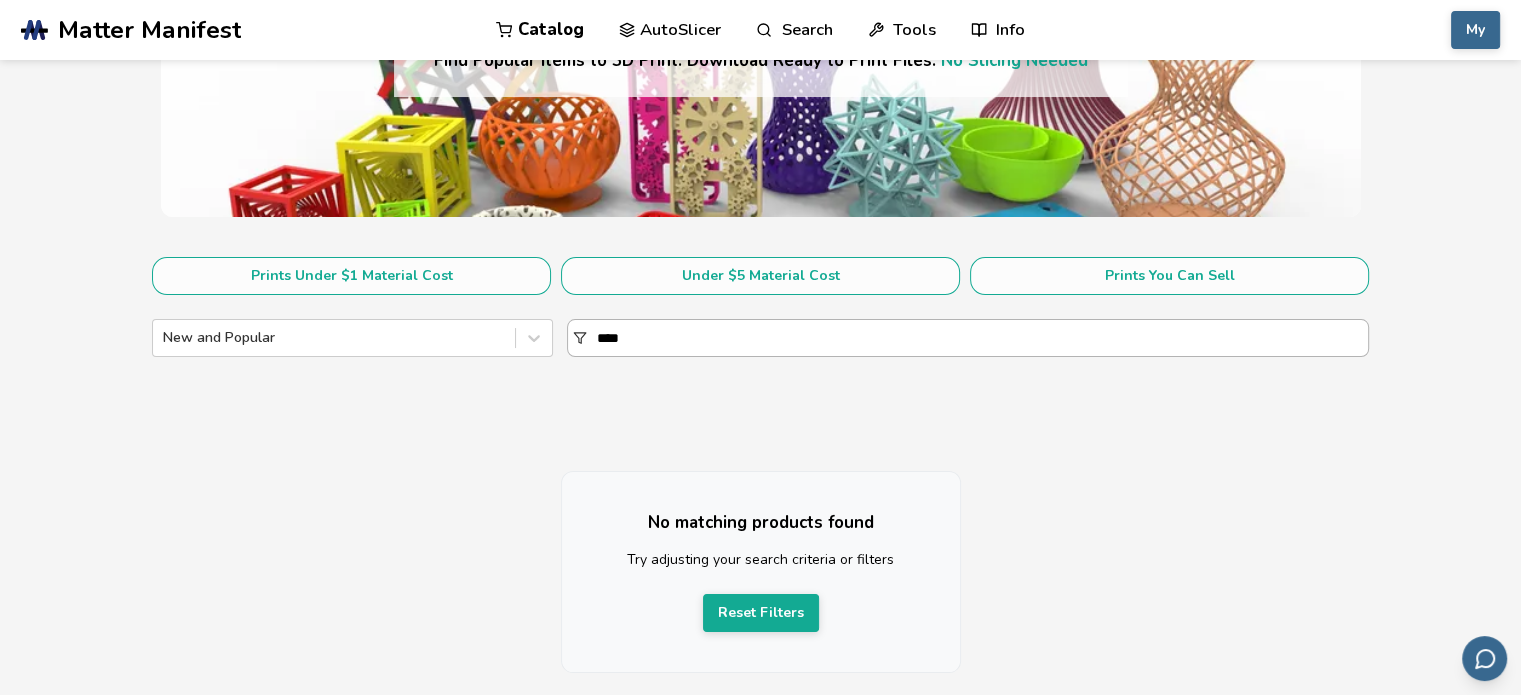 click on "****" at bounding box center [982, 338] 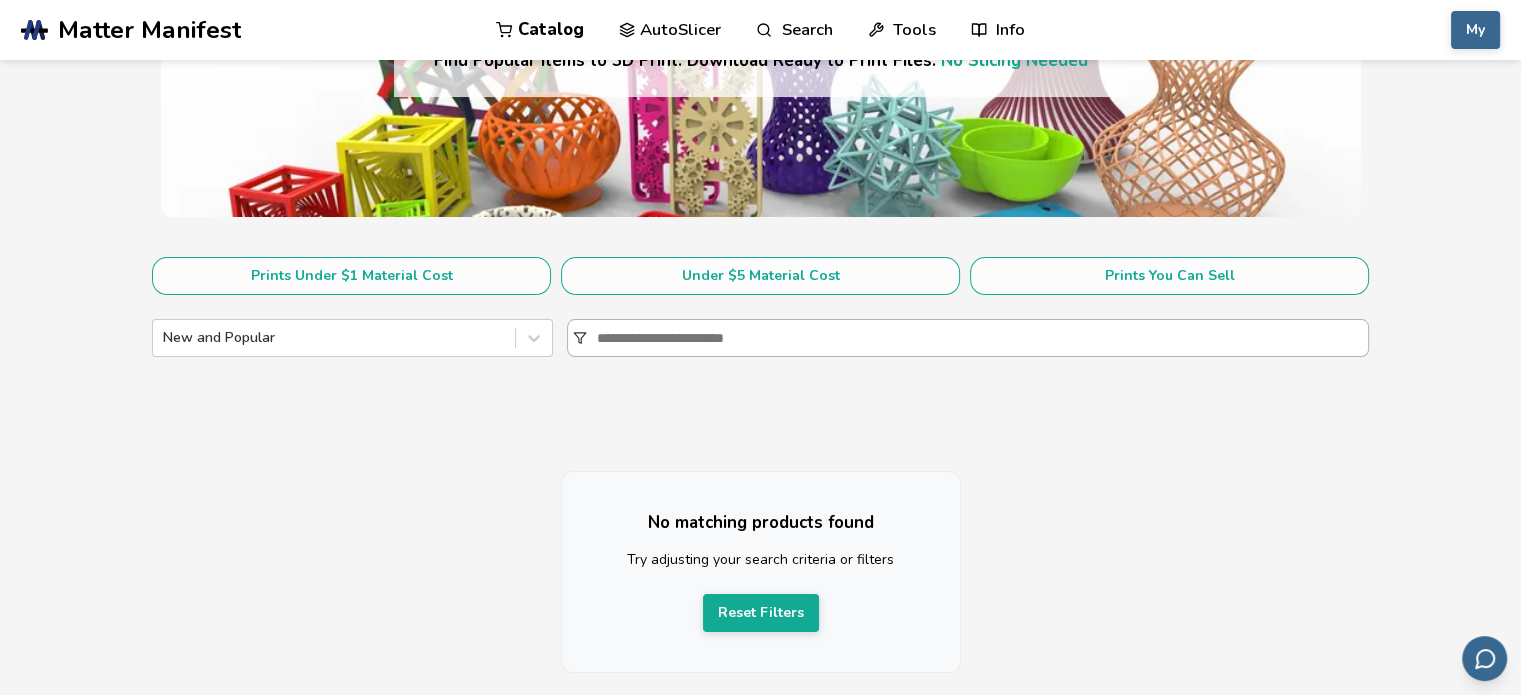 type 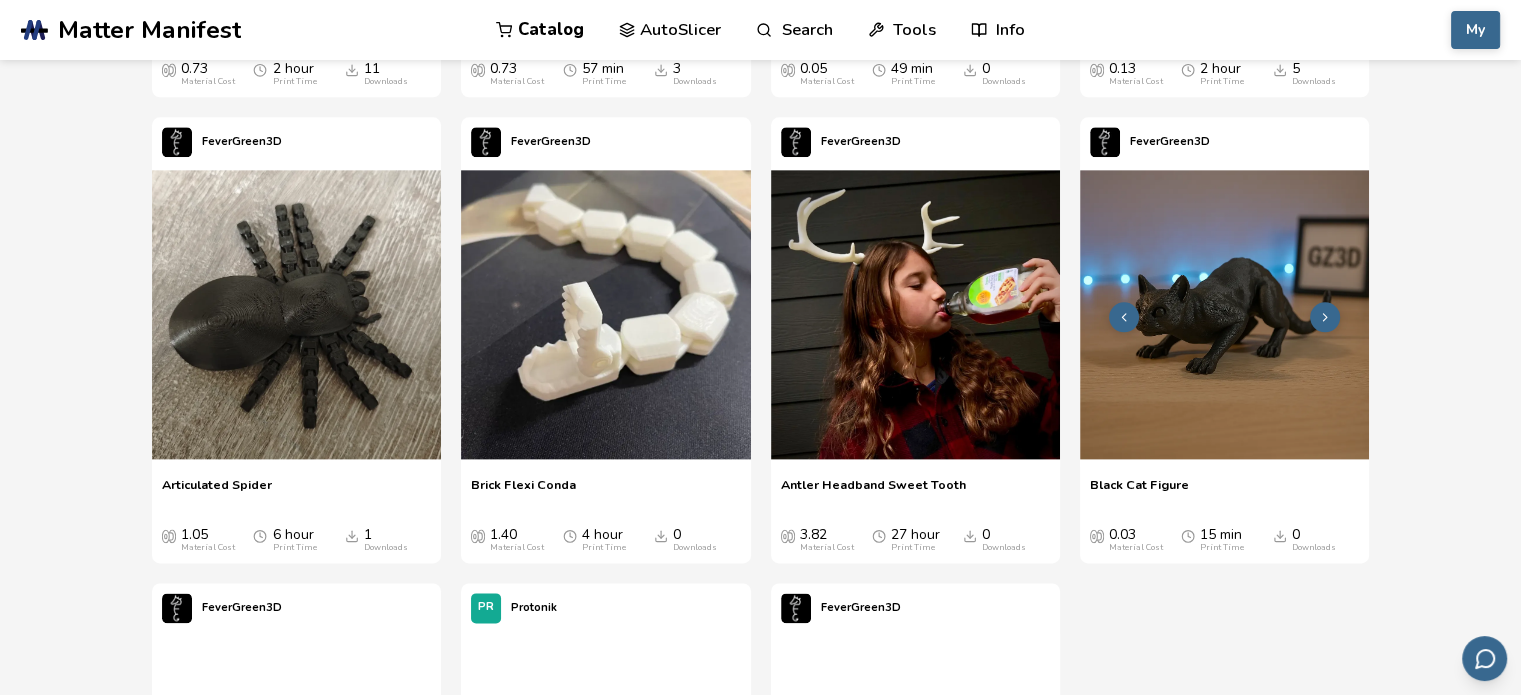 scroll, scrollTop: 2432, scrollLeft: 0, axis: vertical 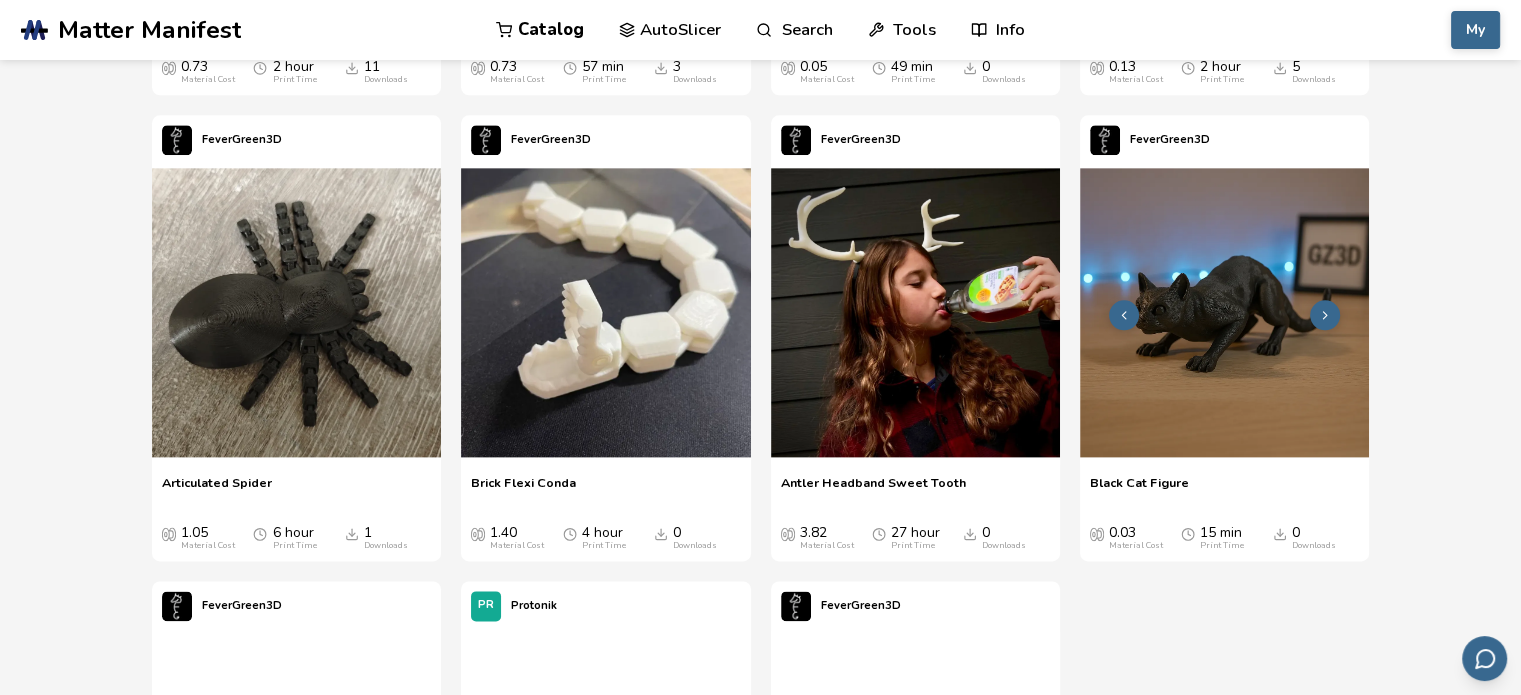 click 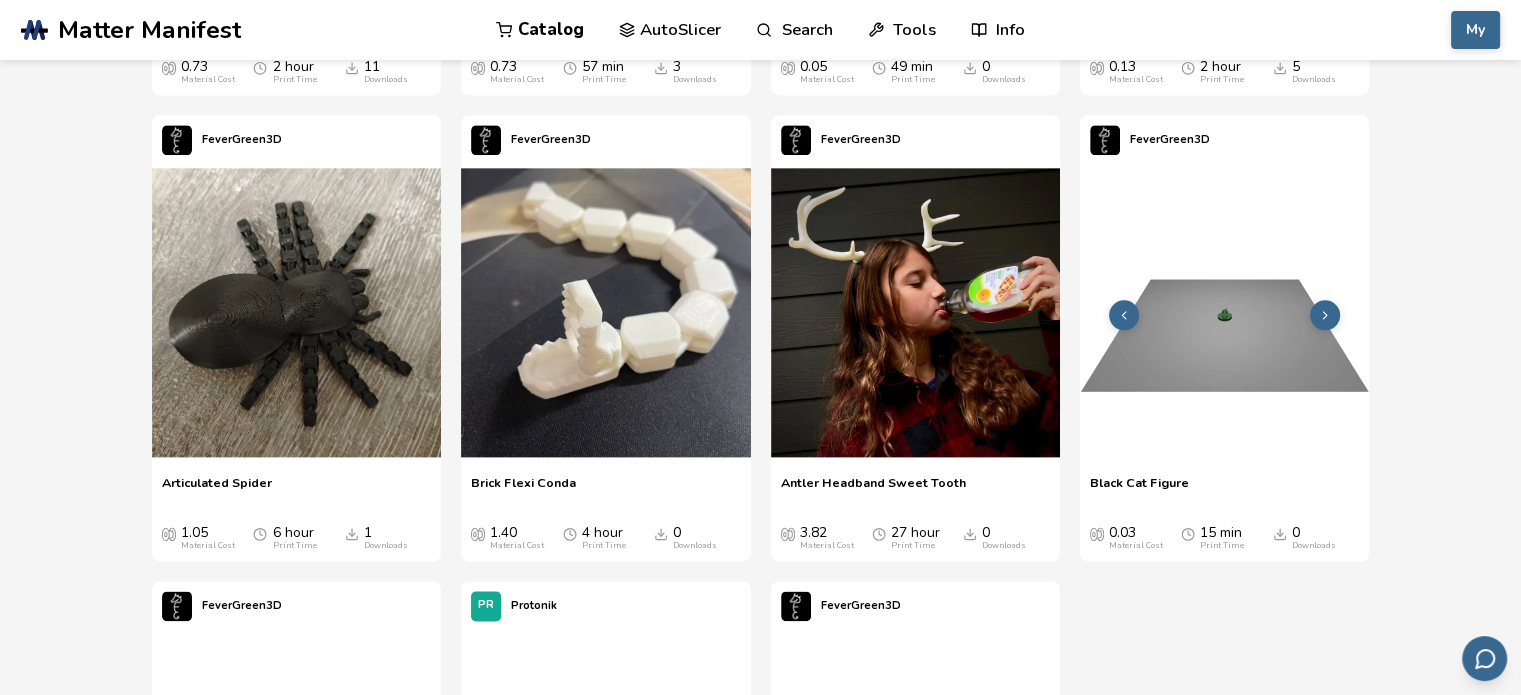 click 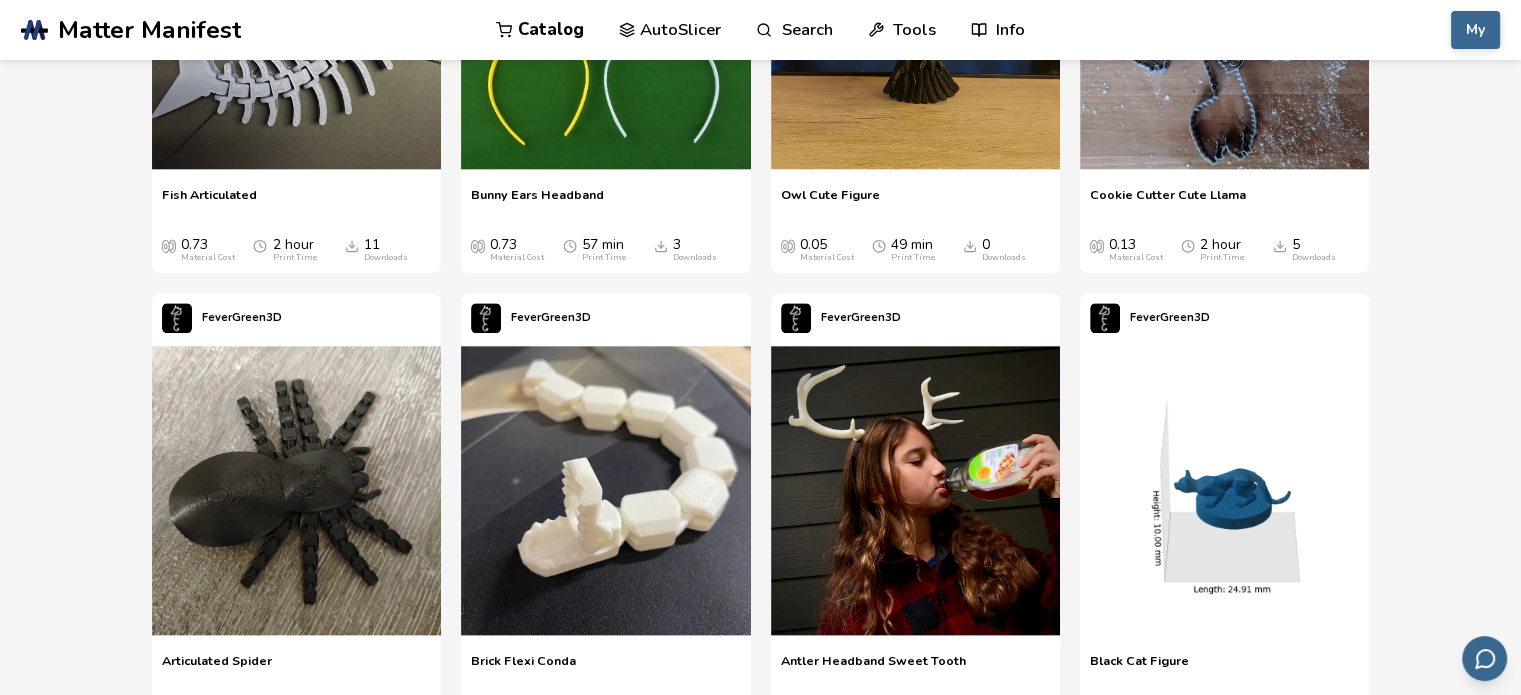 scroll, scrollTop: 2230, scrollLeft: 0, axis: vertical 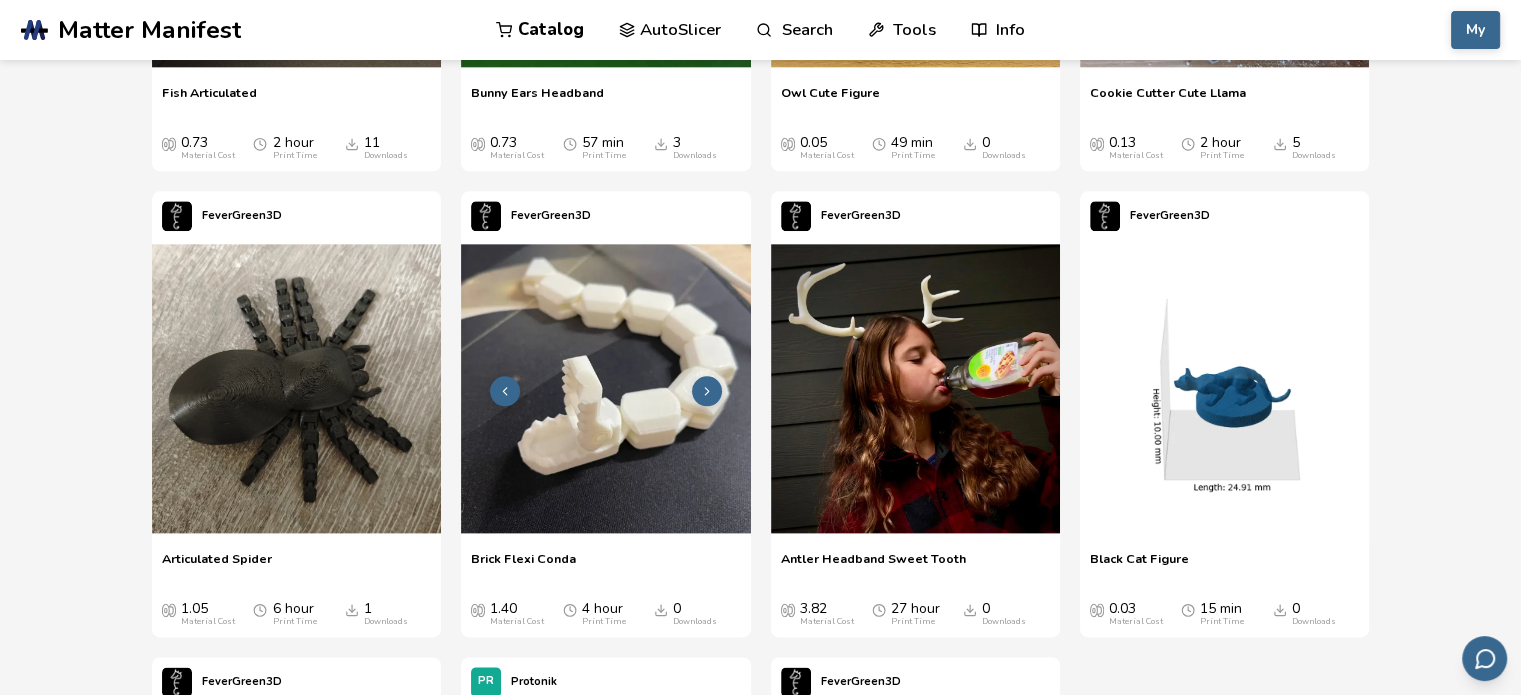 click 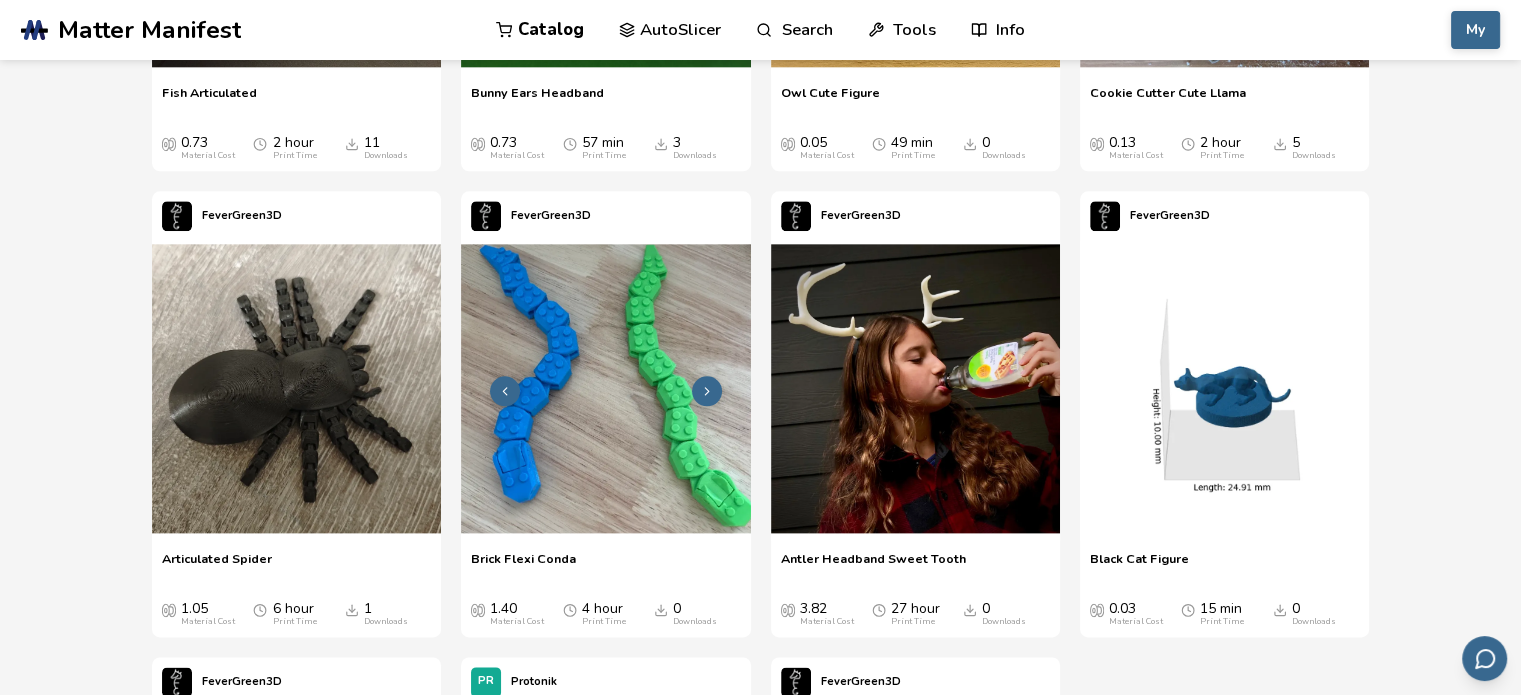 click 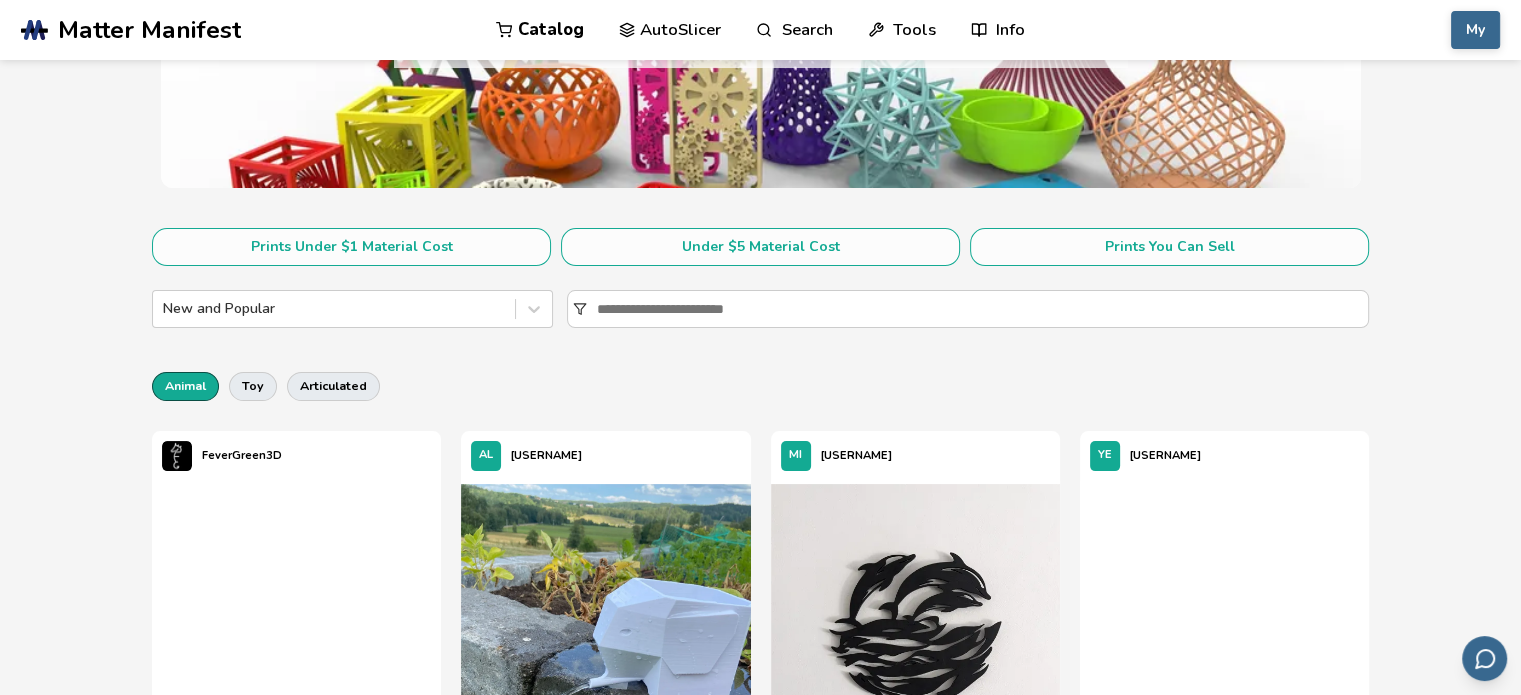 scroll, scrollTop: 252, scrollLeft: 0, axis: vertical 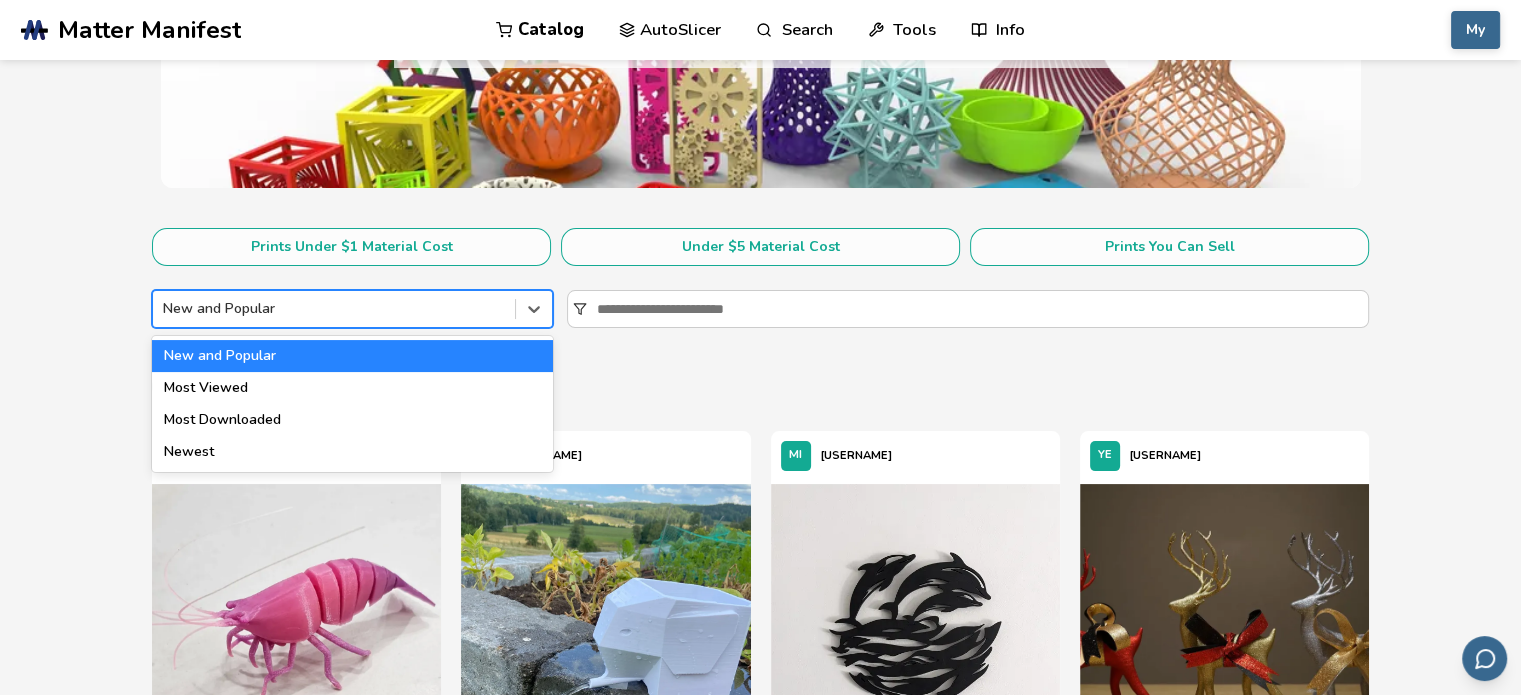 click at bounding box center [334, 309] 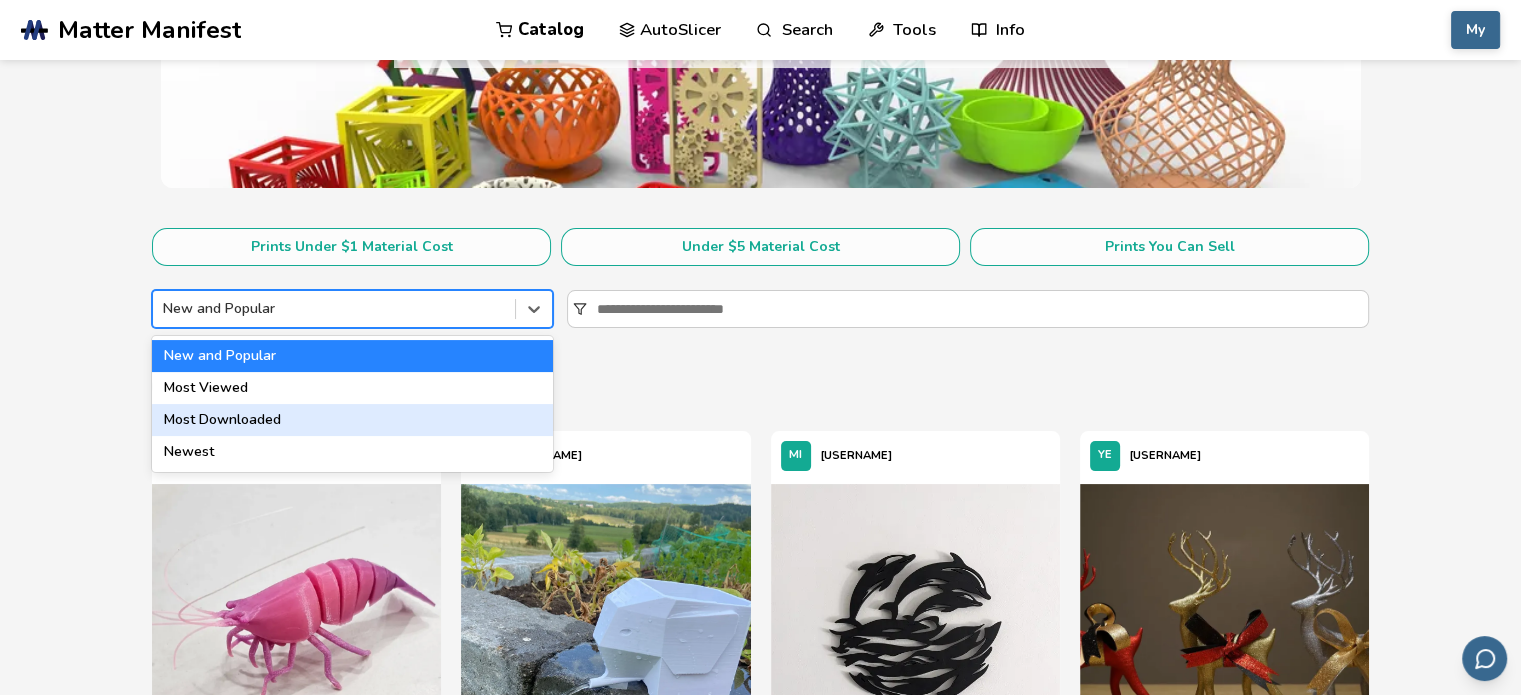click on "Most Downloaded" at bounding box center (352, 420) 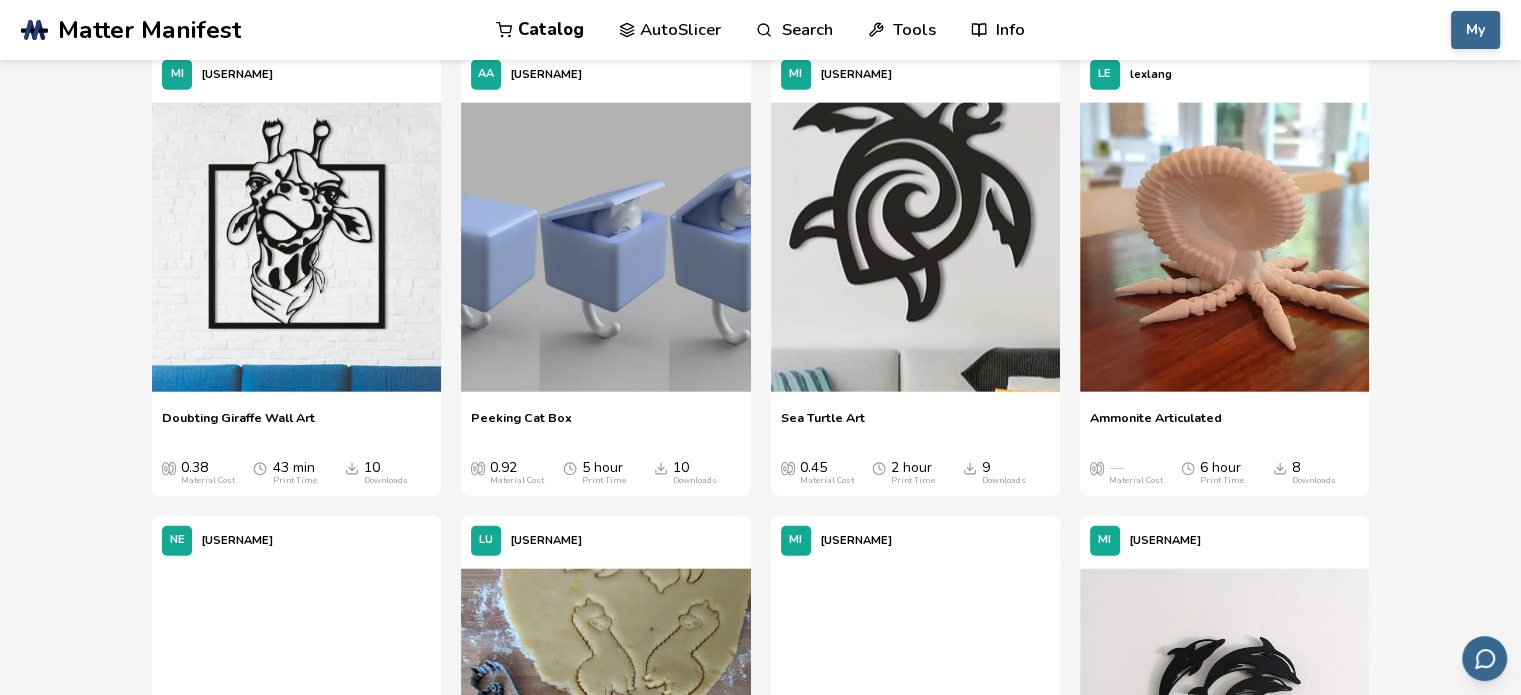 scroll, scrollTop: 4818, scrollLeft: 0, axis: vertical 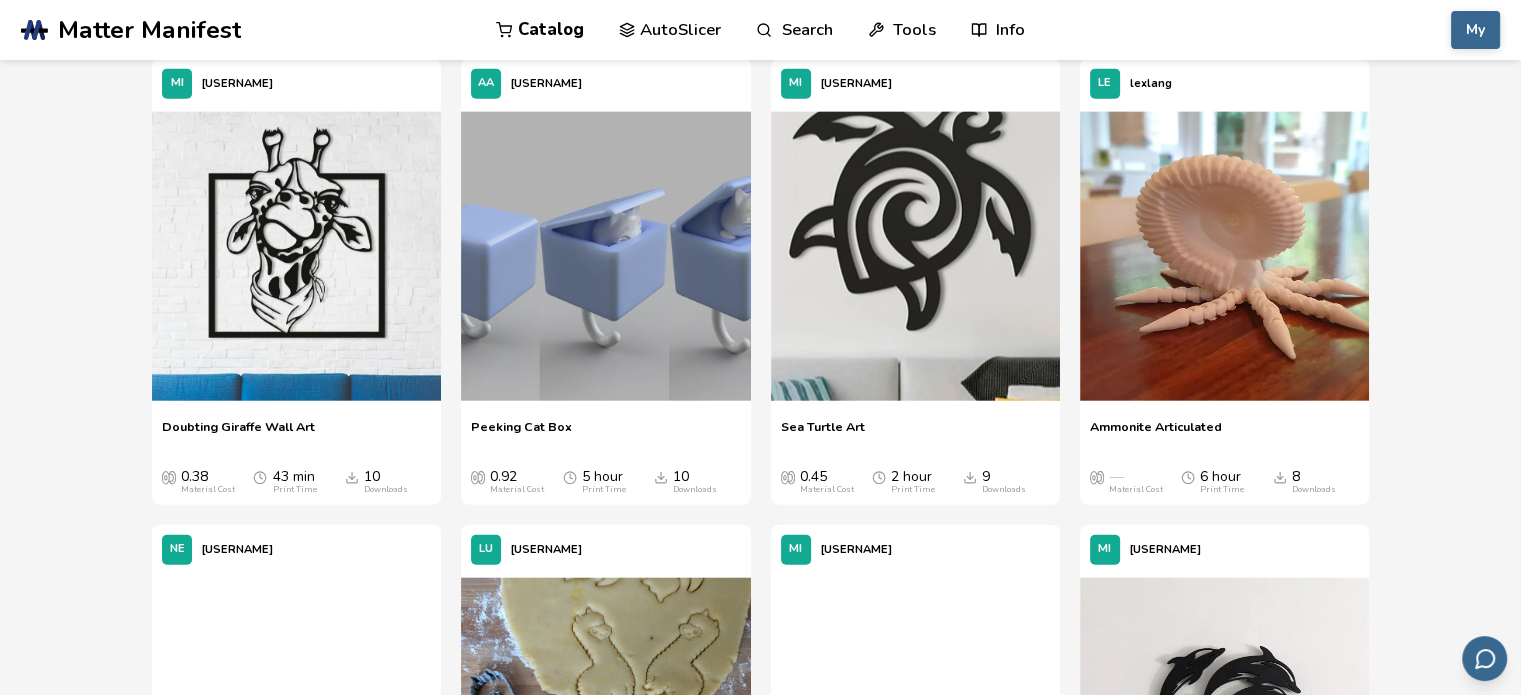 click on "Doubting Giraffe Wall Art" at bounding box center (238, 434) 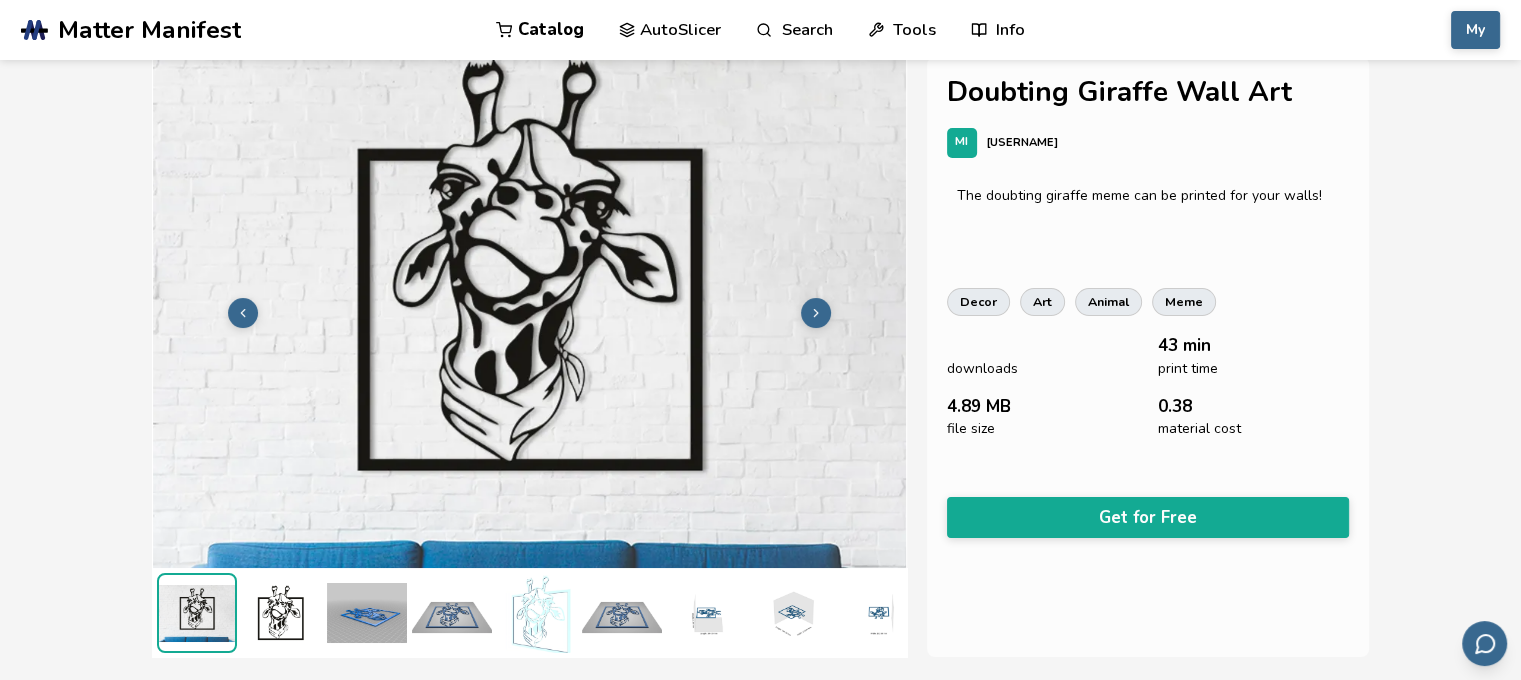 scroll, scrollTop: 0, scrollLeft: 0, axis: both 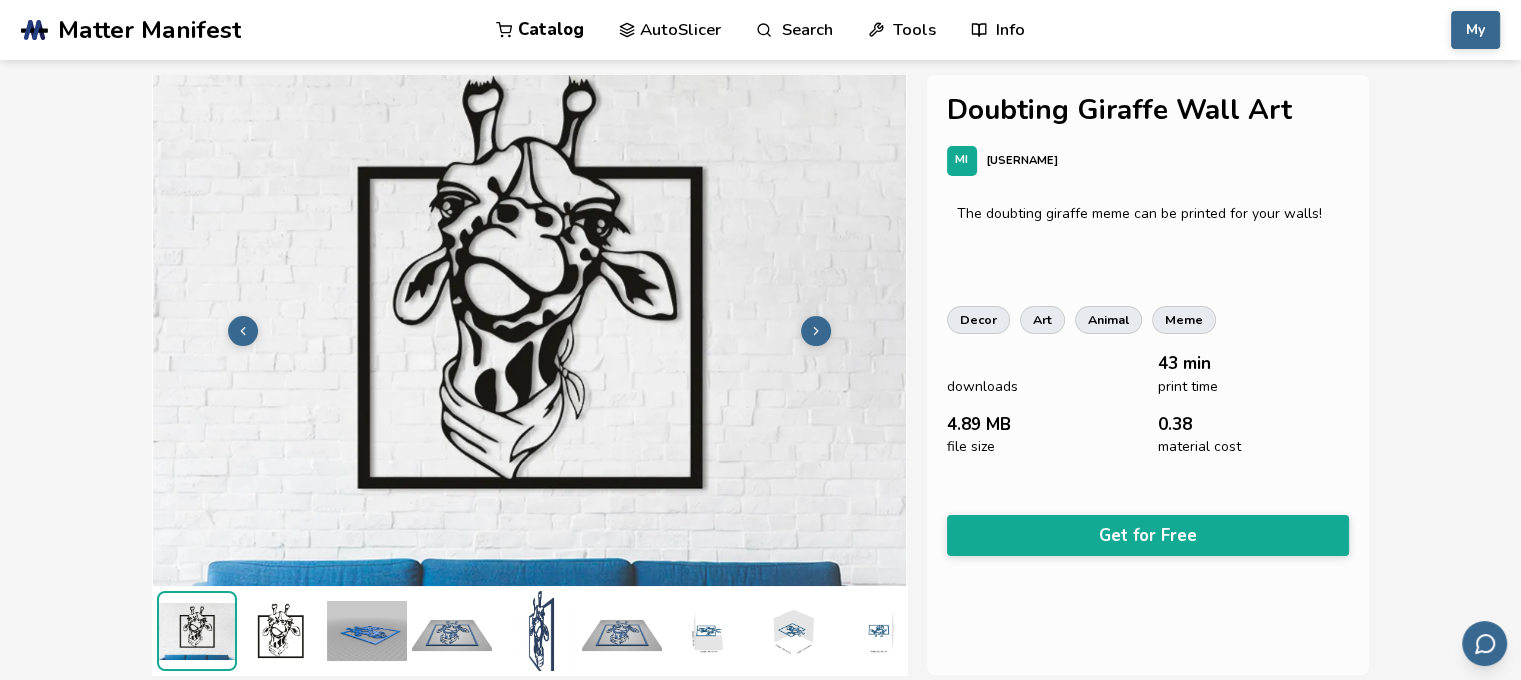 click at bounding box center (816, 331) 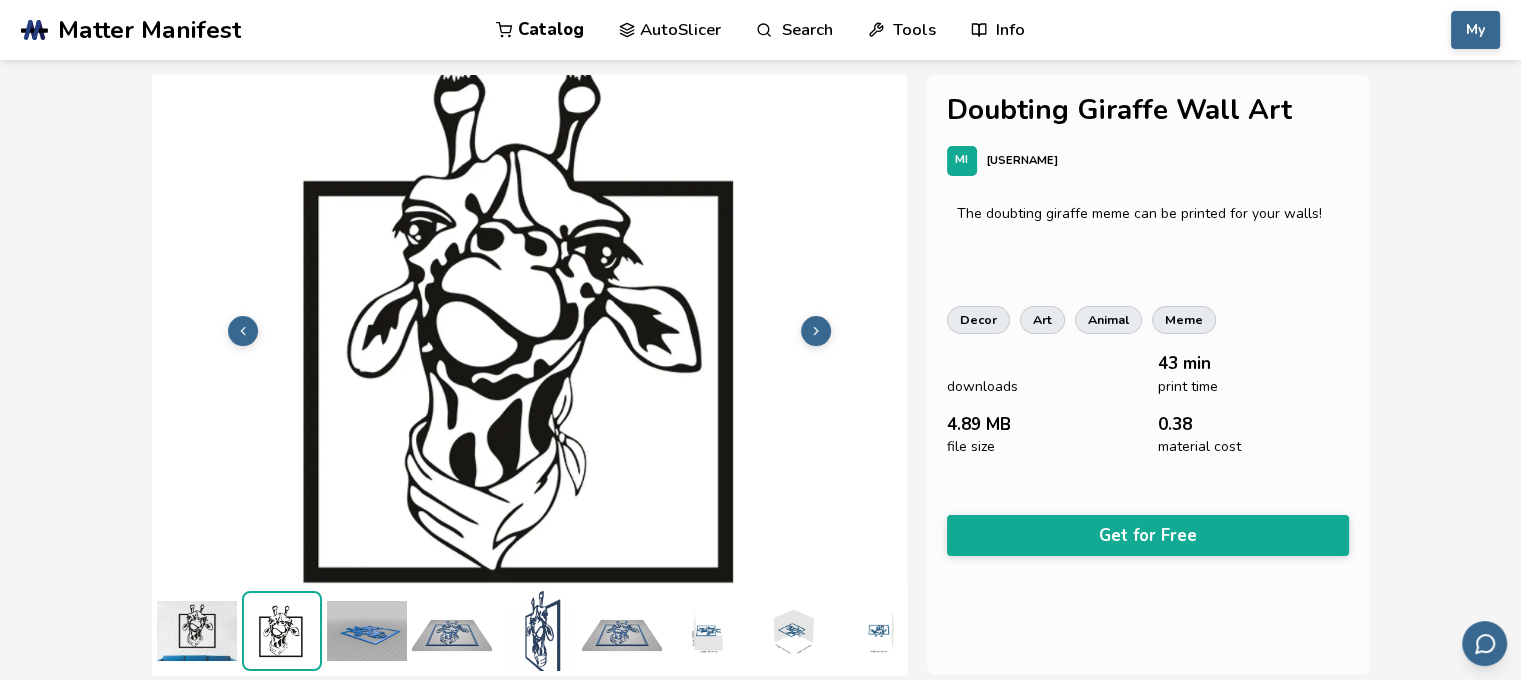 click 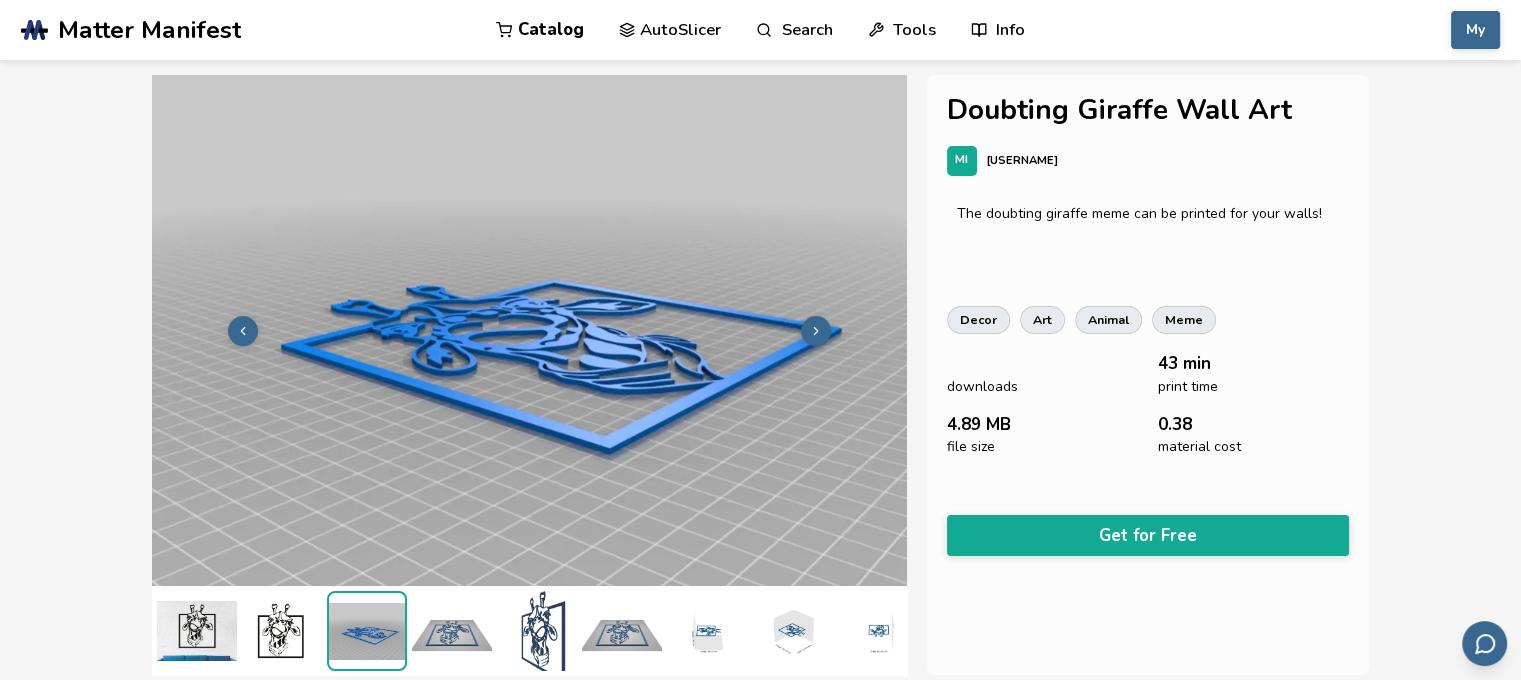 click 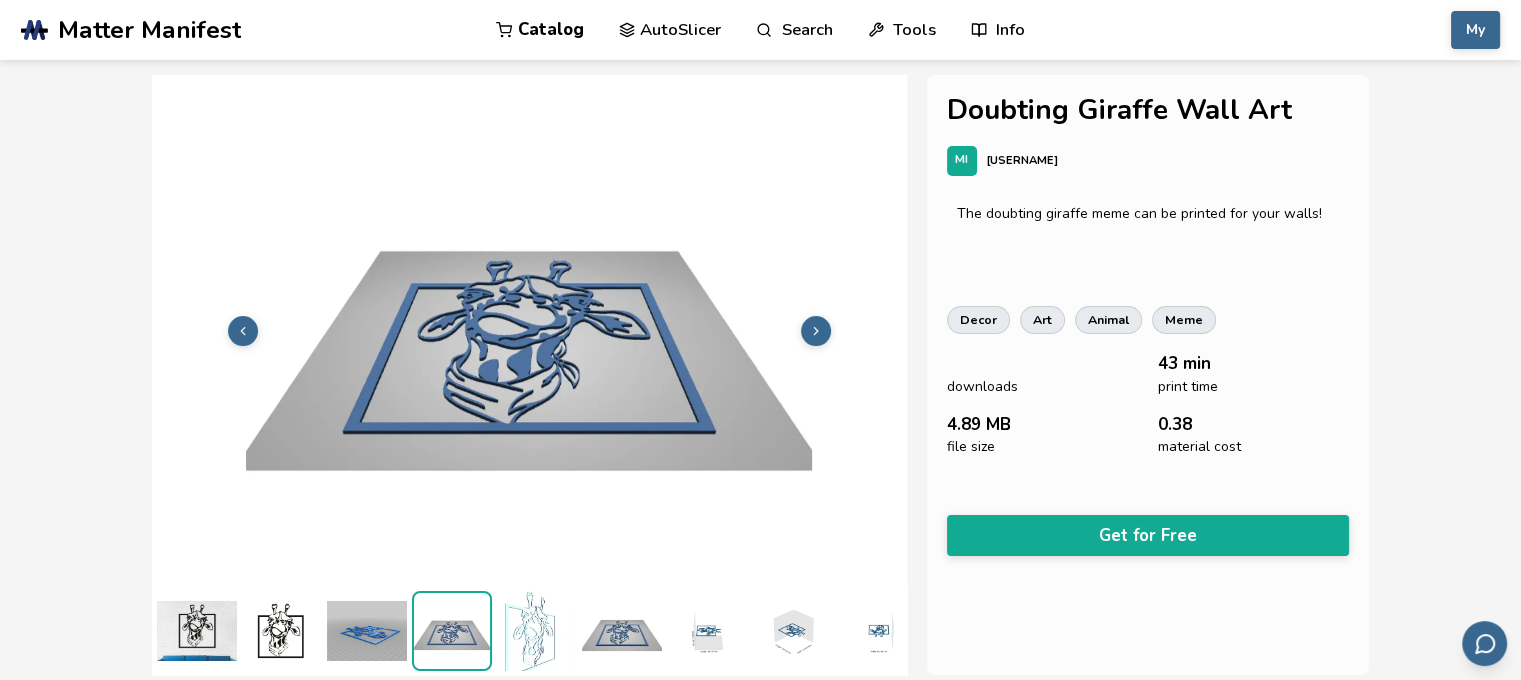 click 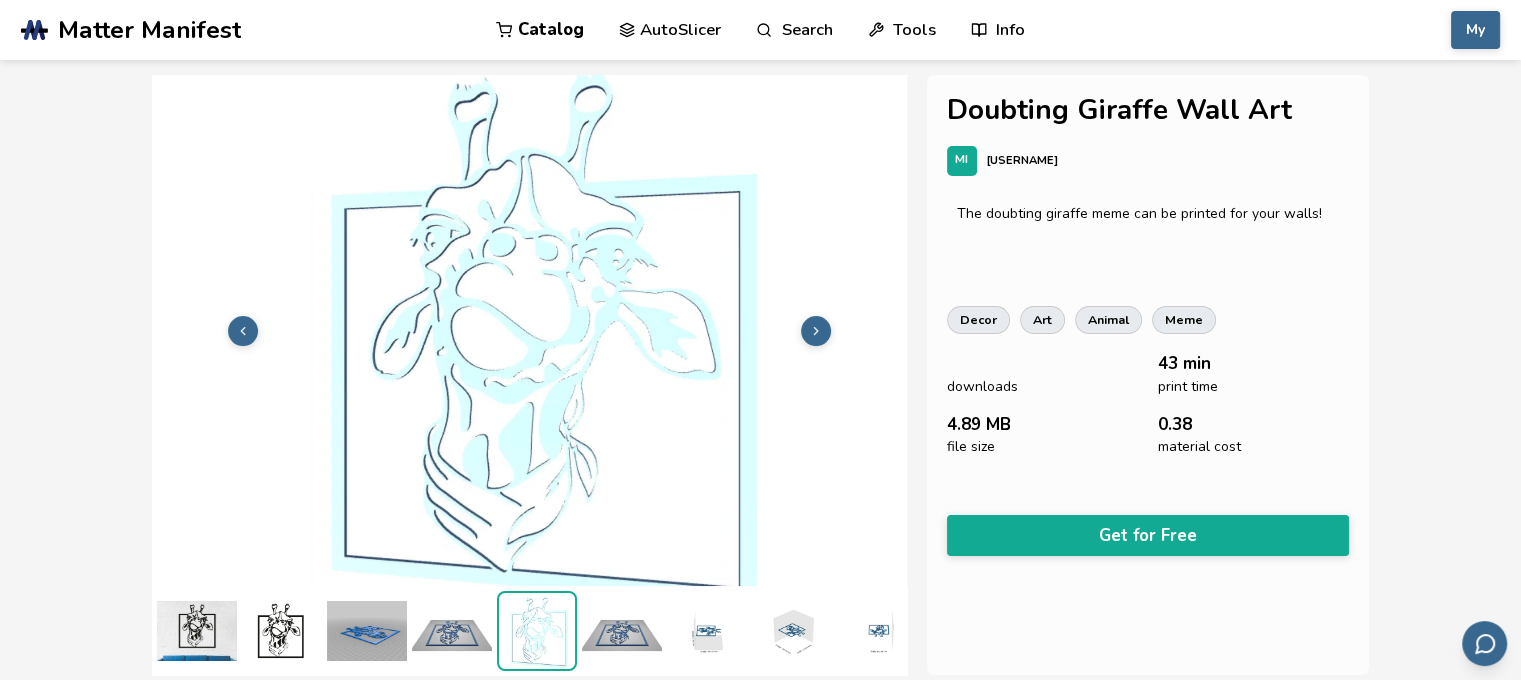scroll, scrollTop: 0, scrollLeft: 15, axis: horizontal 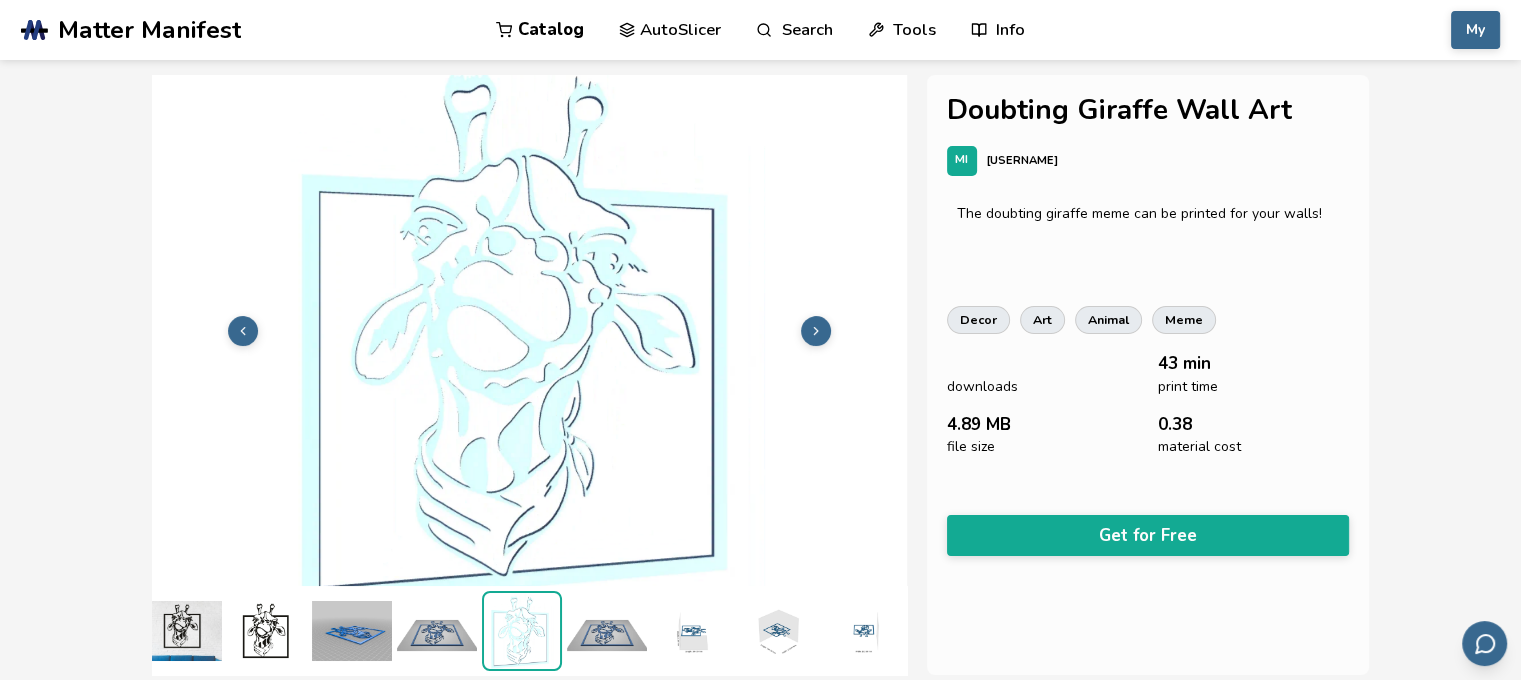 click 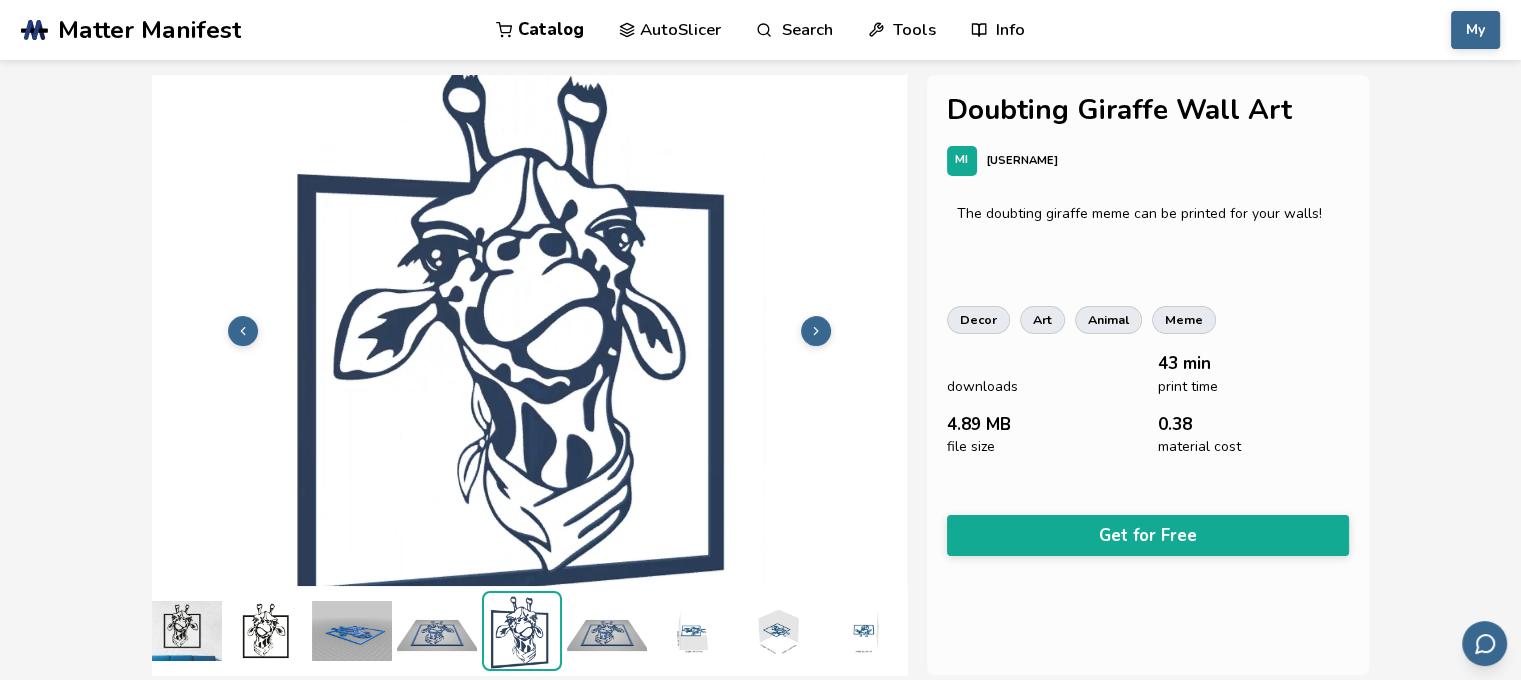 scroll, scrollTop: 0, scrollLeft: 31, axis: horizontal 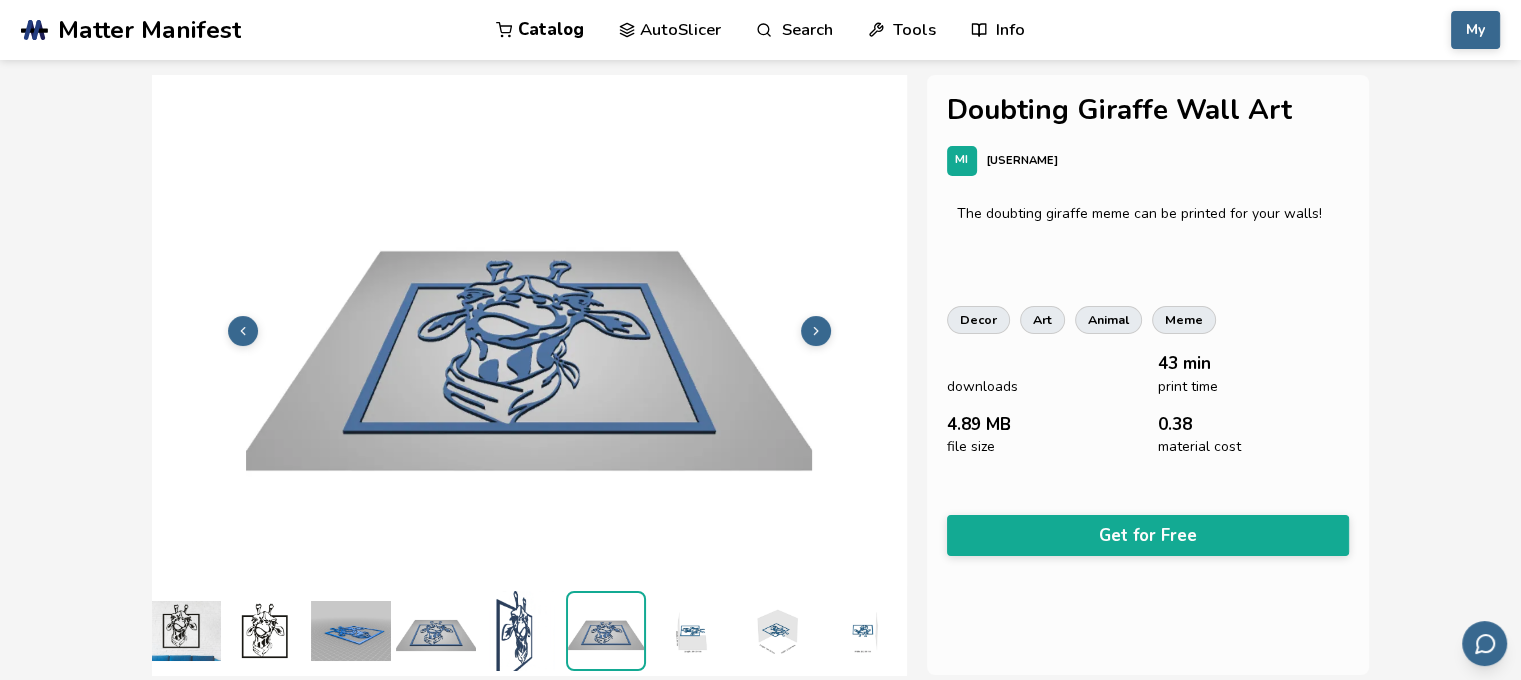 click 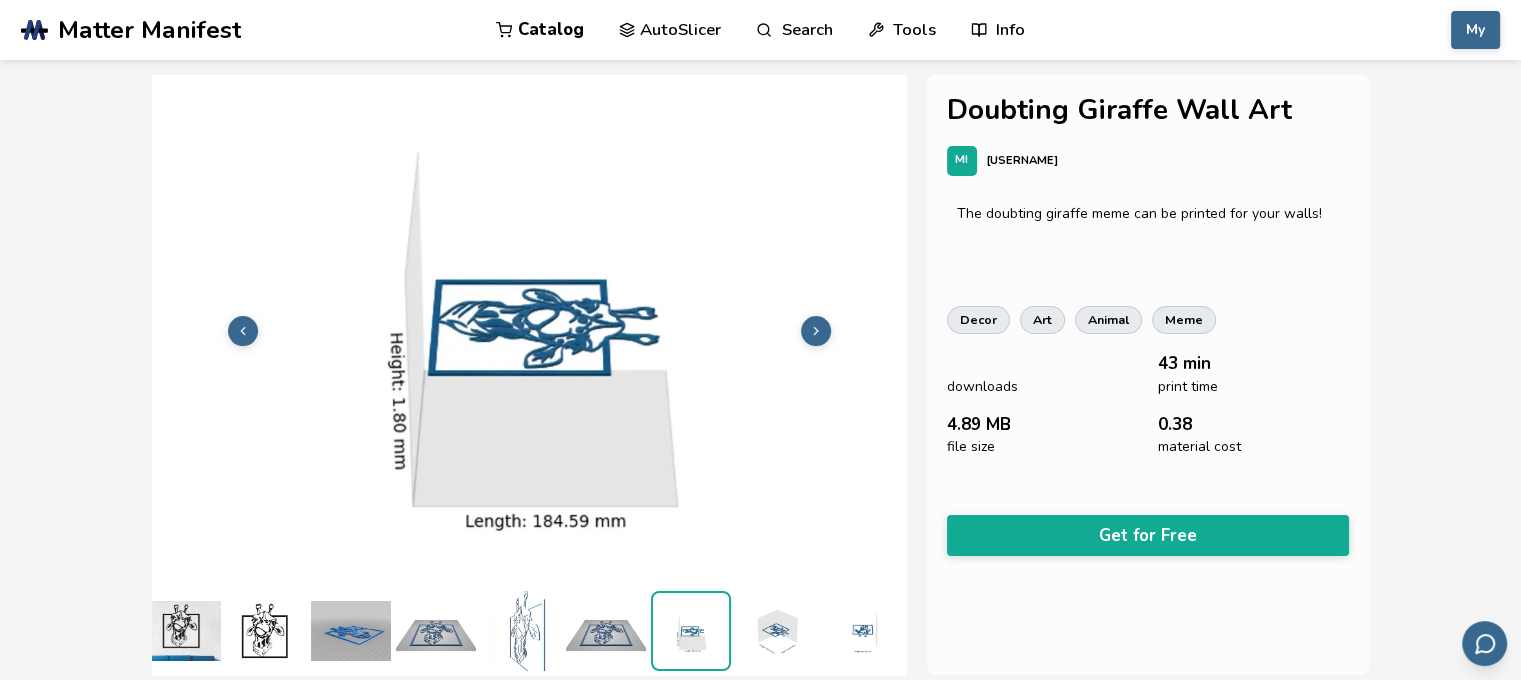 click 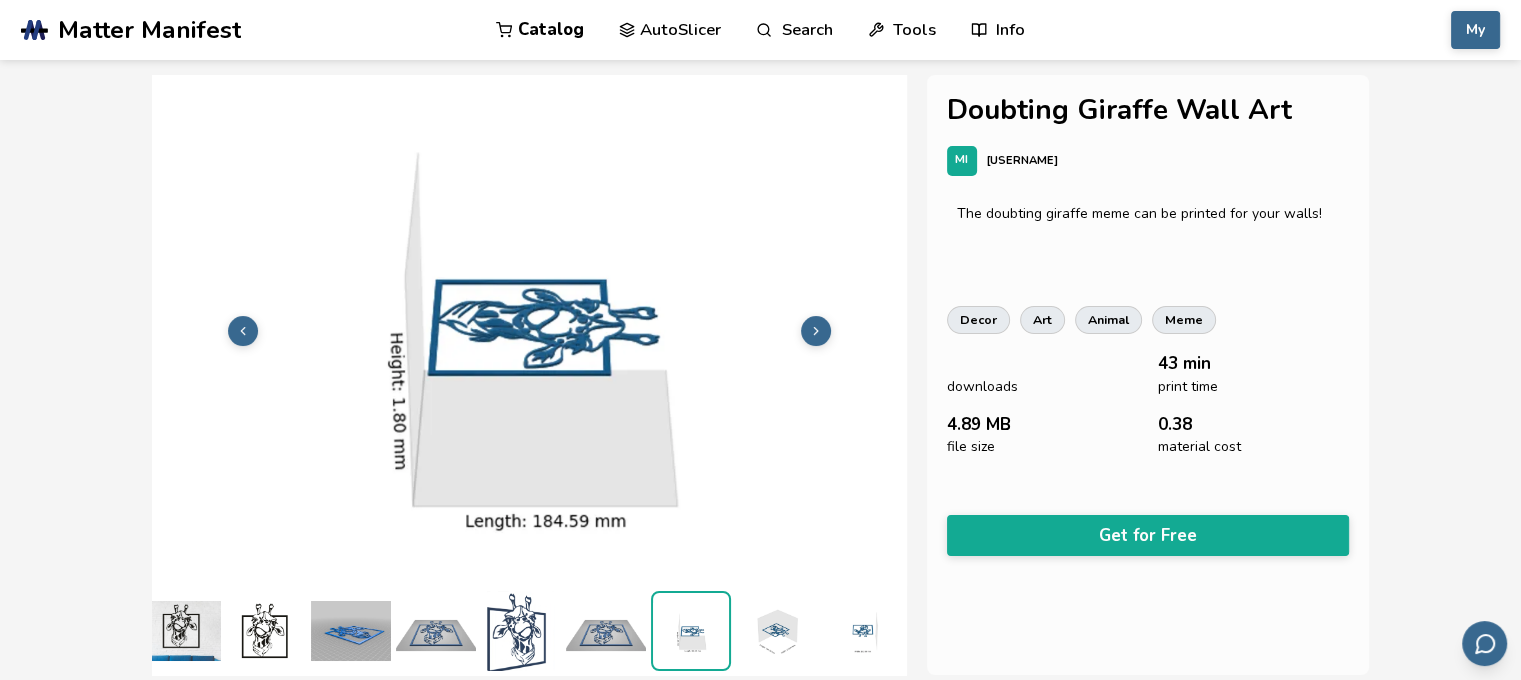 scroll, scrollTop: 0, scrollLeft: 0, axis: both 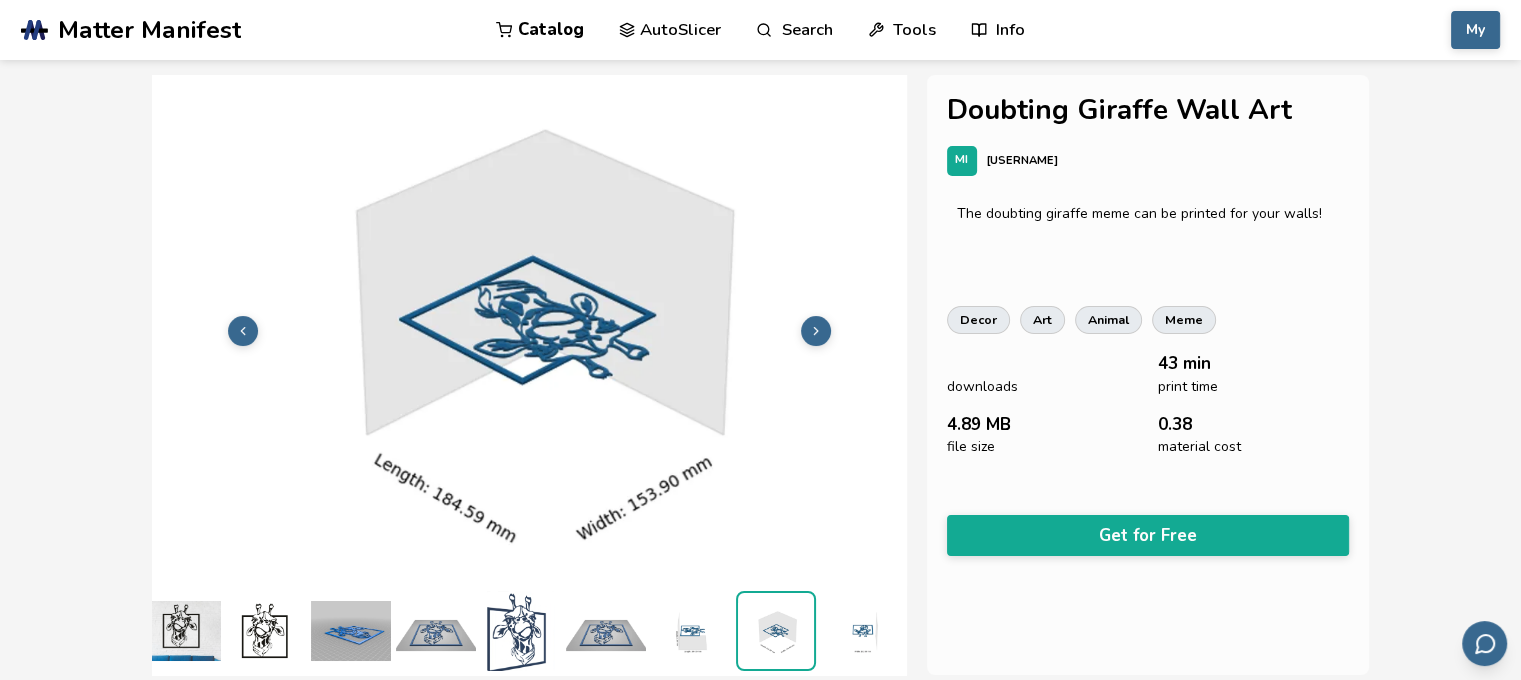 click 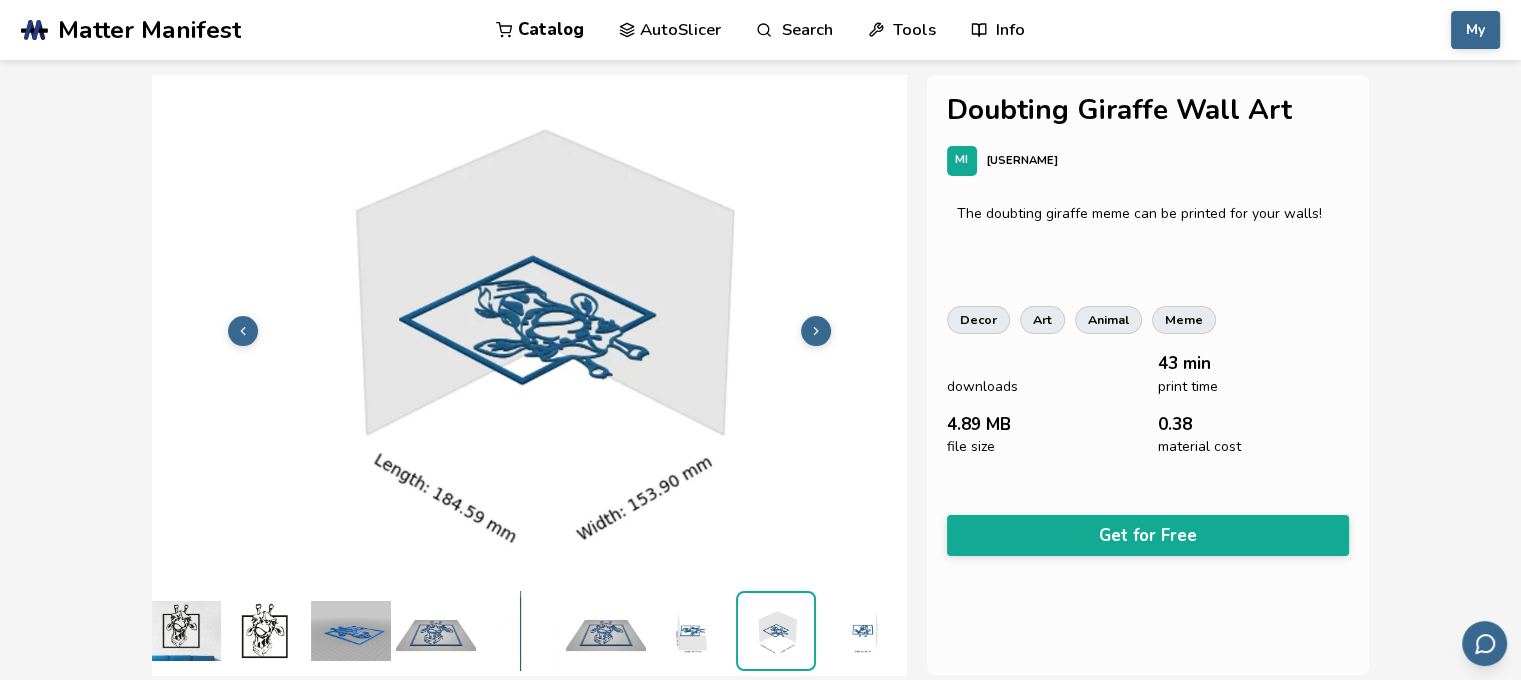 scroll, scrollTop: 0, scrollLeft: 8, axis: horizontal 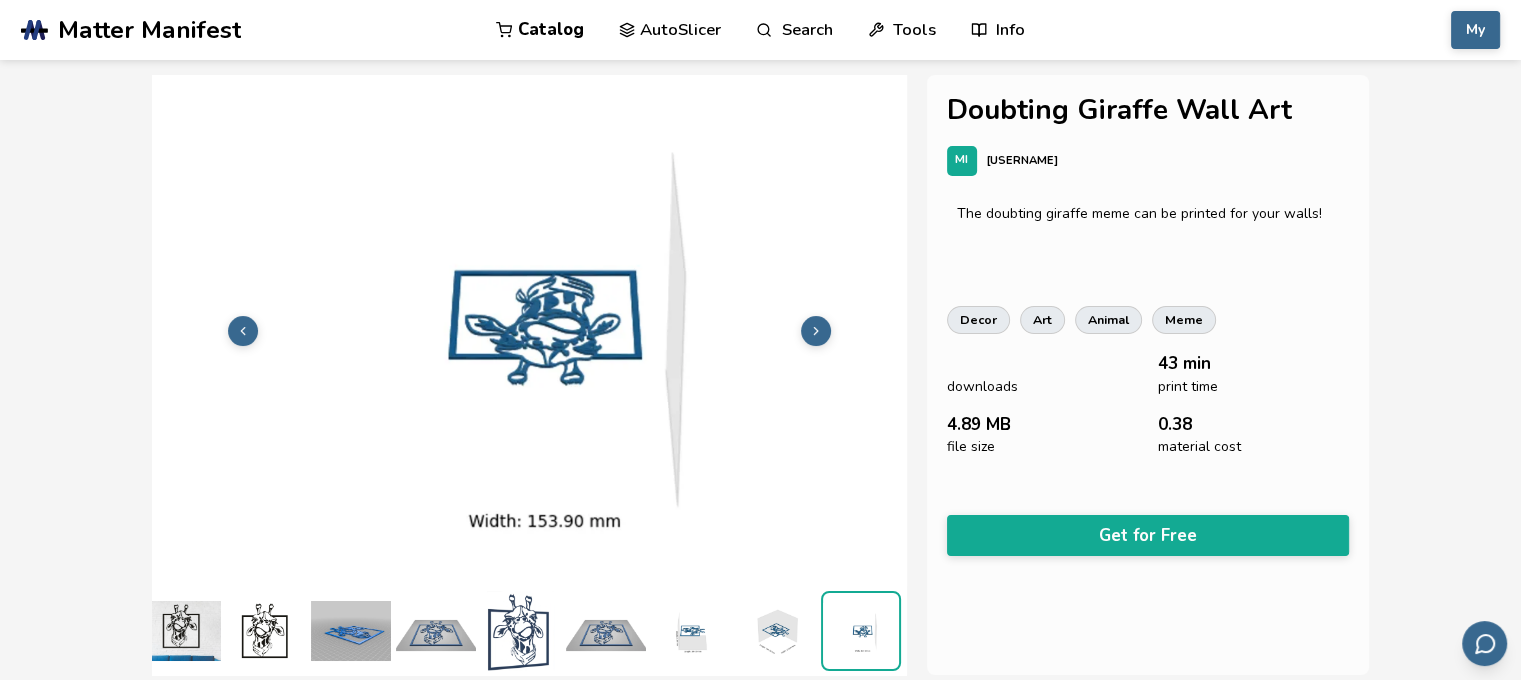 click 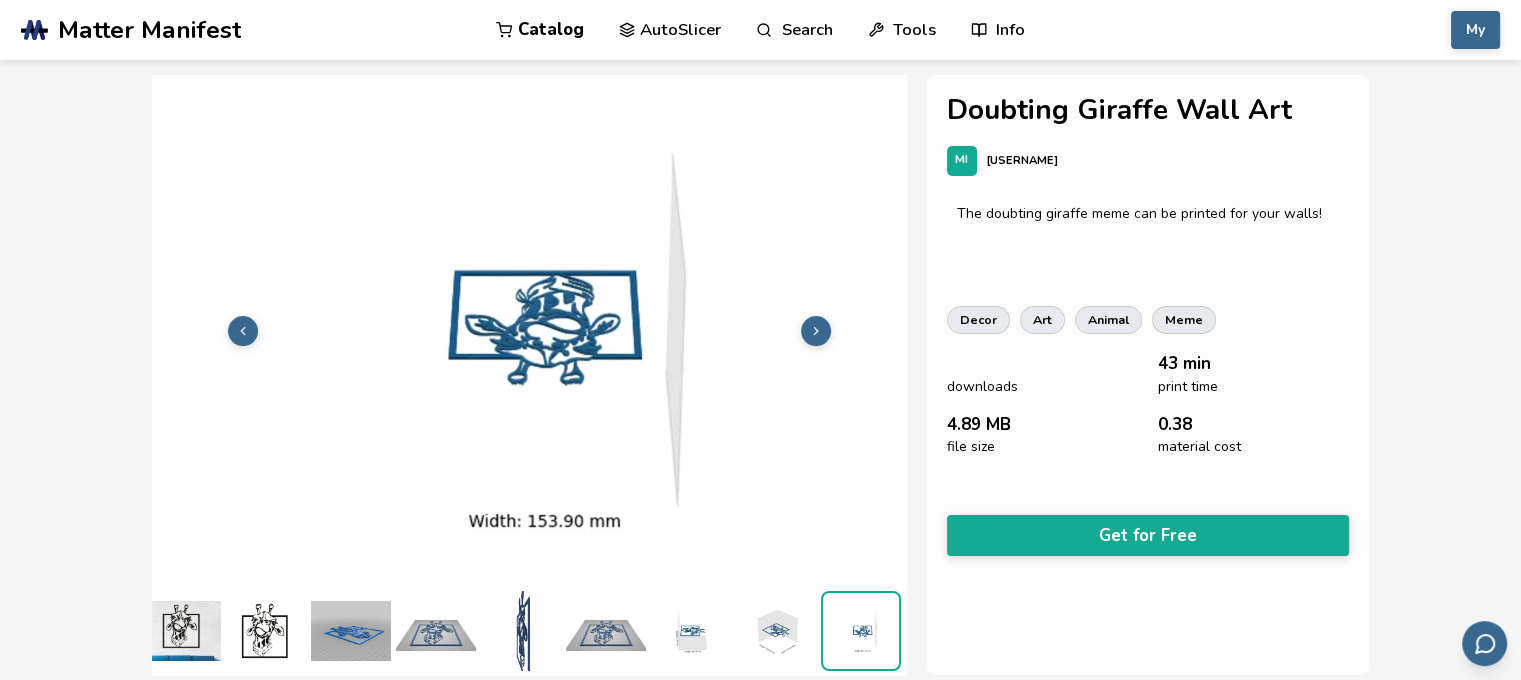 scroll, scrollTop: 0, scrollLeft: 0, axis: both 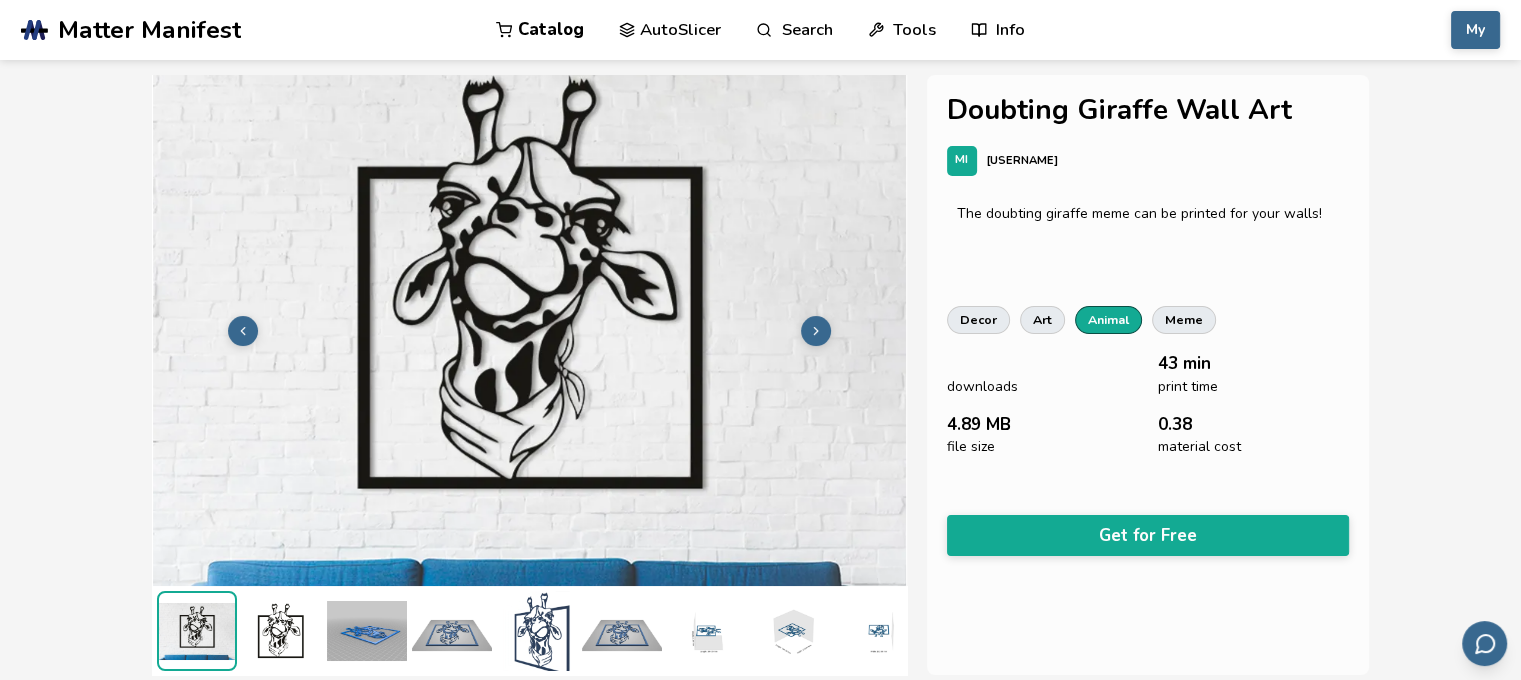 click on "animal" at bounding box center (1108, 320) 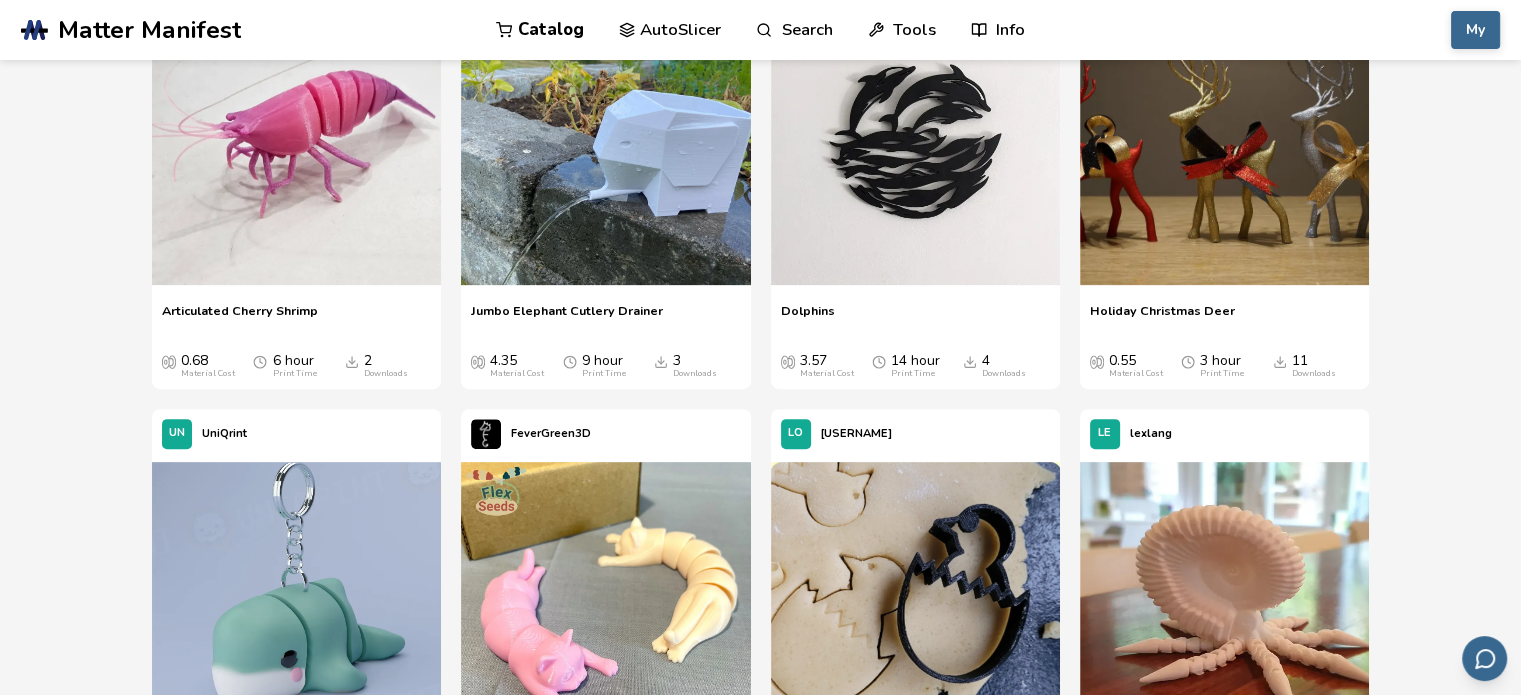 scroll, scrollTop: 740, scrollLeft: 0, axis: vertical 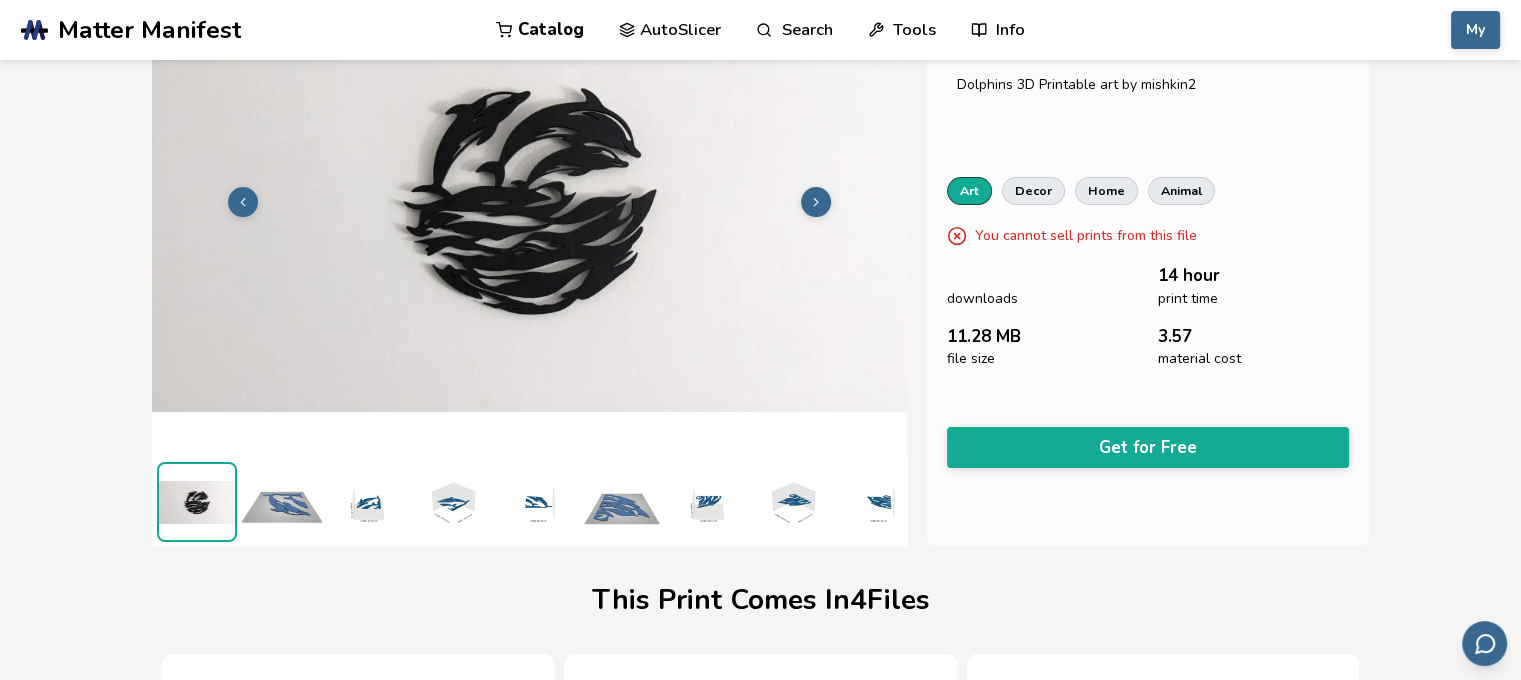 click on "art" at bounding box center [969, 191] 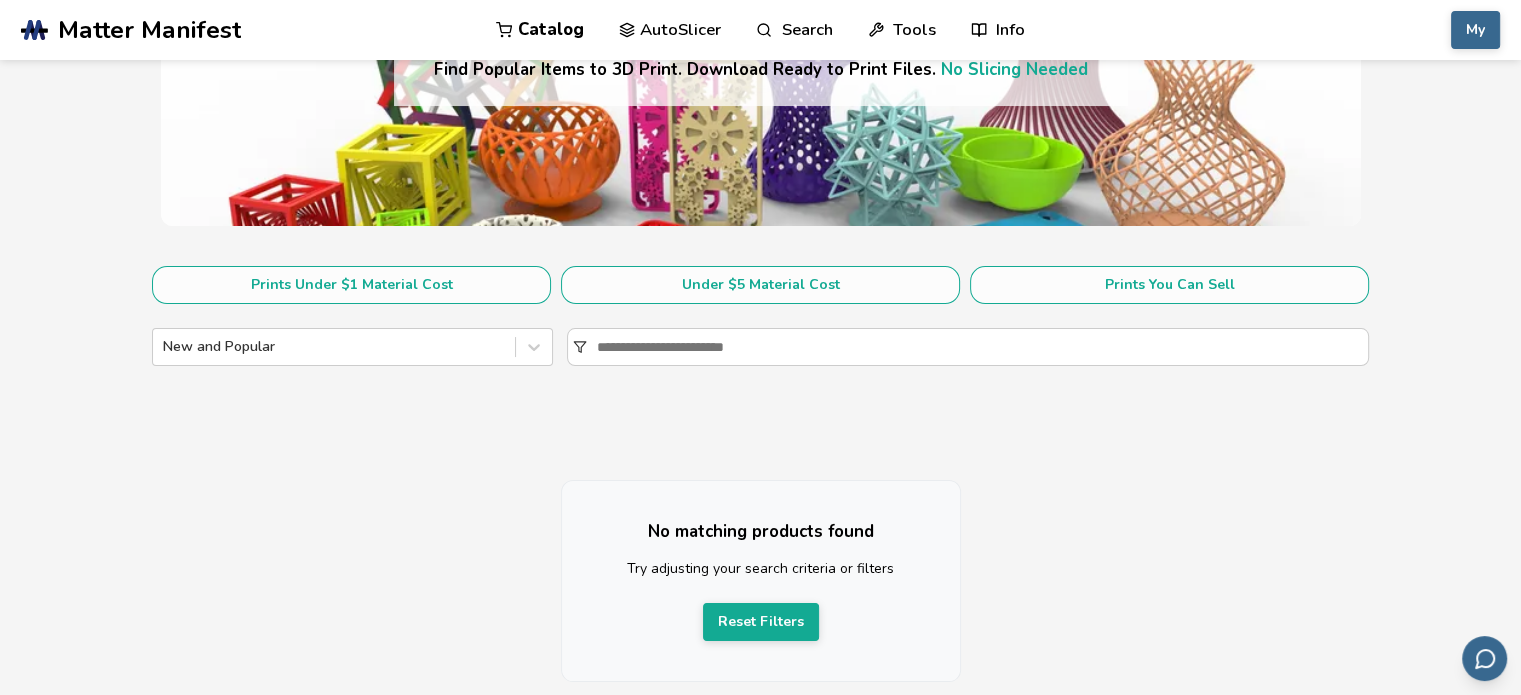 scroll, scrollTop: 207, scrollLeft: 0, axis: vertical 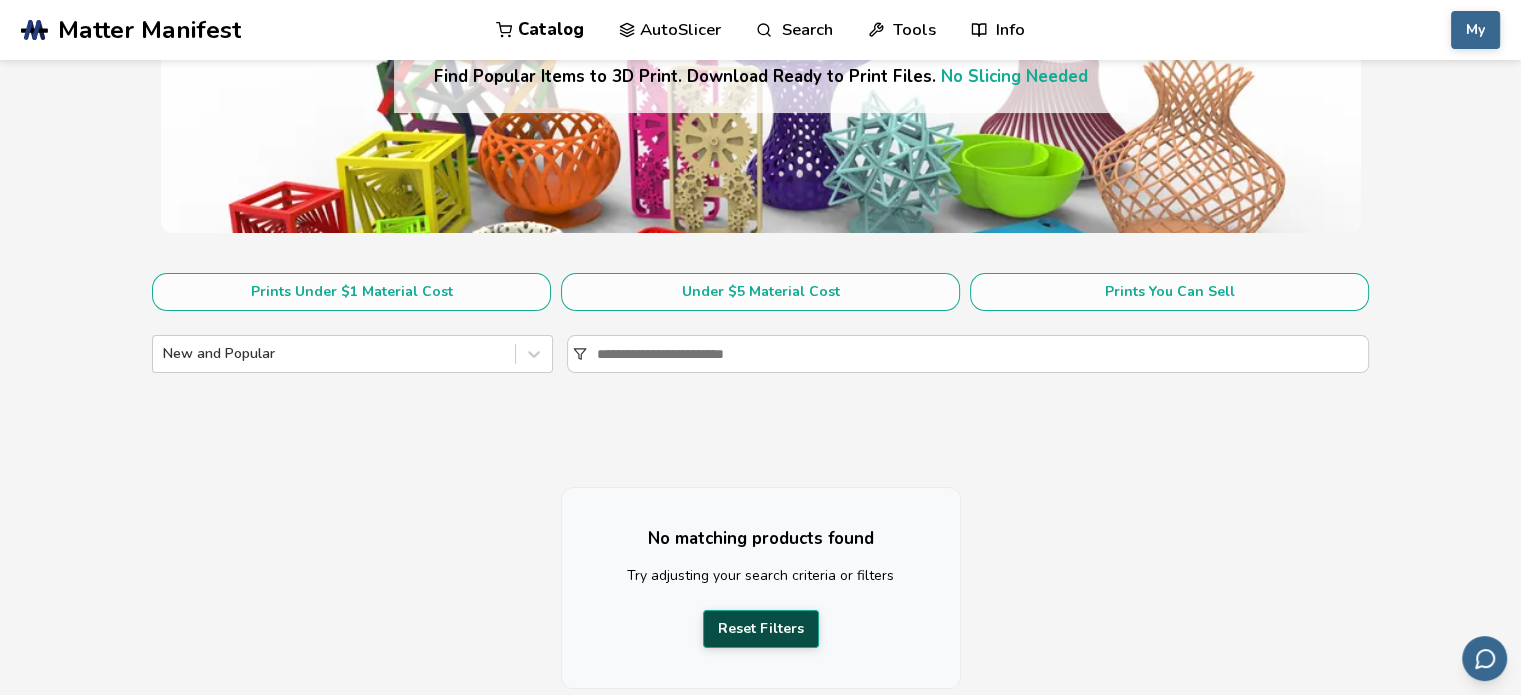 click on "Reset Filters" at bounding box center (761, 629) 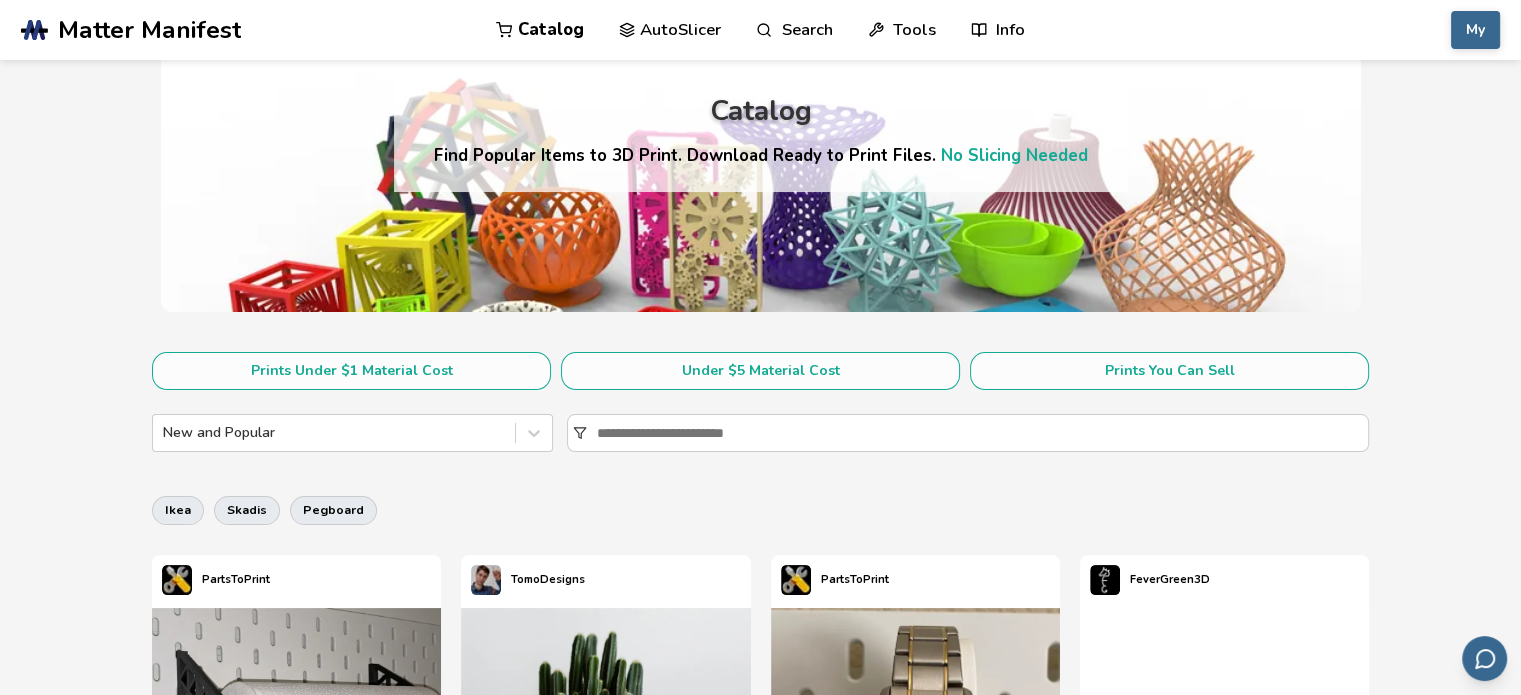 scroll, scrollTop: 118, scrollLeft: 0, axis: vertical 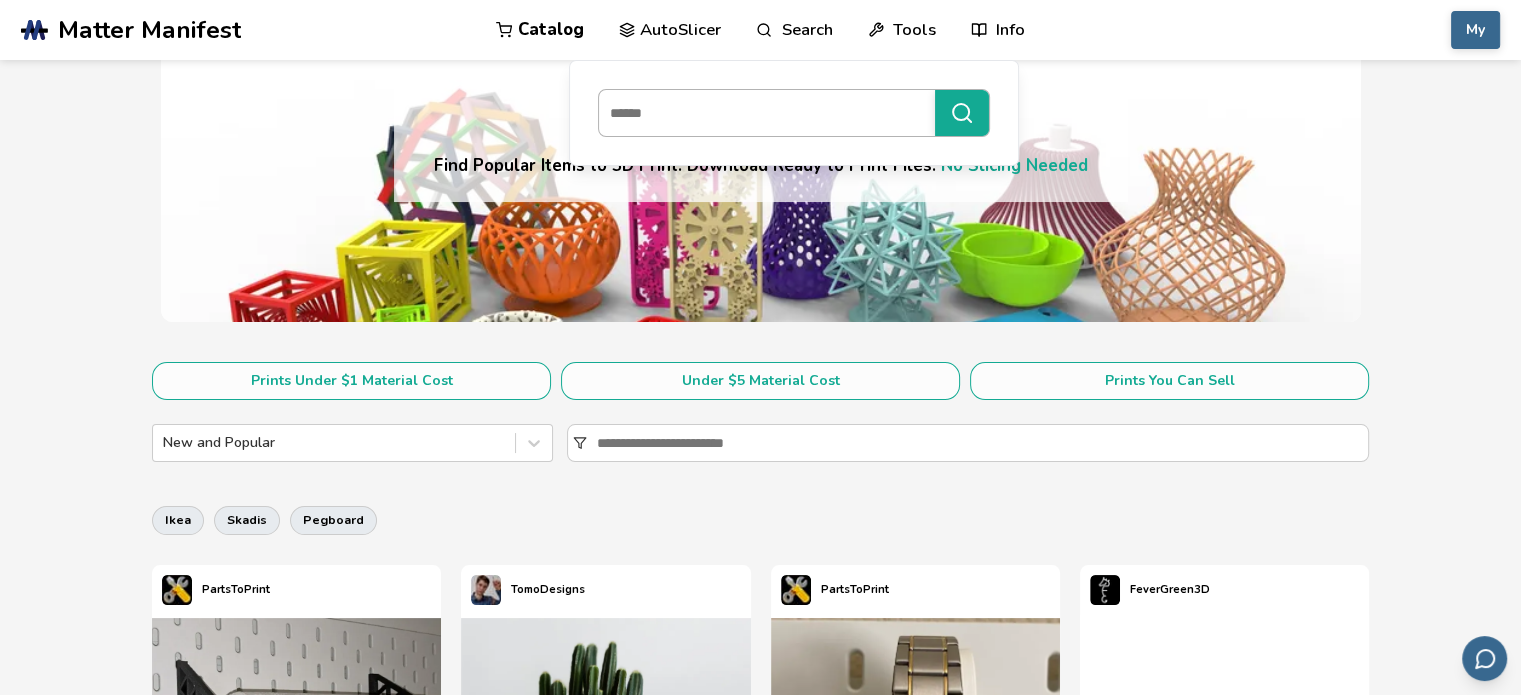 click at bounding box center (762, 113) 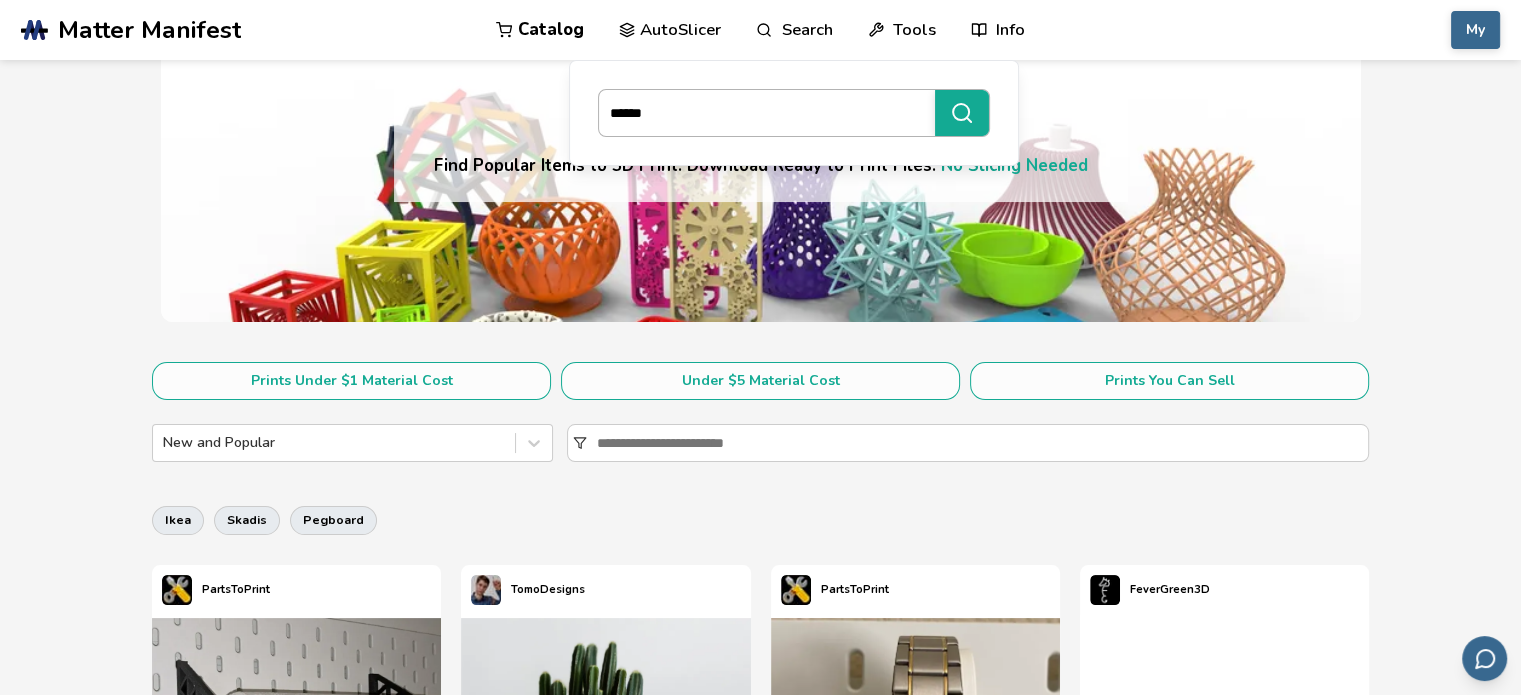 type on "******" 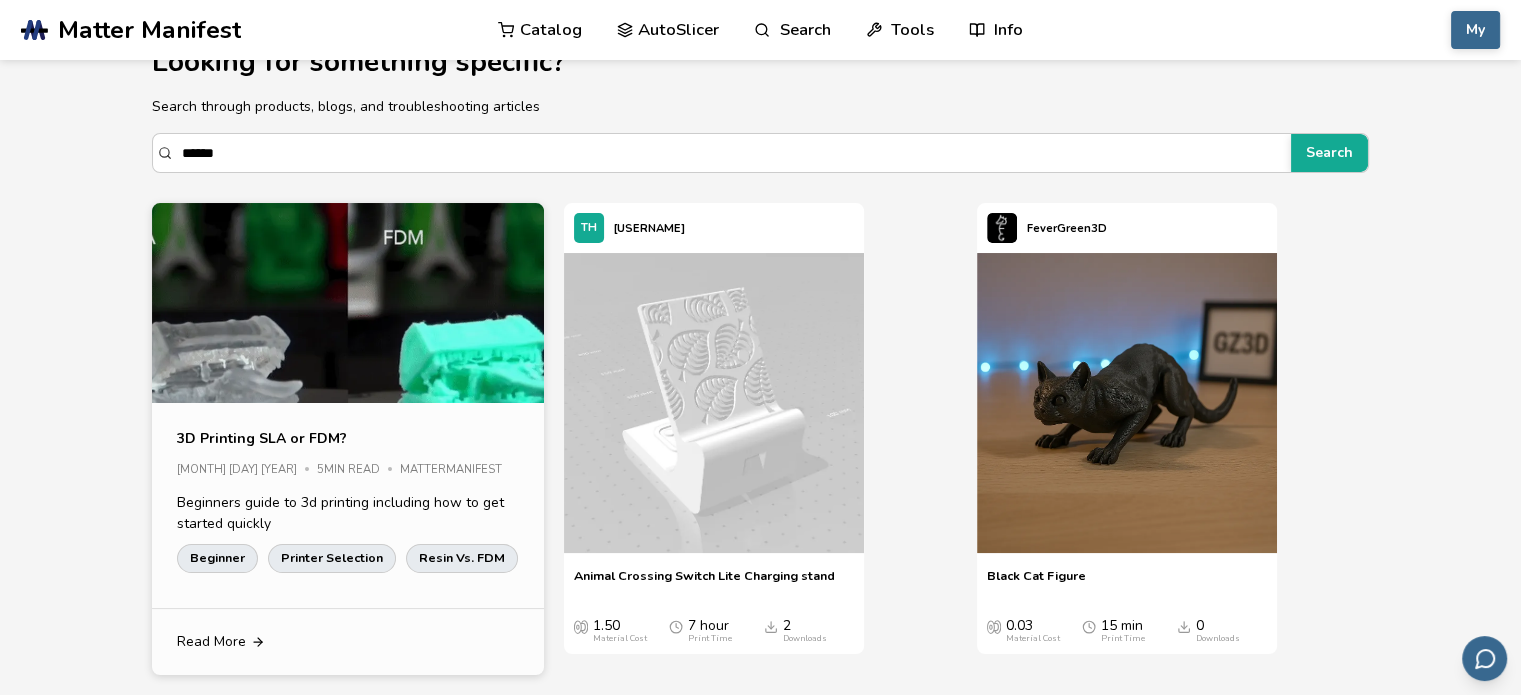 scroll, scrollTop: 0, scrollLeft: 0, axis: both 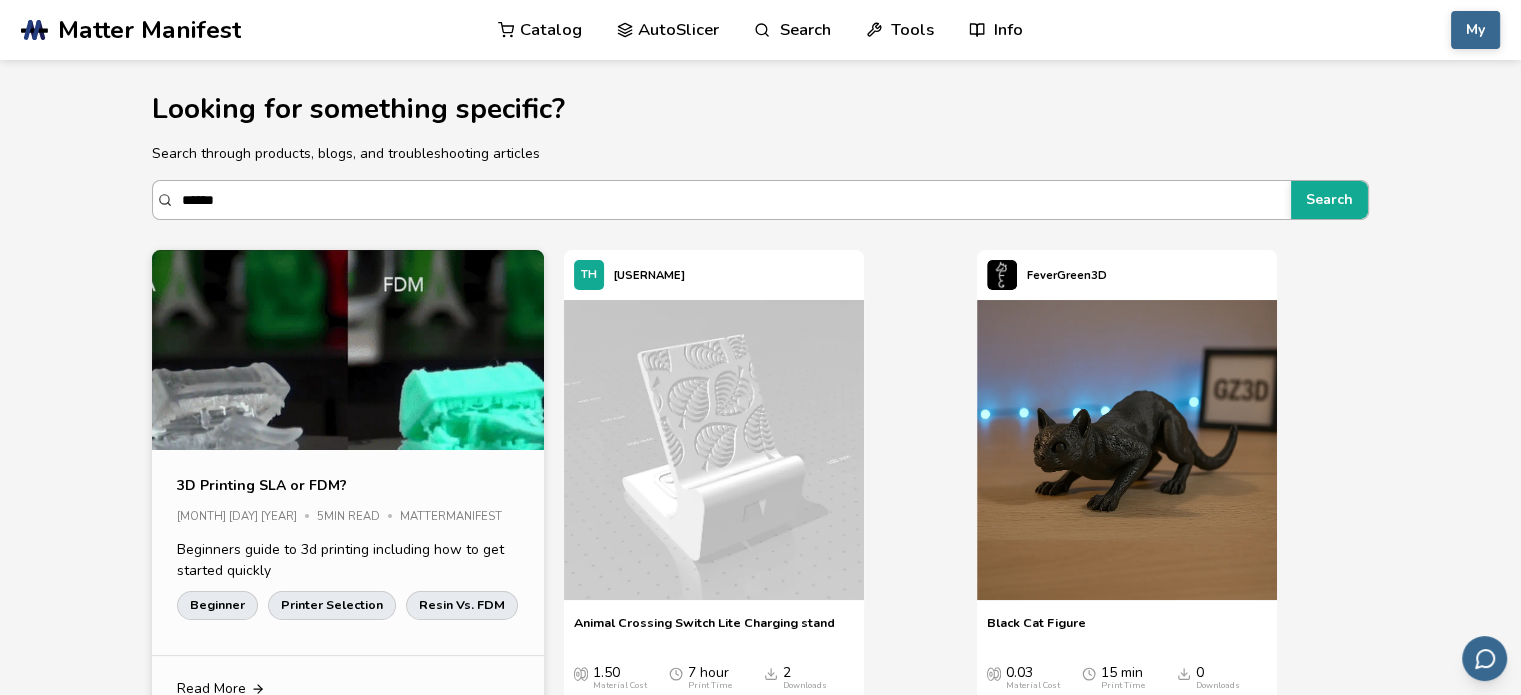 click on "******" at bounding box center [731, 200] 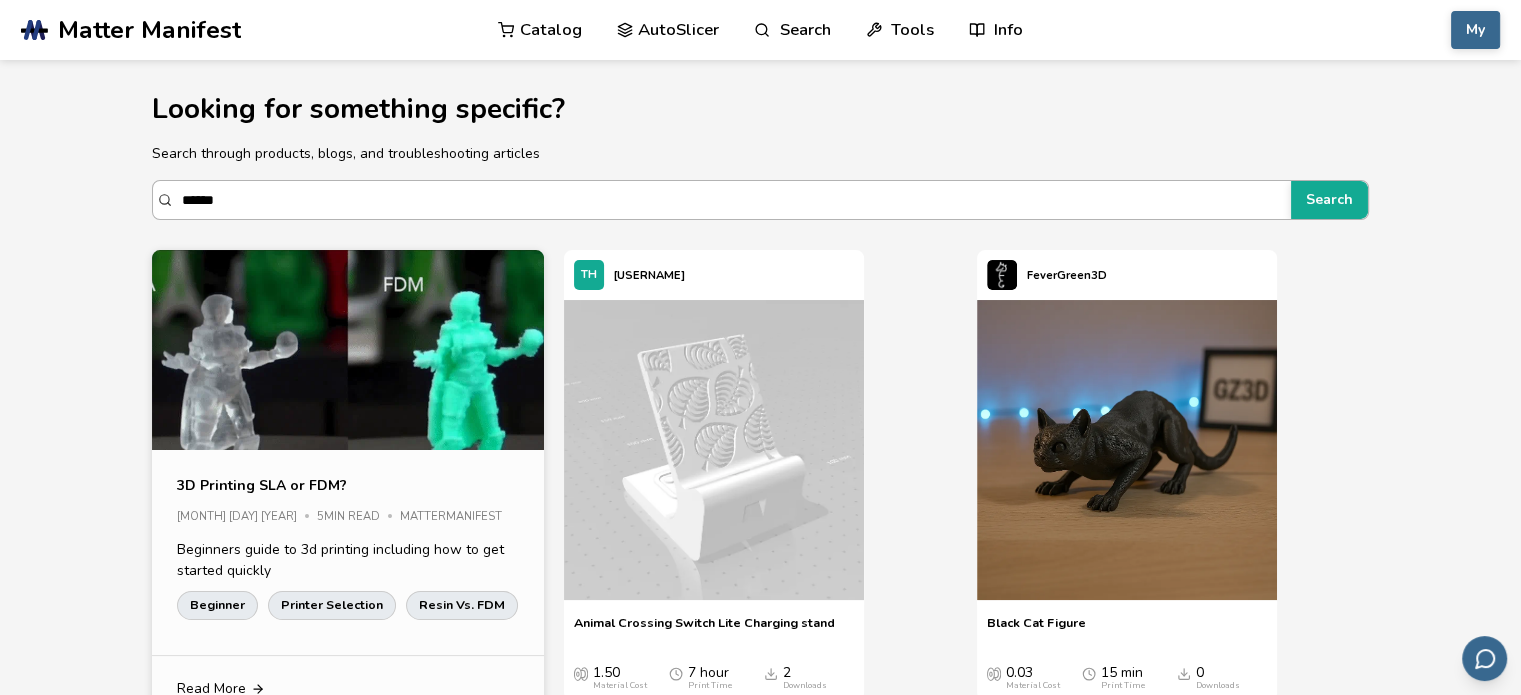 click on "******" at bounding box center [731, 200] 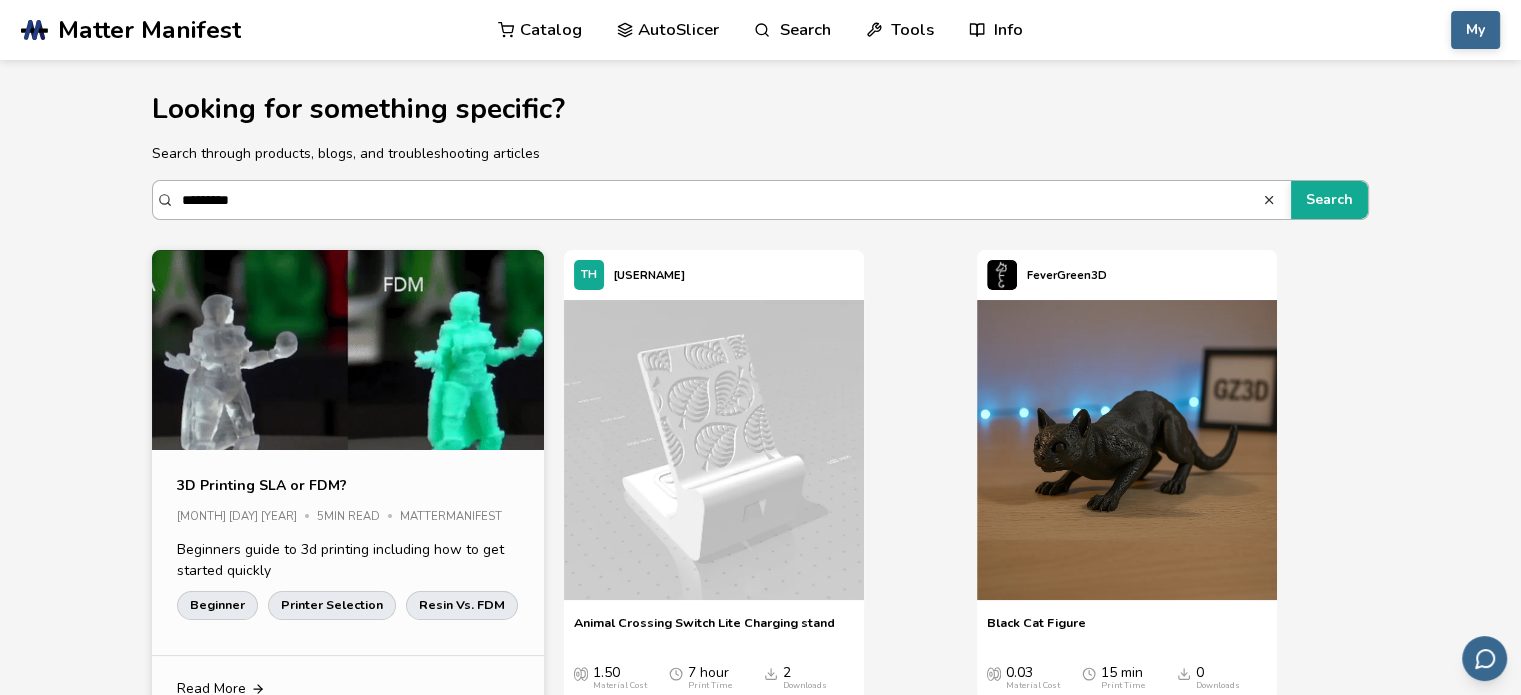 type on "*********" 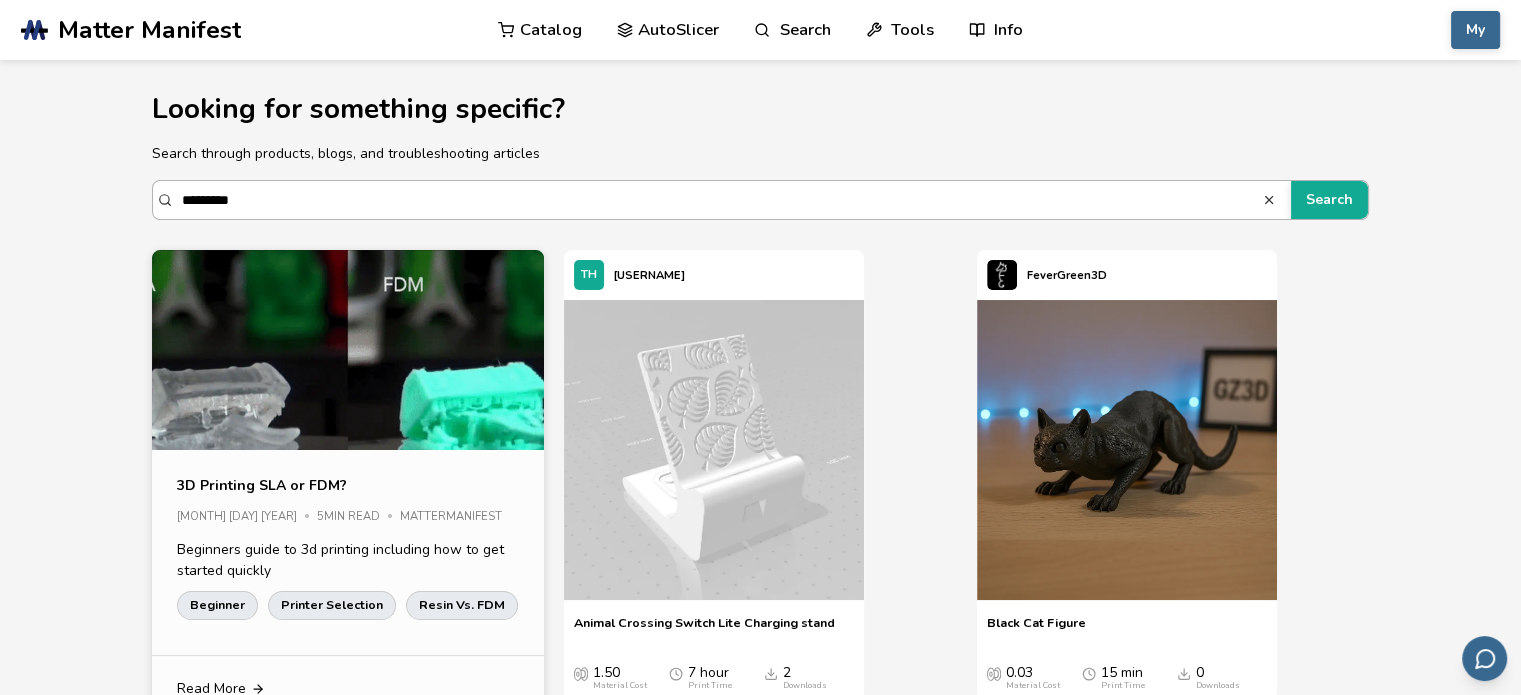 click on "Search" at bounding box center [1329, 200] 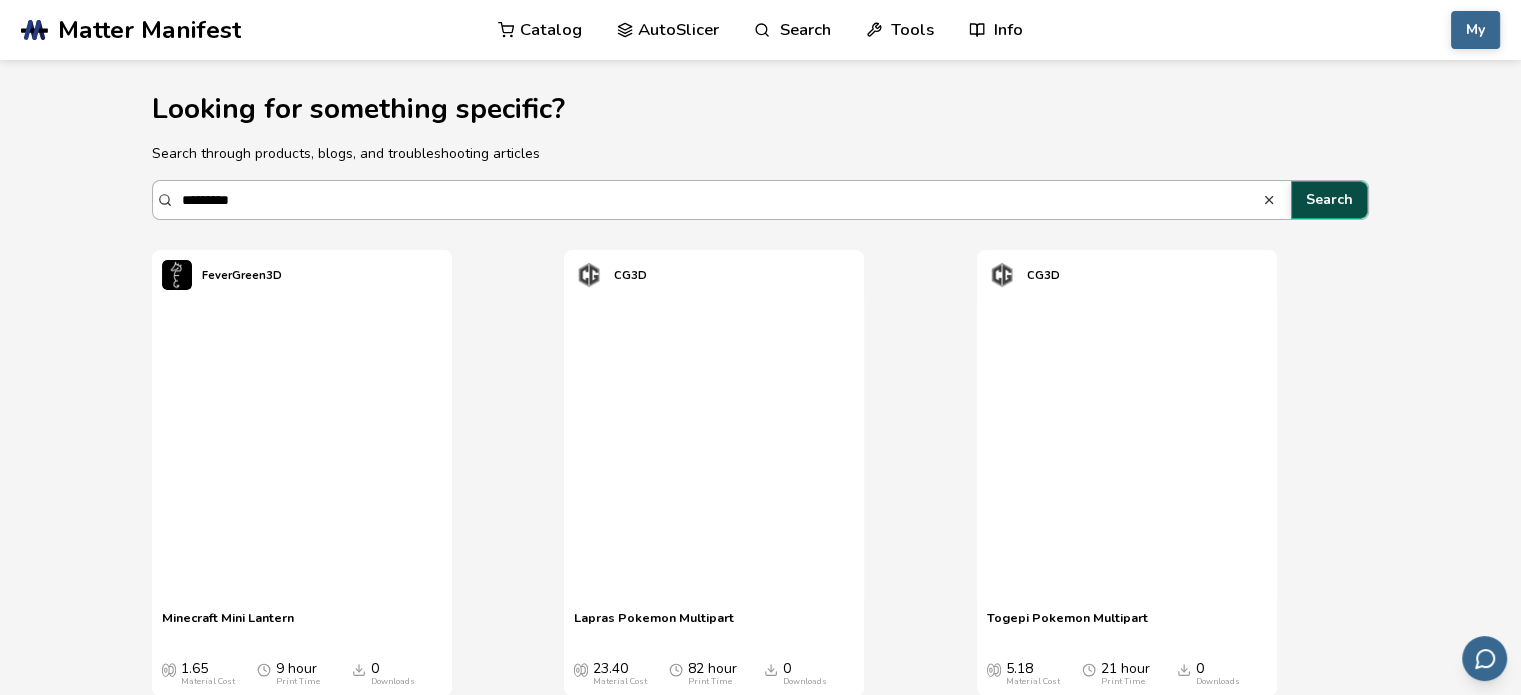 click on "Search" at bounding box center (1329, 200) 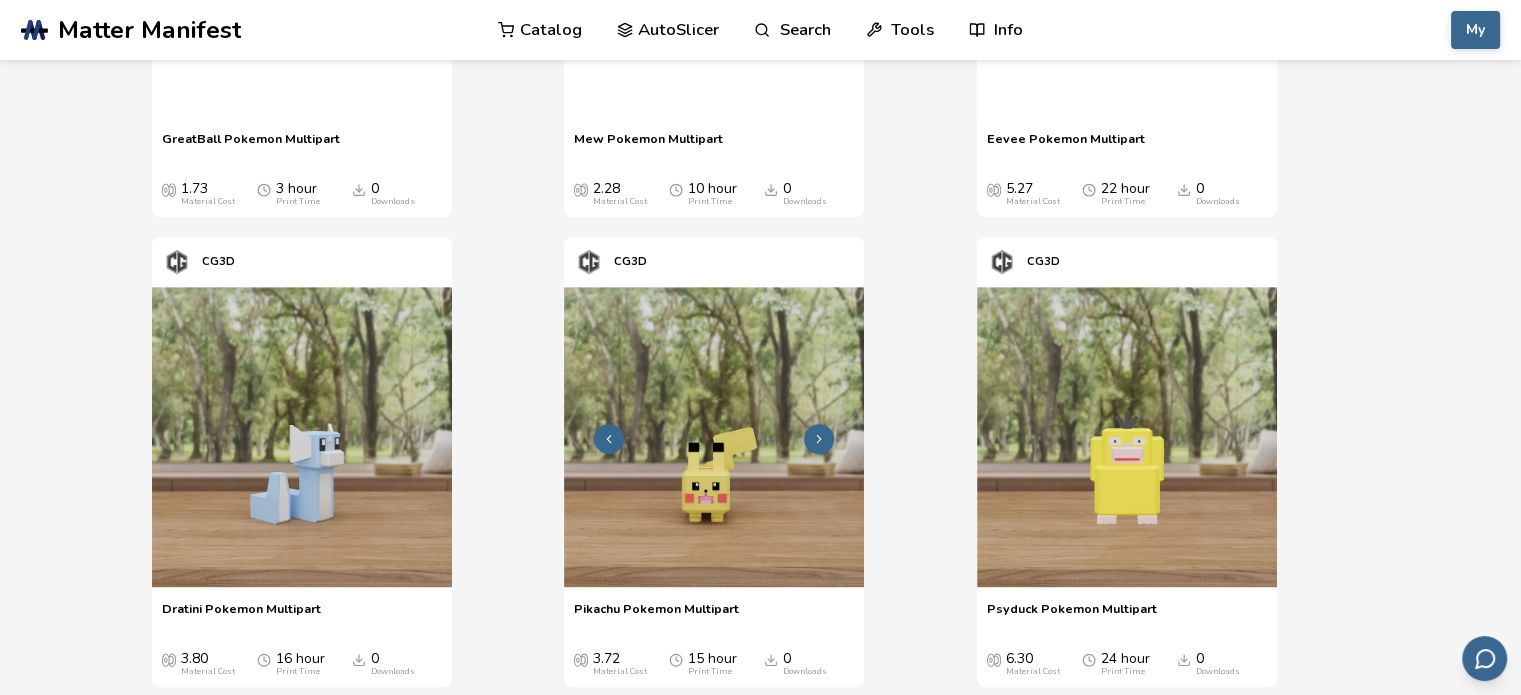 scroll, scrollTop: 951, scrollLeft: 0, axis: vertical 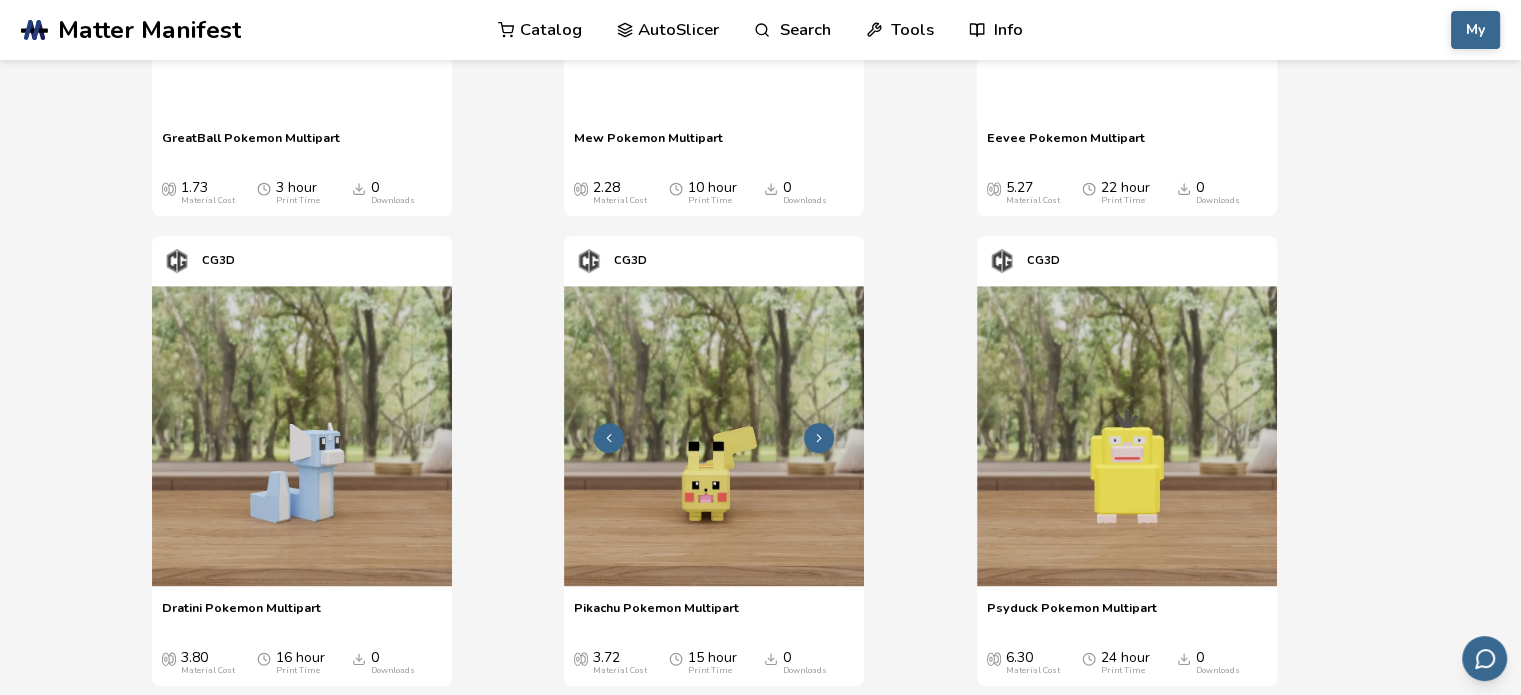 click 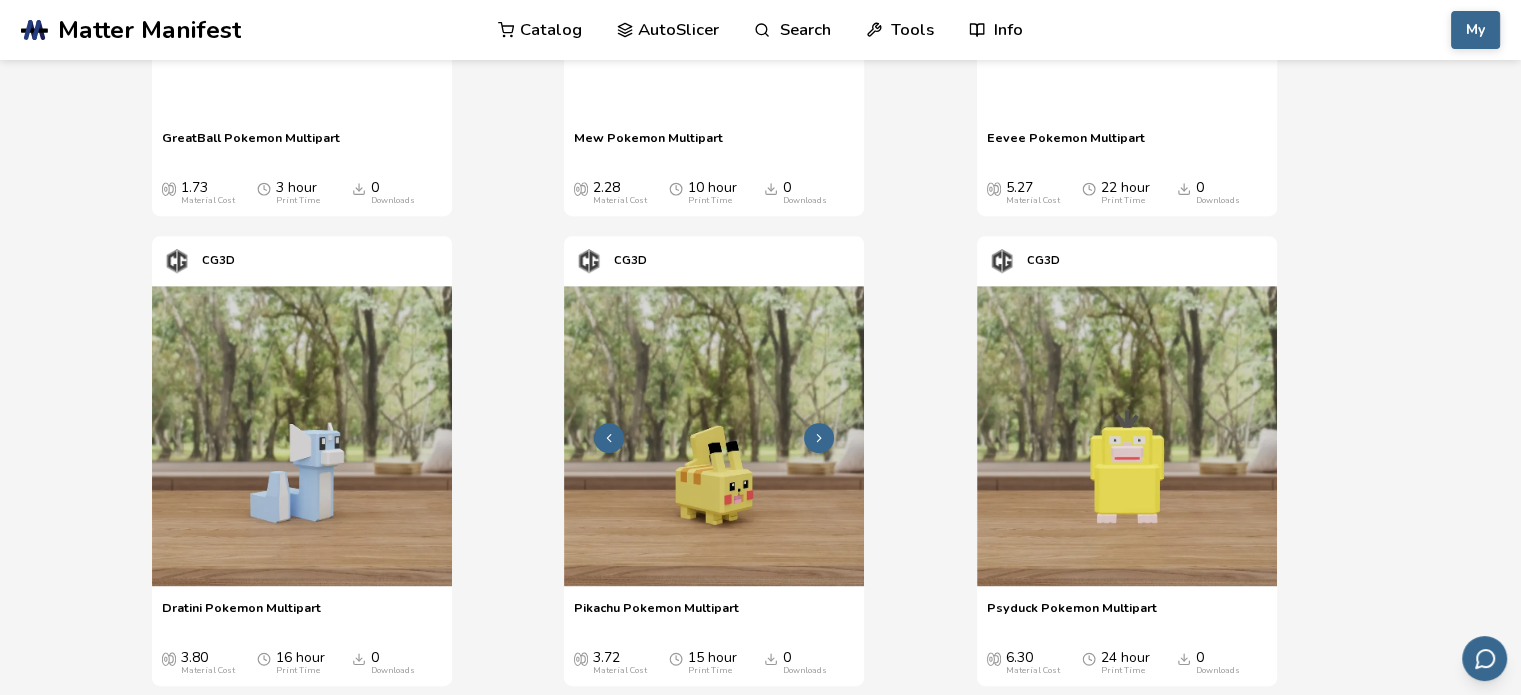 click 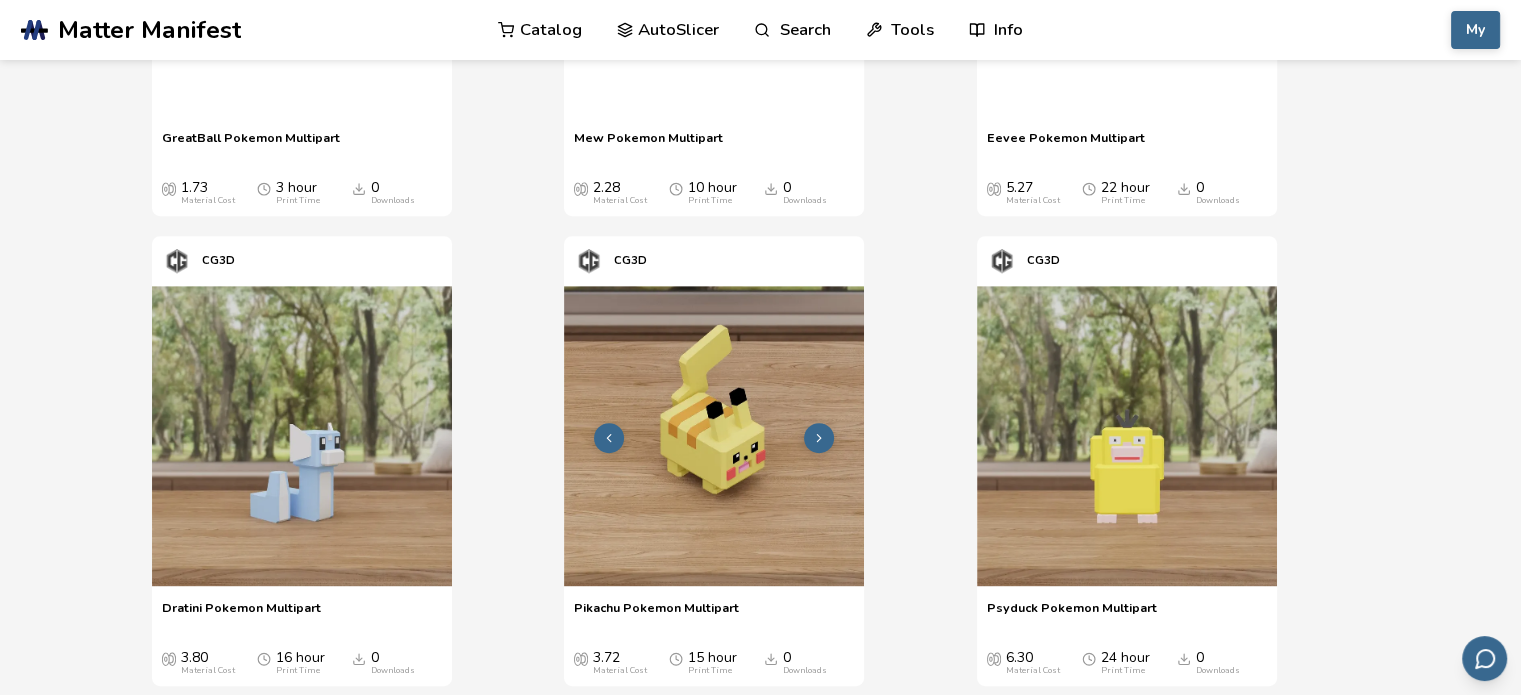 click at bounding box center [714, 436] 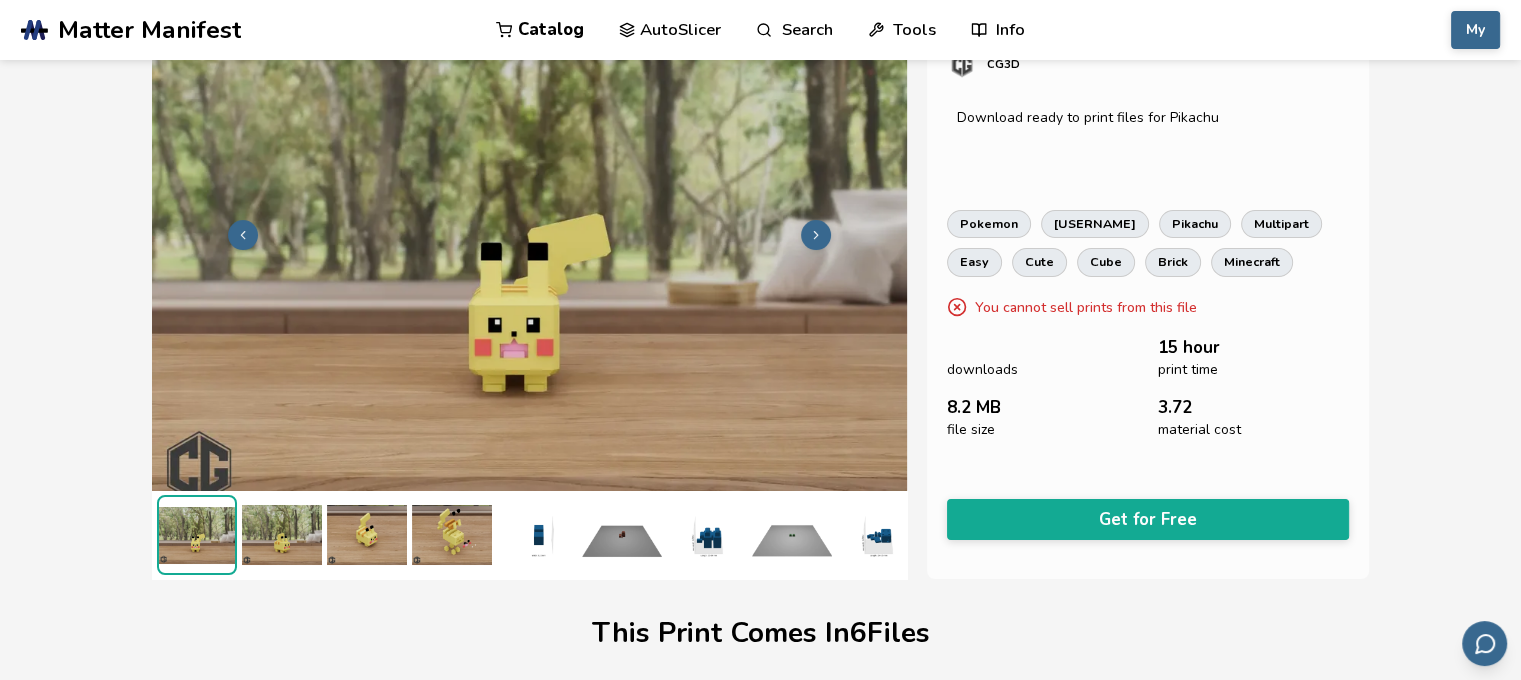 scroll, scrollTop: 96, scrollLeft: 8, axis: both 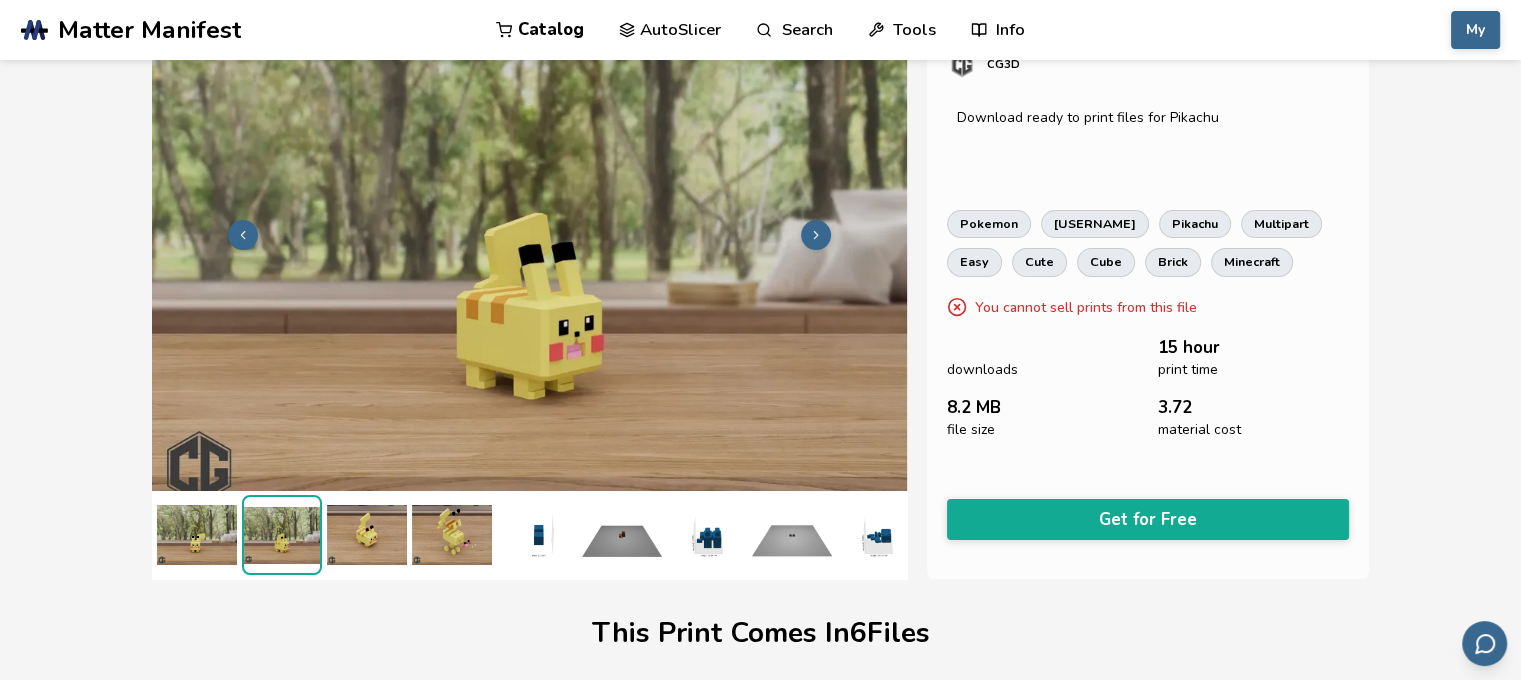 click at bounding box center (367, 535) 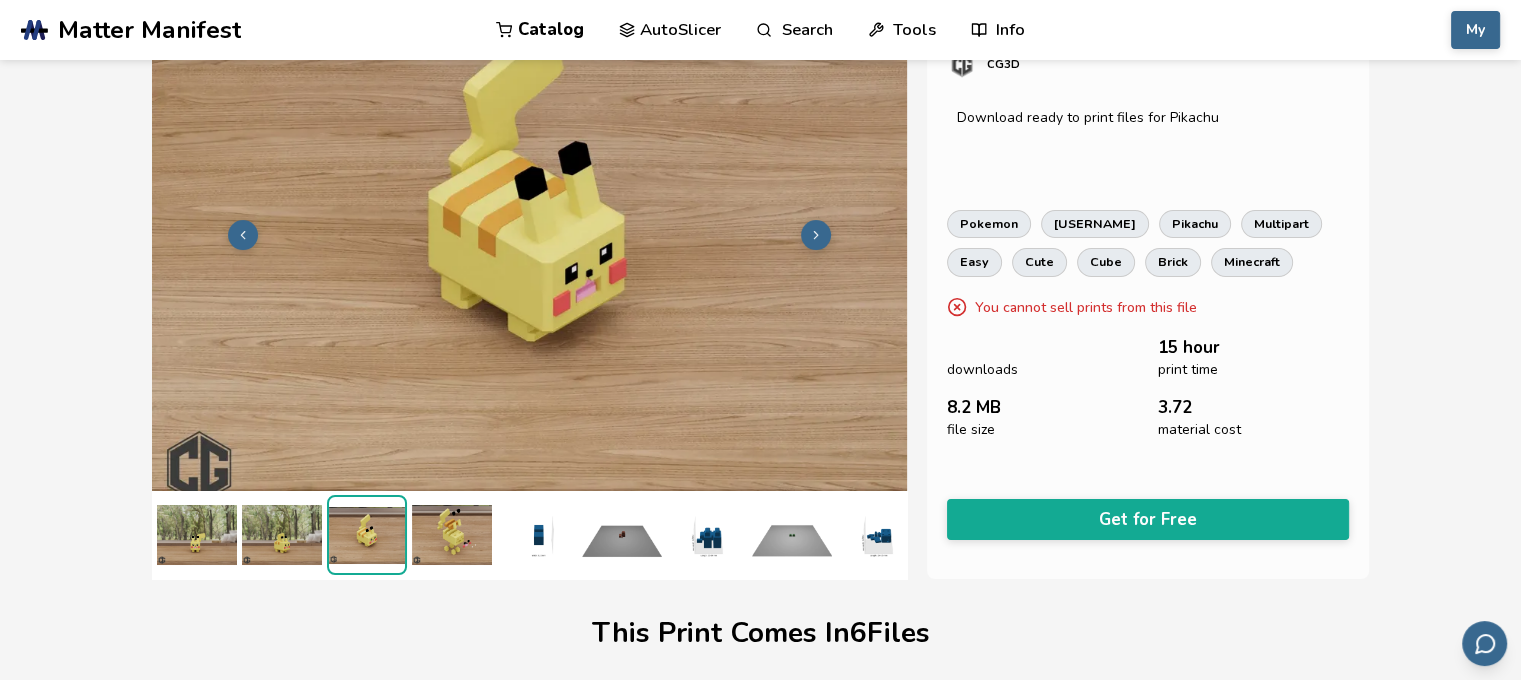 click at bounding box center (537, 535) 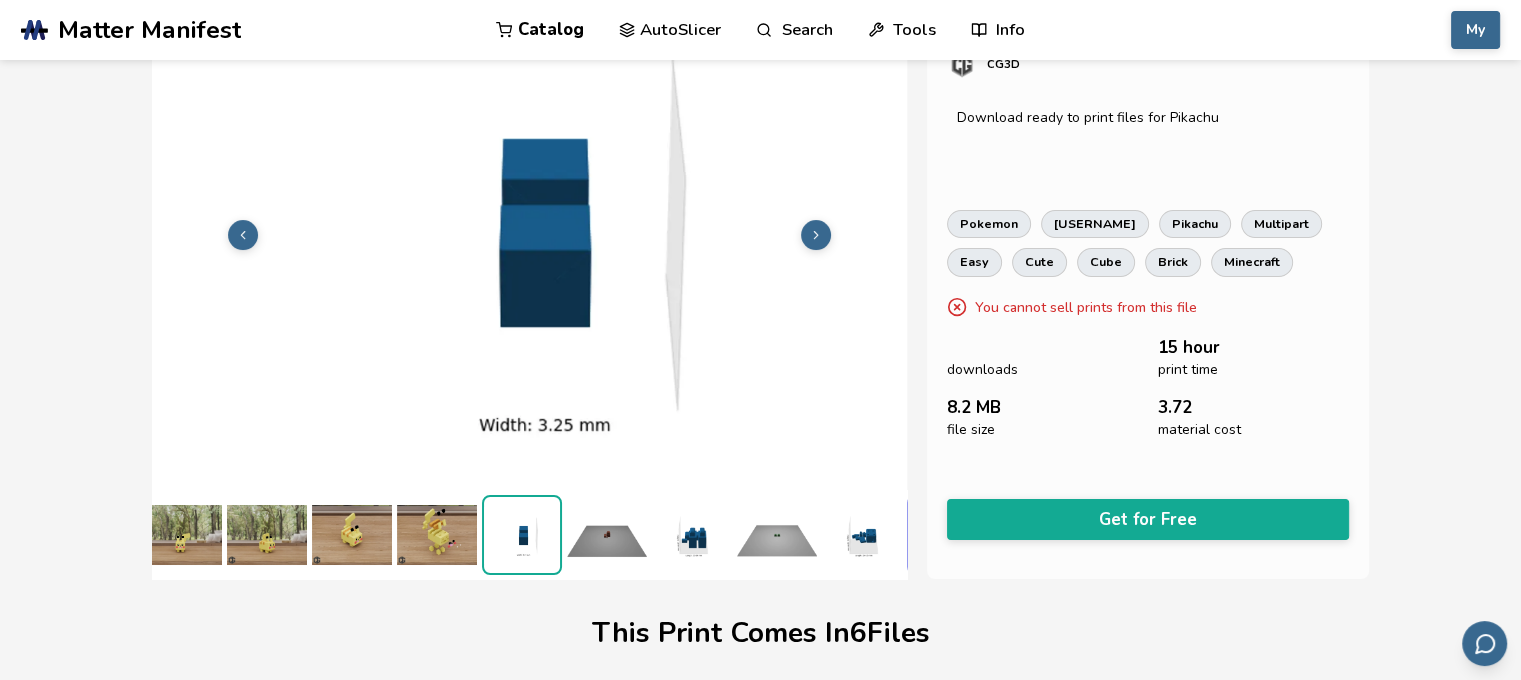 click at bounding box center [607, 535] 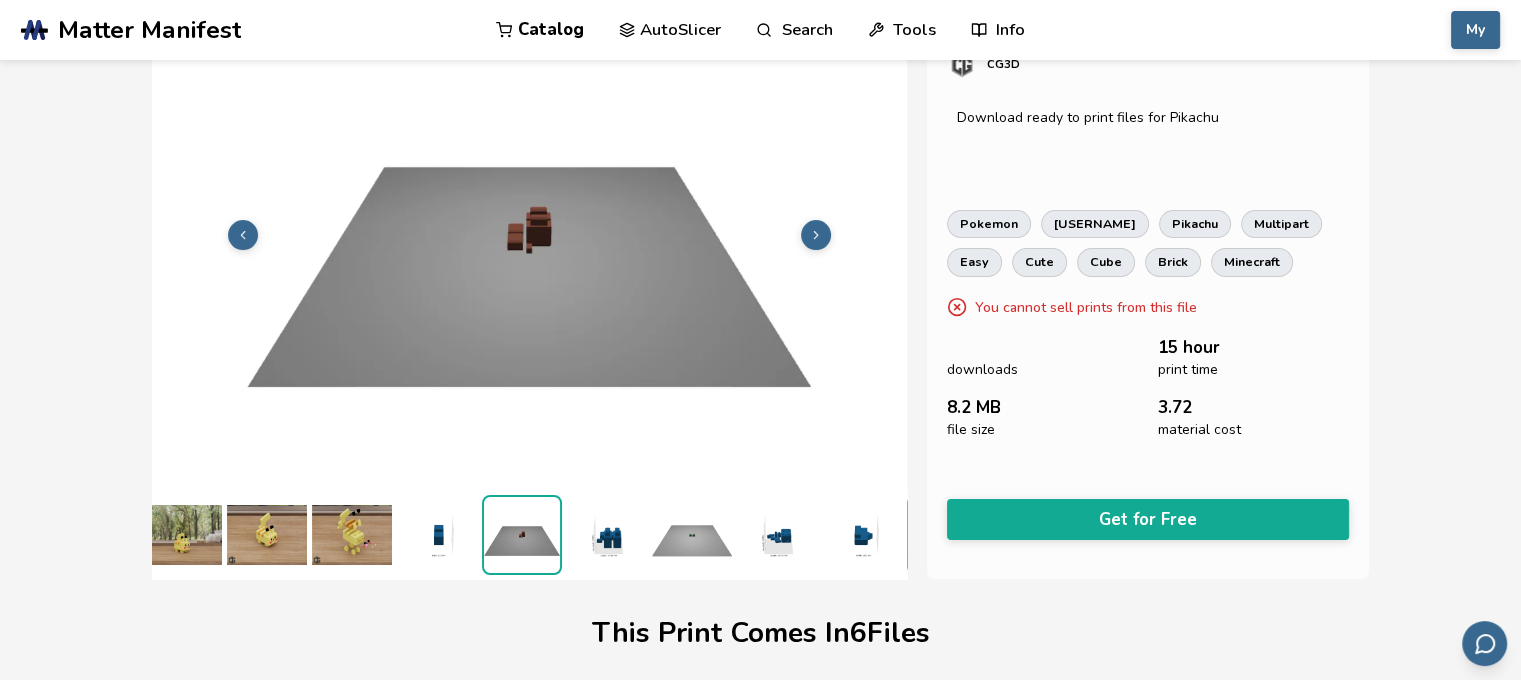 click at bounding box center [692, 535] 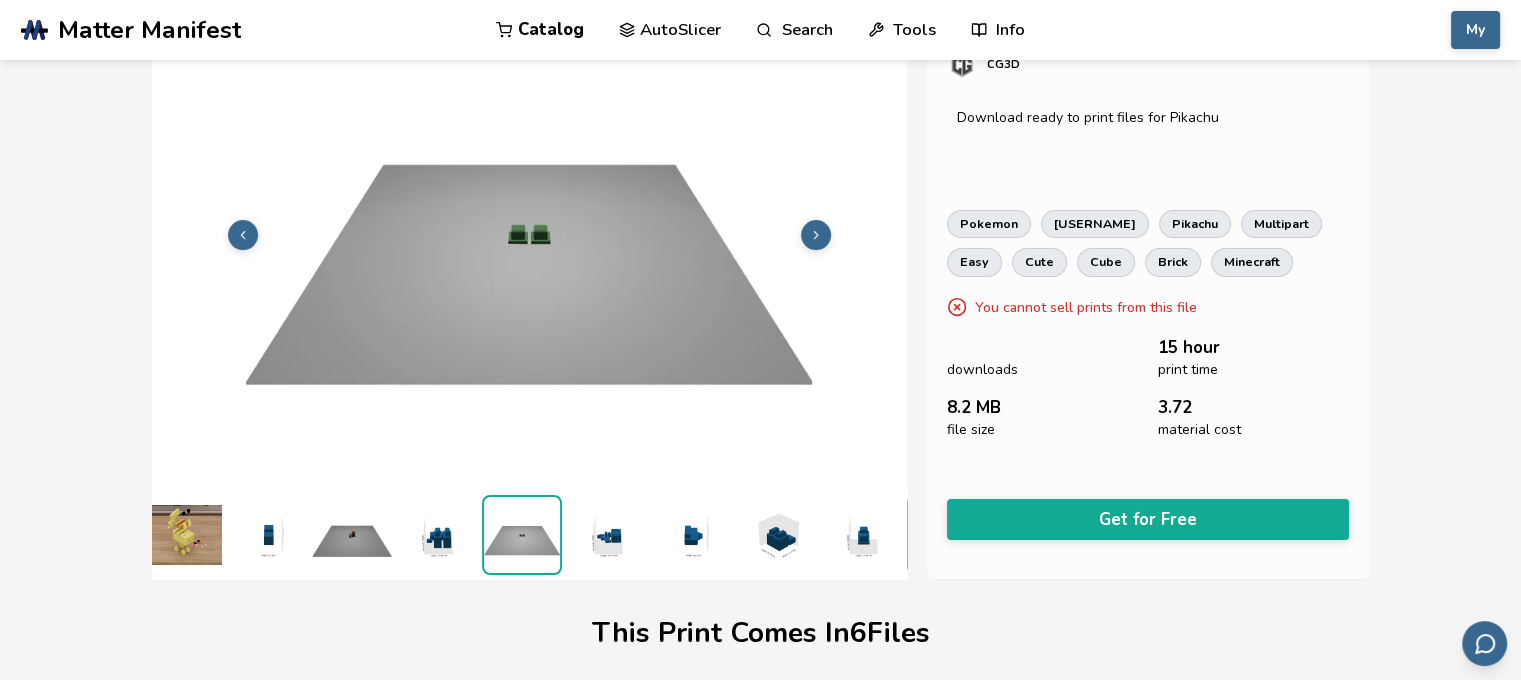 click at bounding box center [692, 535] 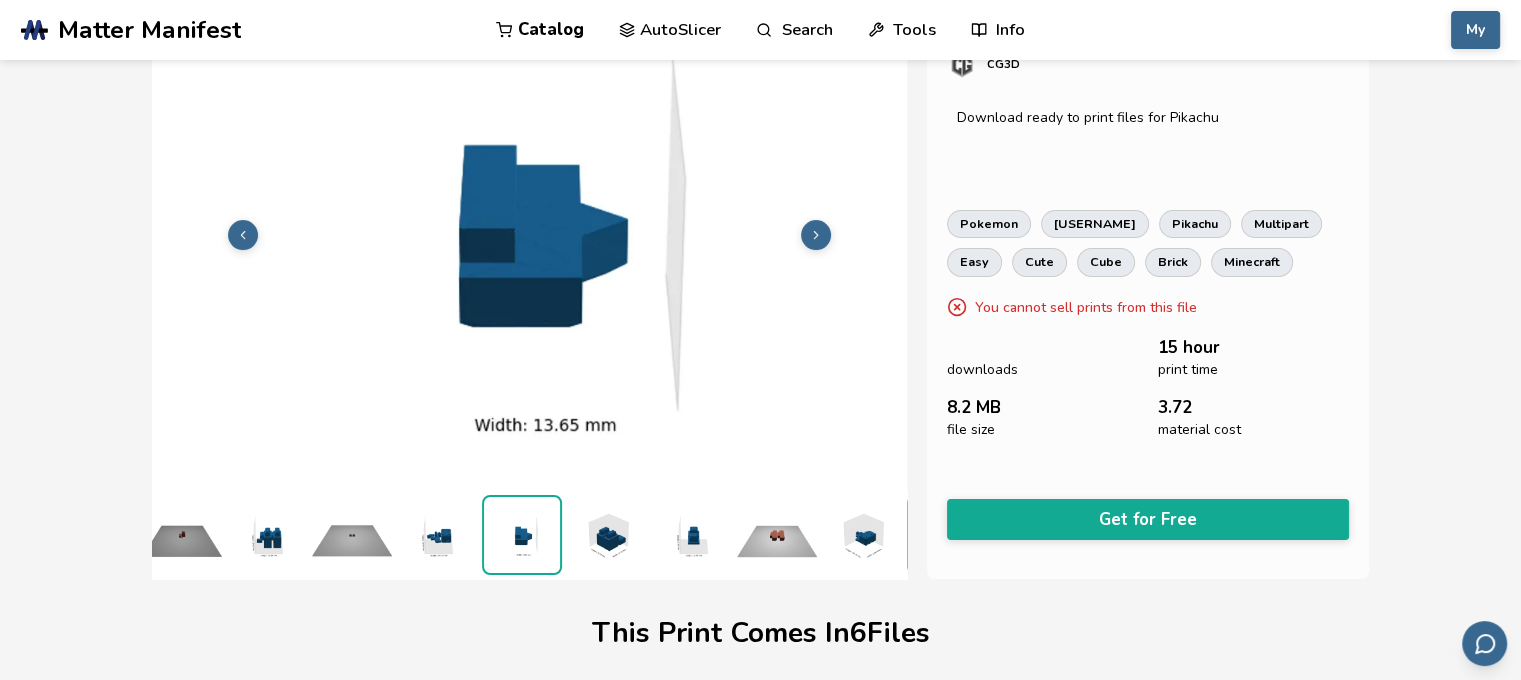 click at bounding box center (692, 535) 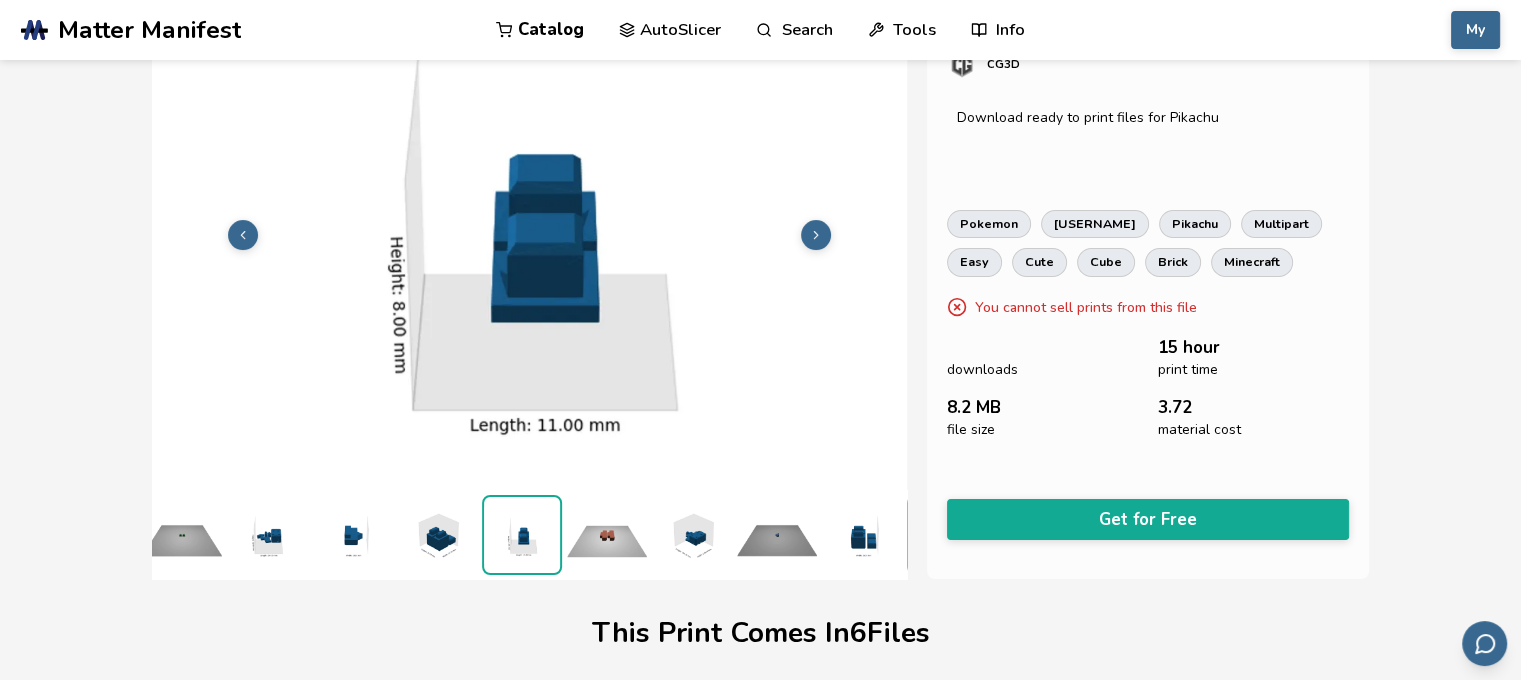 click at bounding box center [692, 535] 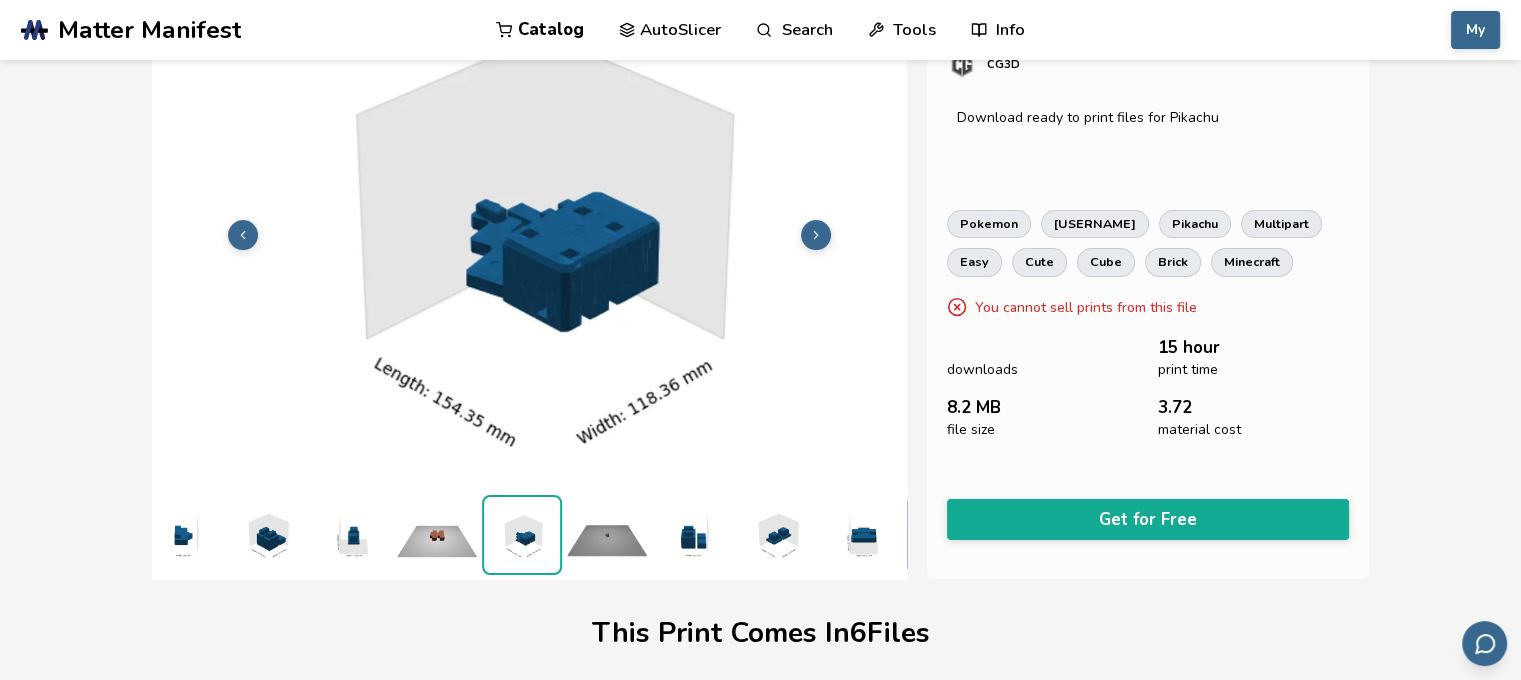 click at bounding box center (692, 535) 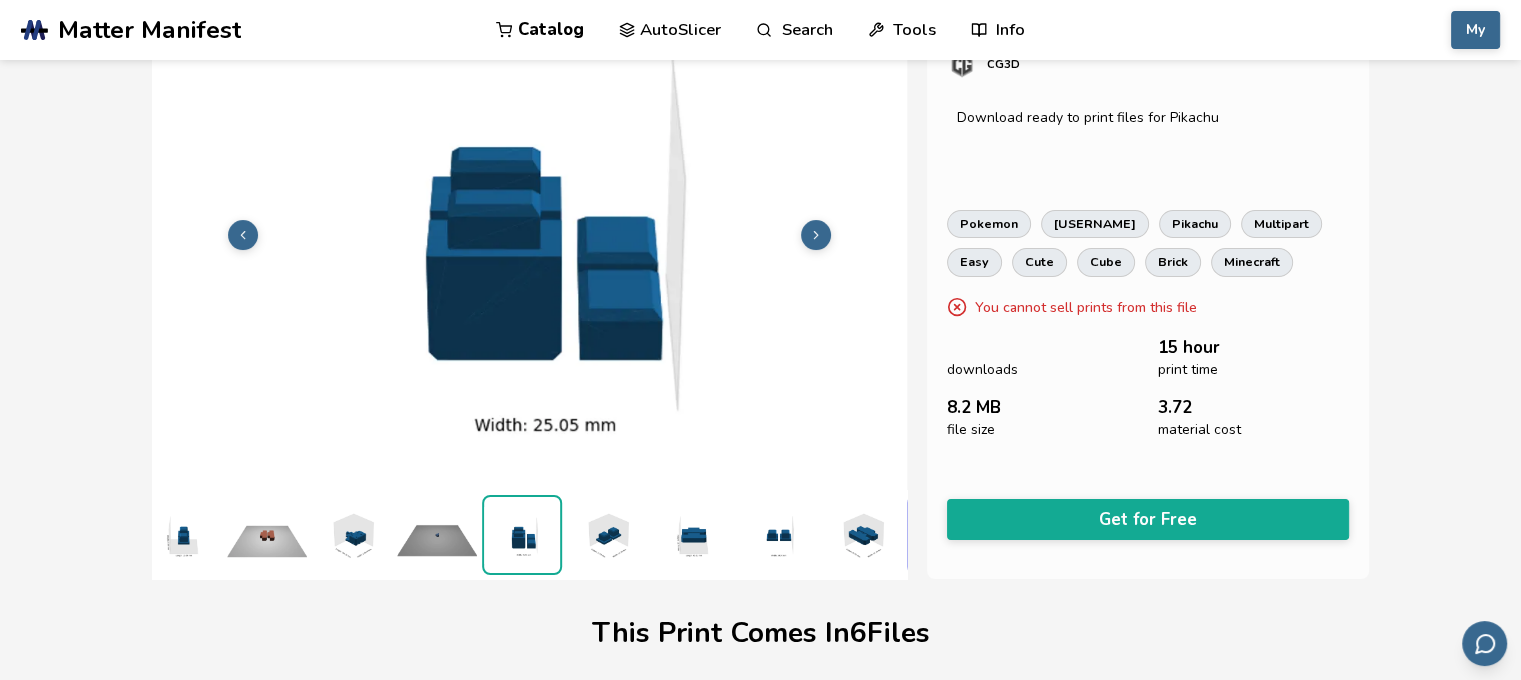 click at bounding box center (777, 535) 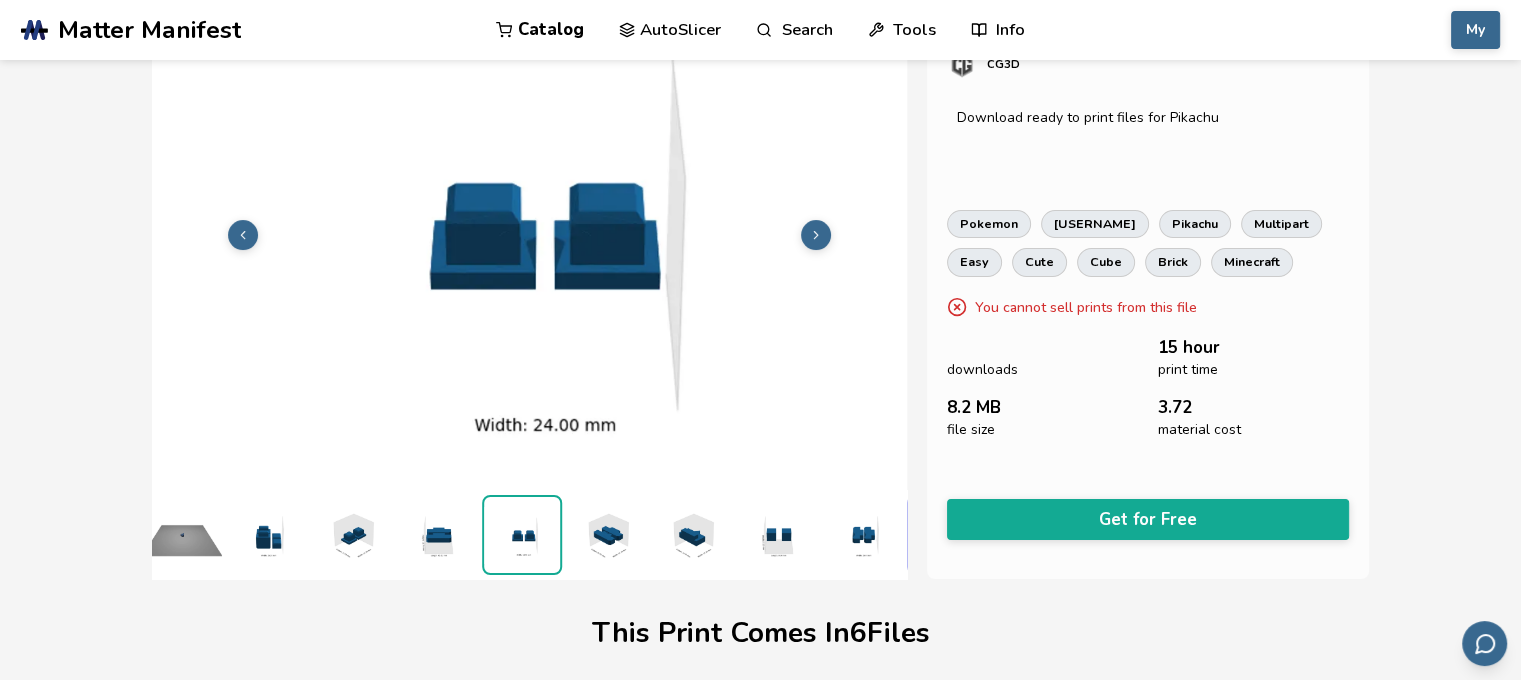 scroll, scrollTop: 0, scrollLeft: 0, axis: both 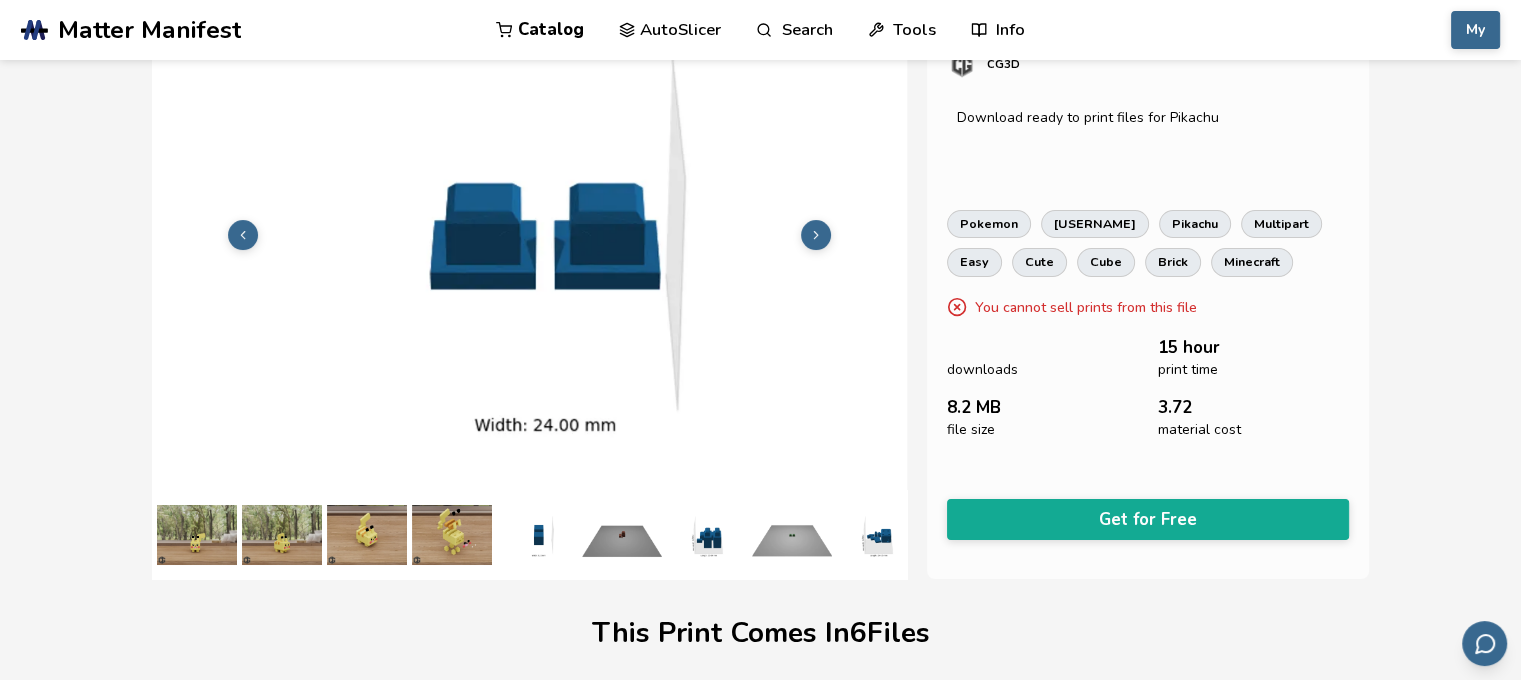 click at bounding box center (452, 535) 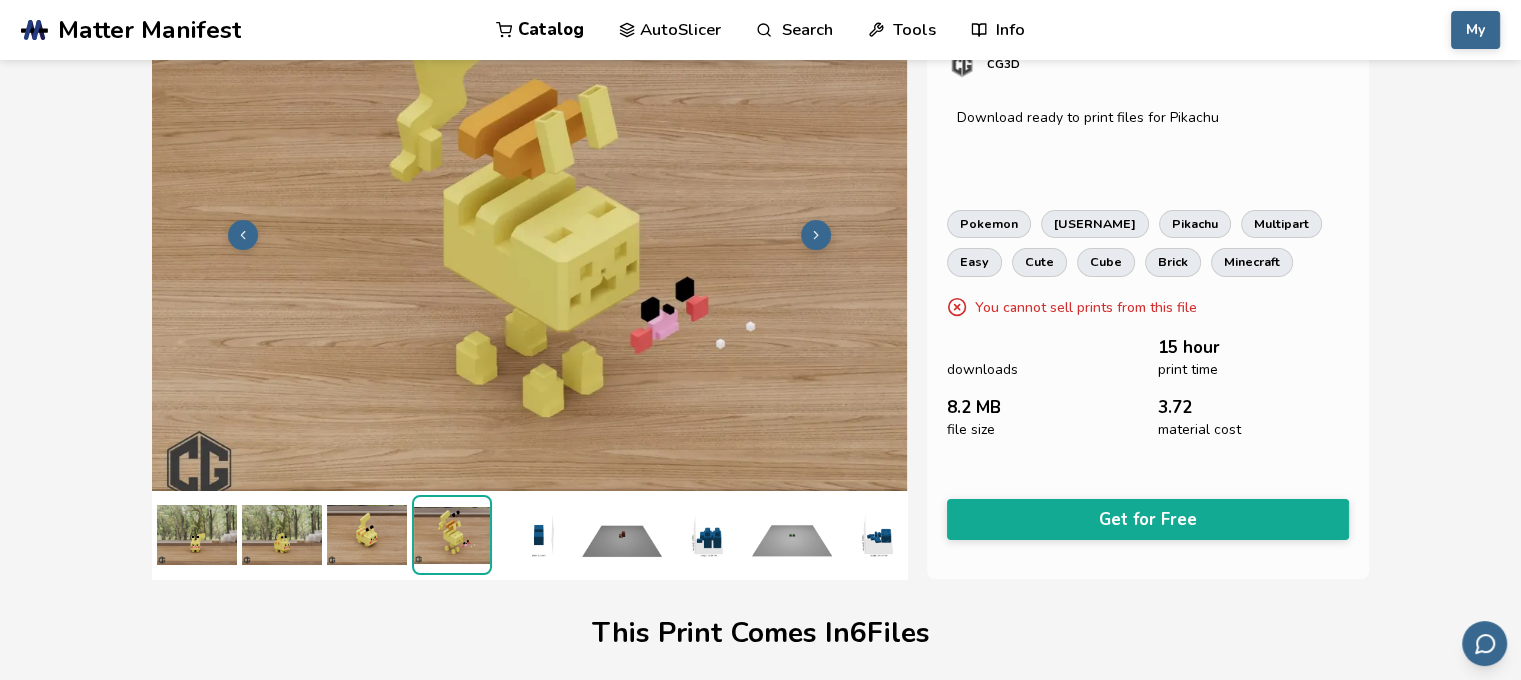 click at bounding box center [282, 535] 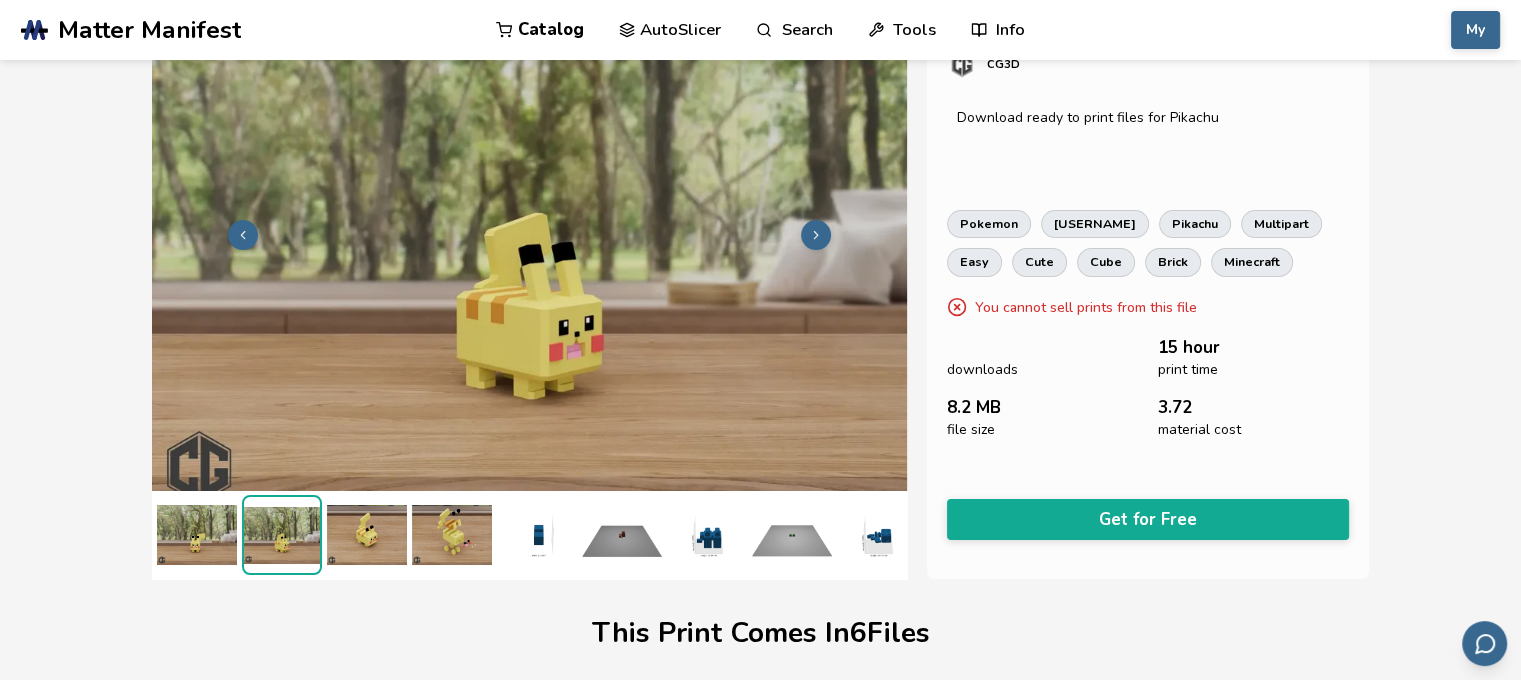 click at bounding box center [367, 535] 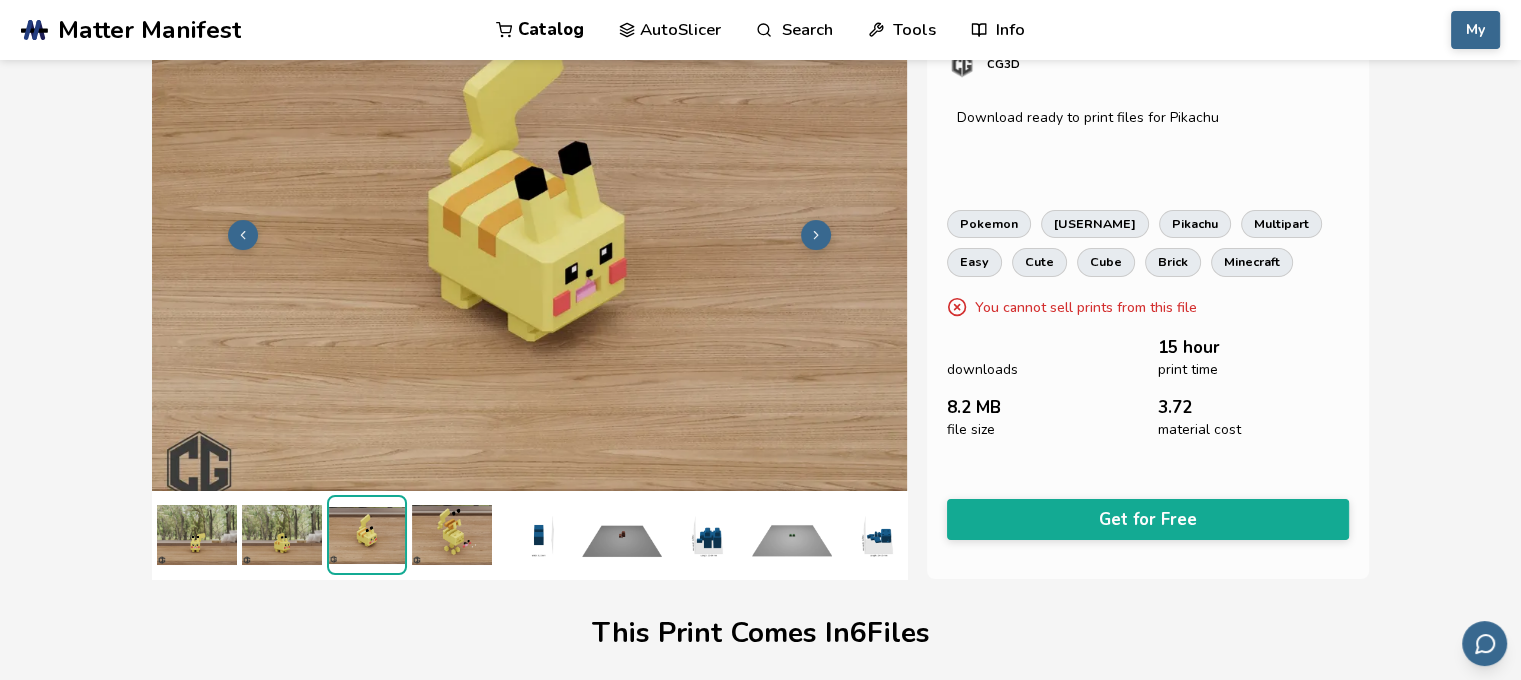click at bounding box center [452, 535] 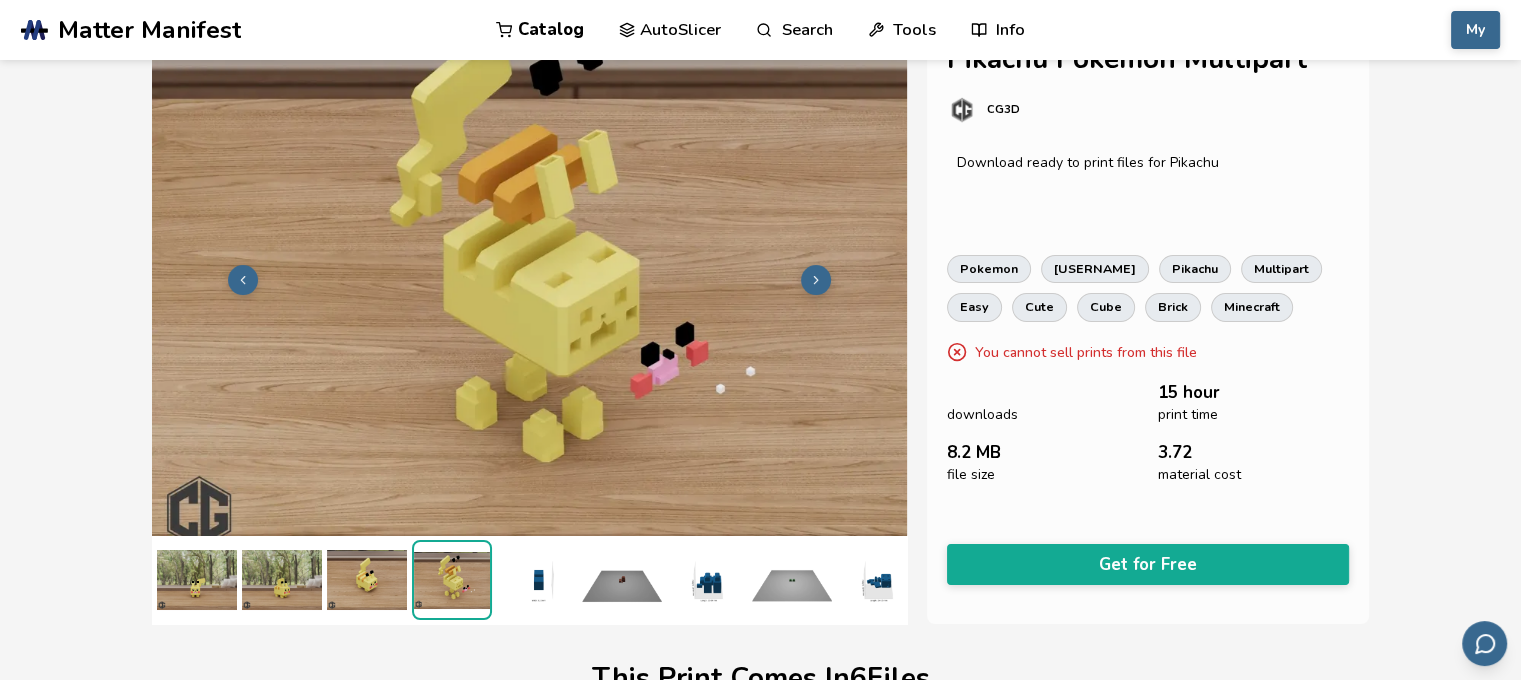 scroll, scrollTop: 0, scrollLeft: 0, axis: both 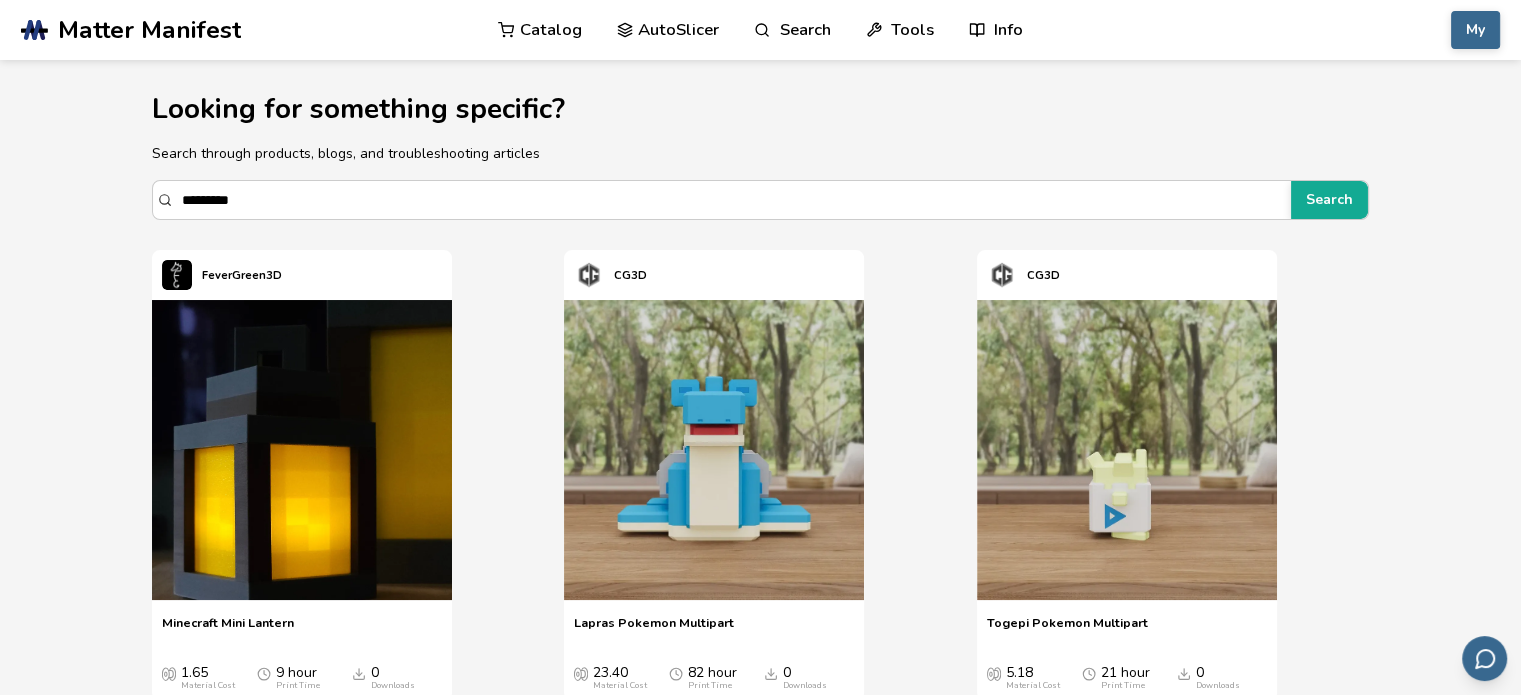 click on "Catalog" at bounding box center (540, 30) 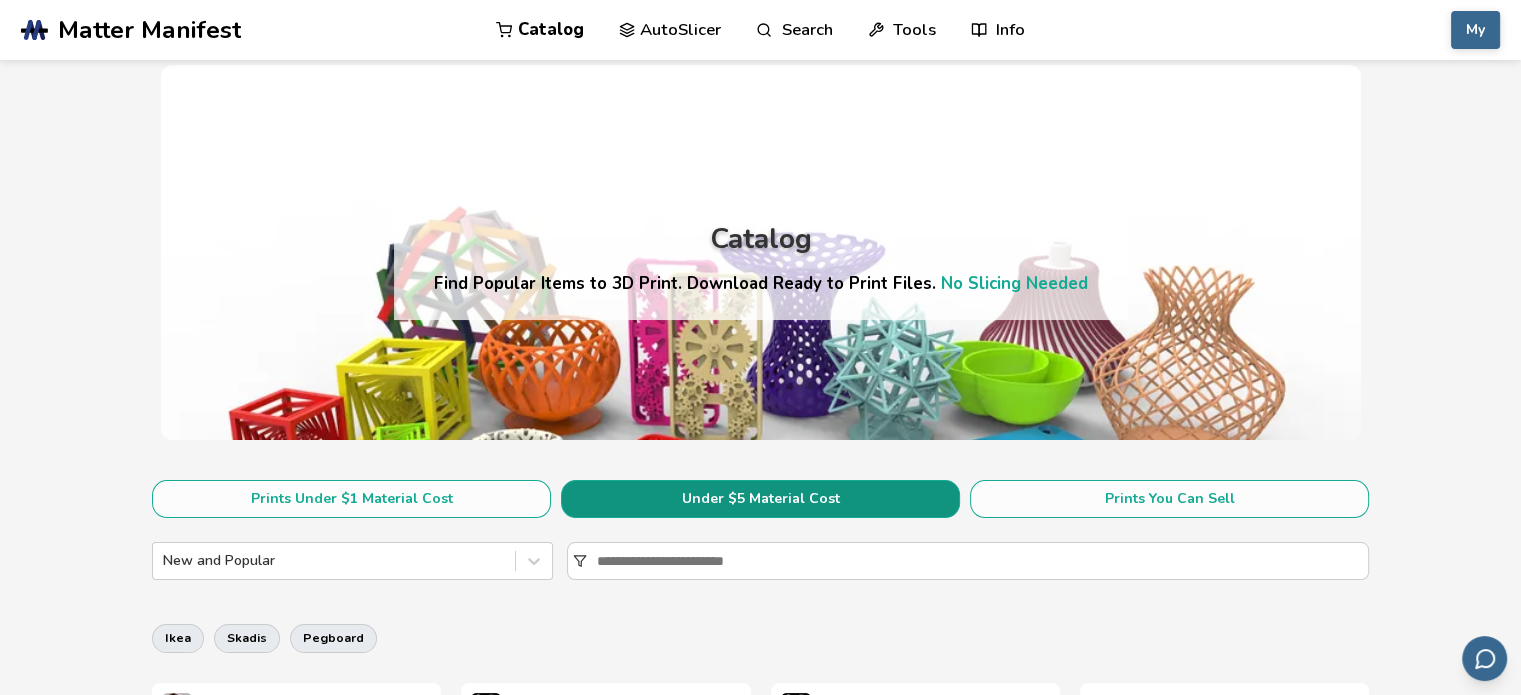 click on "Under $5 Material Cost" at bounding box center [760, 499] 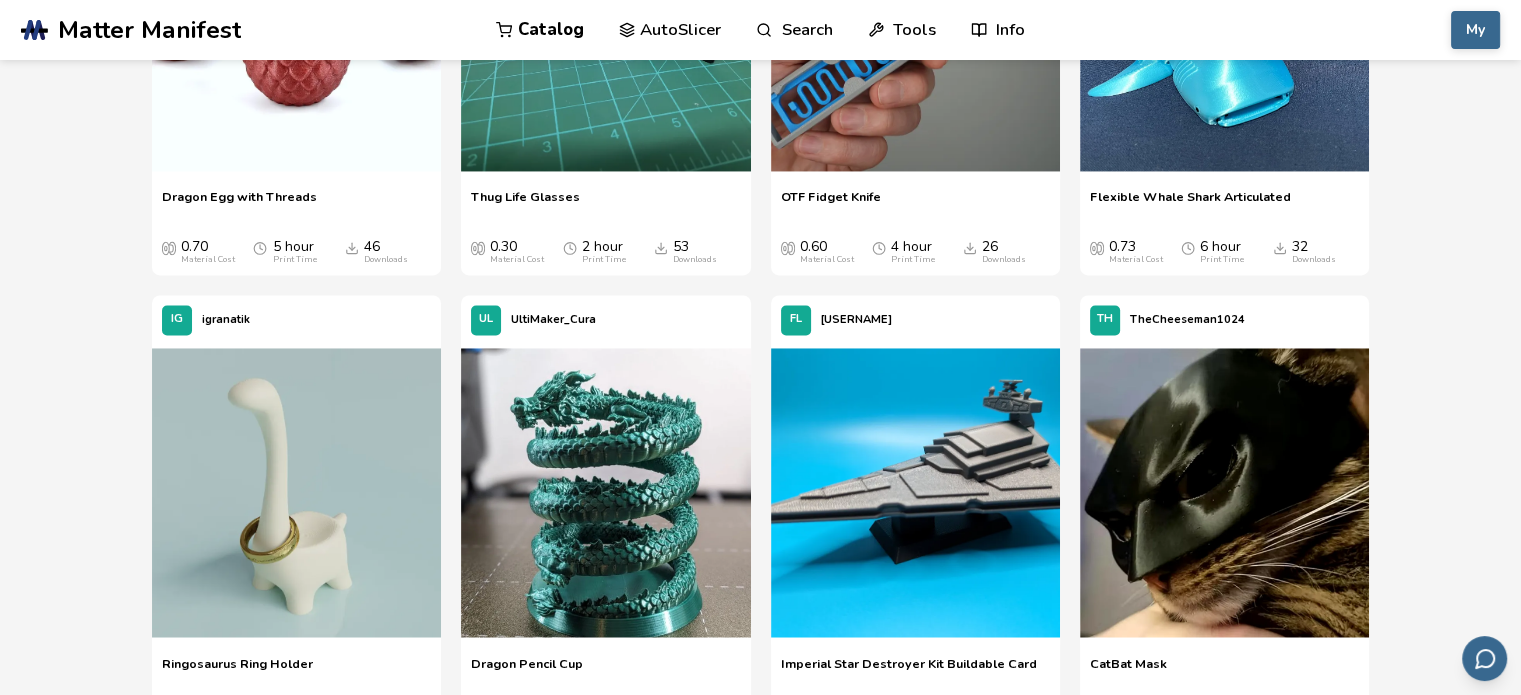 scroll, scrollTop: 3190, scrollLeft: 0, axis: vertical 